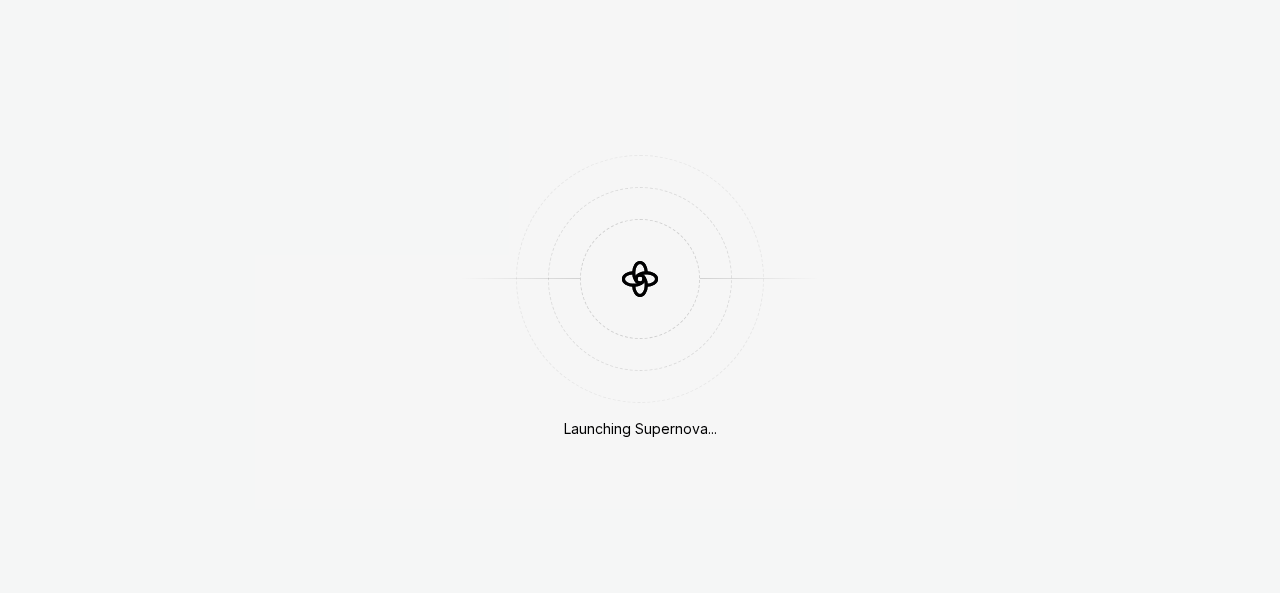 scroll, scrollTop: 0, scrollLeft: 0, axis: both 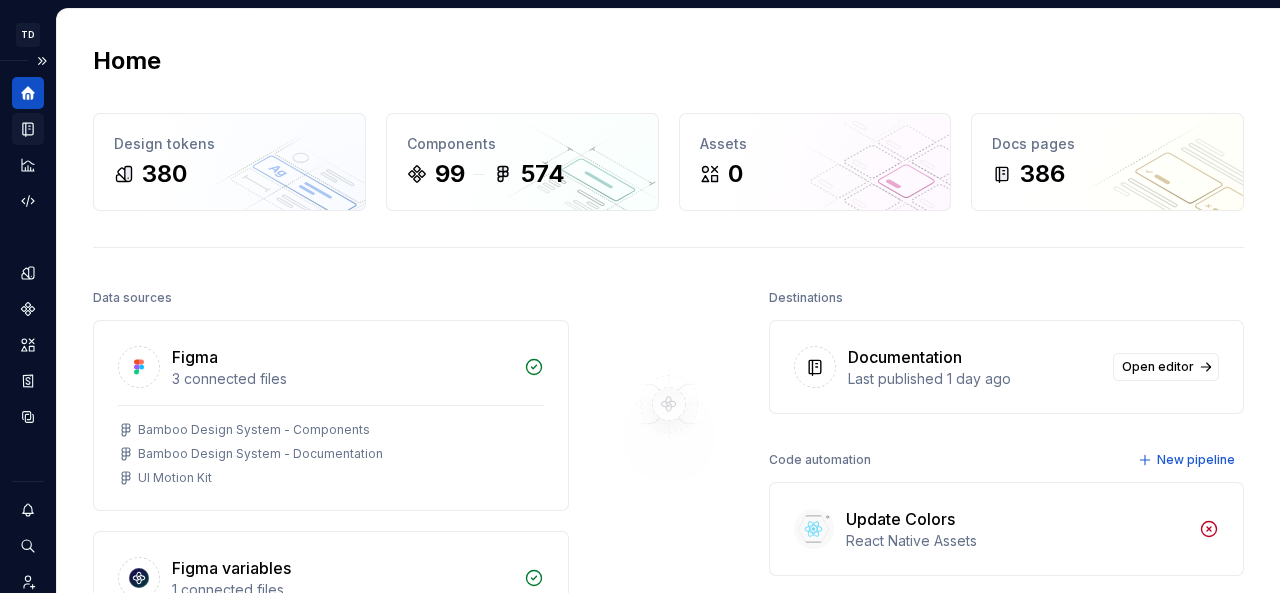 click 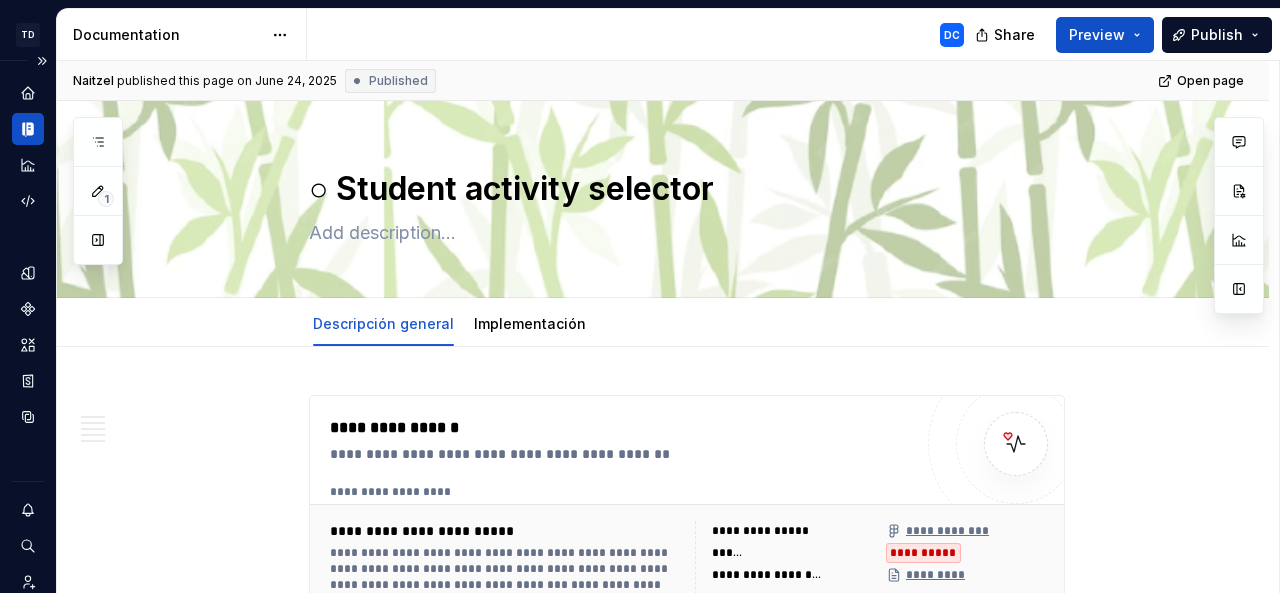 click 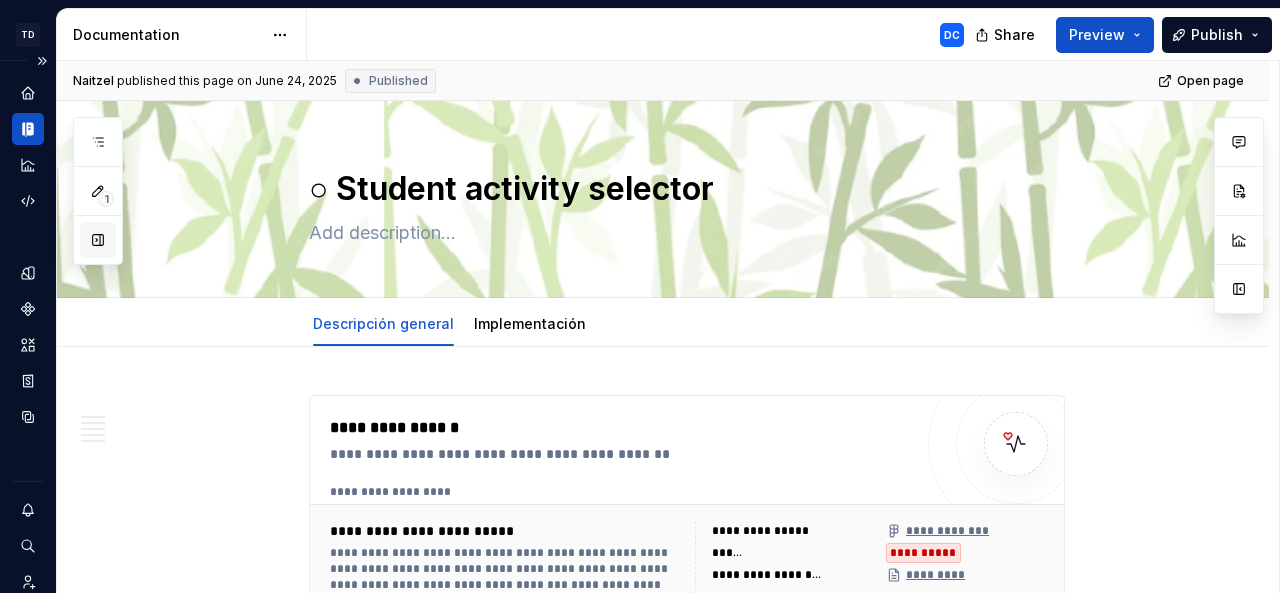 click at bounding box center (98, 240) 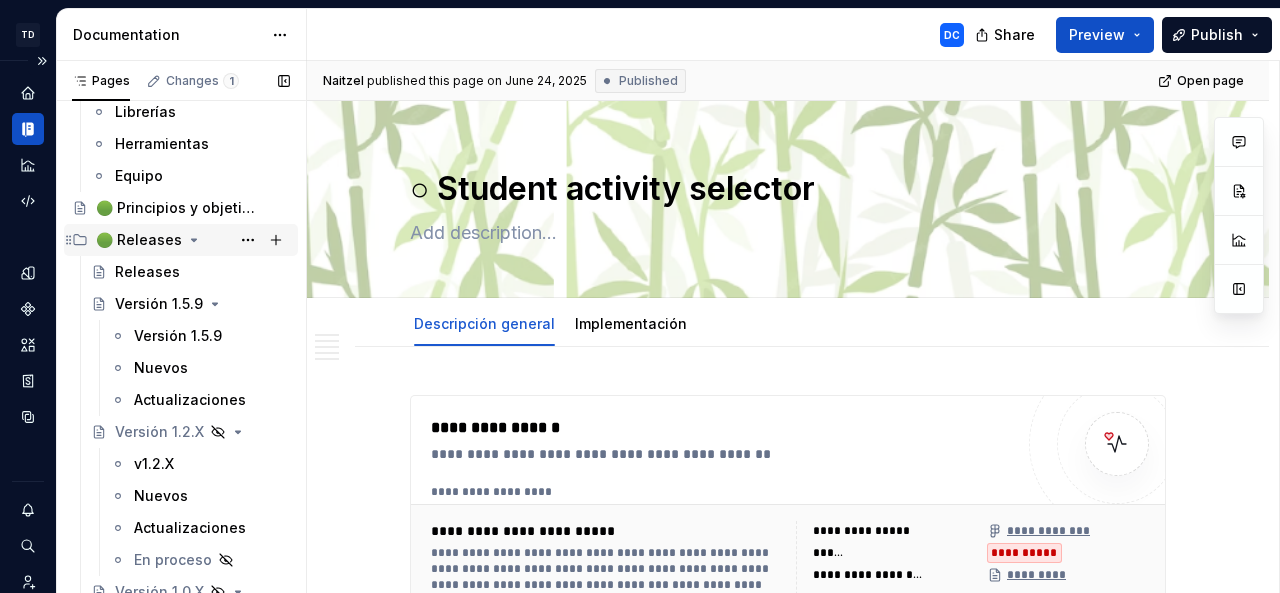 scroll, scrollTop: 146, scrollLeft: 0, axis: vertical 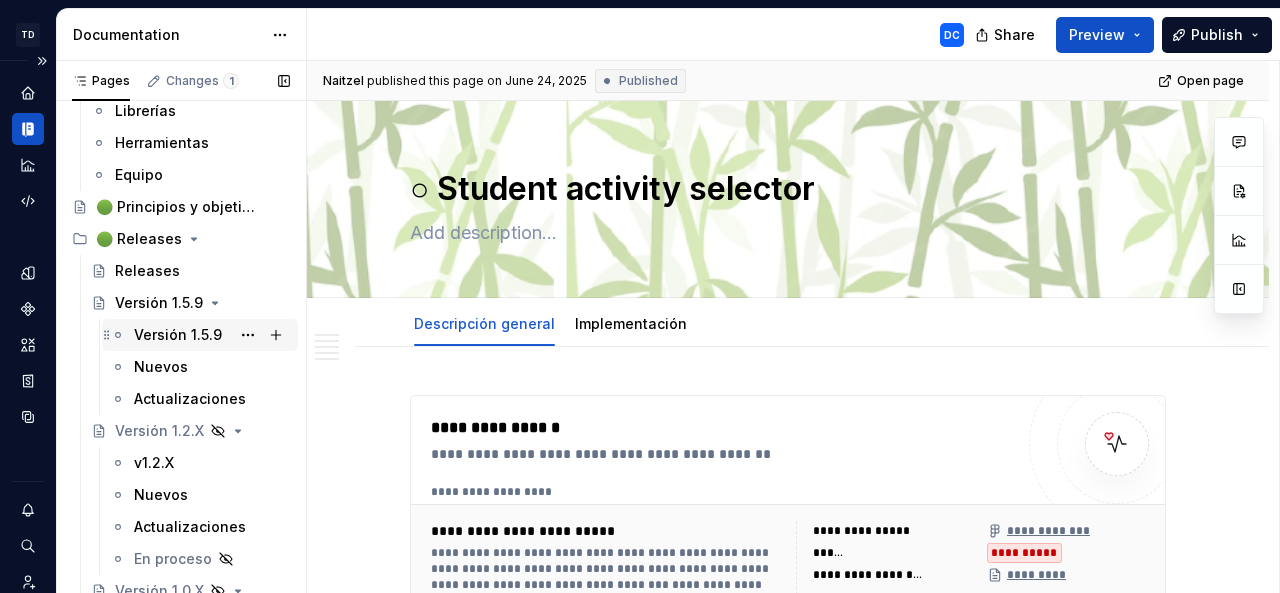 click on "Versión 1.5.9" at bounding box center [178, 335] 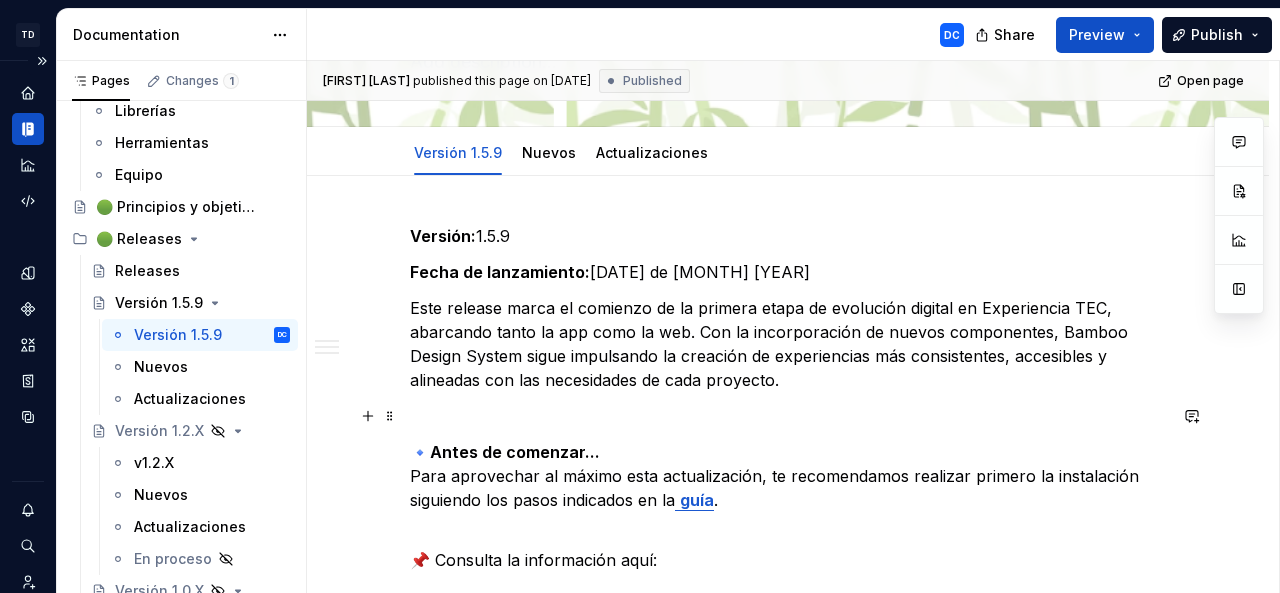 scroll, scrollTop: 172, scrollLeft: 0, axis: vertical 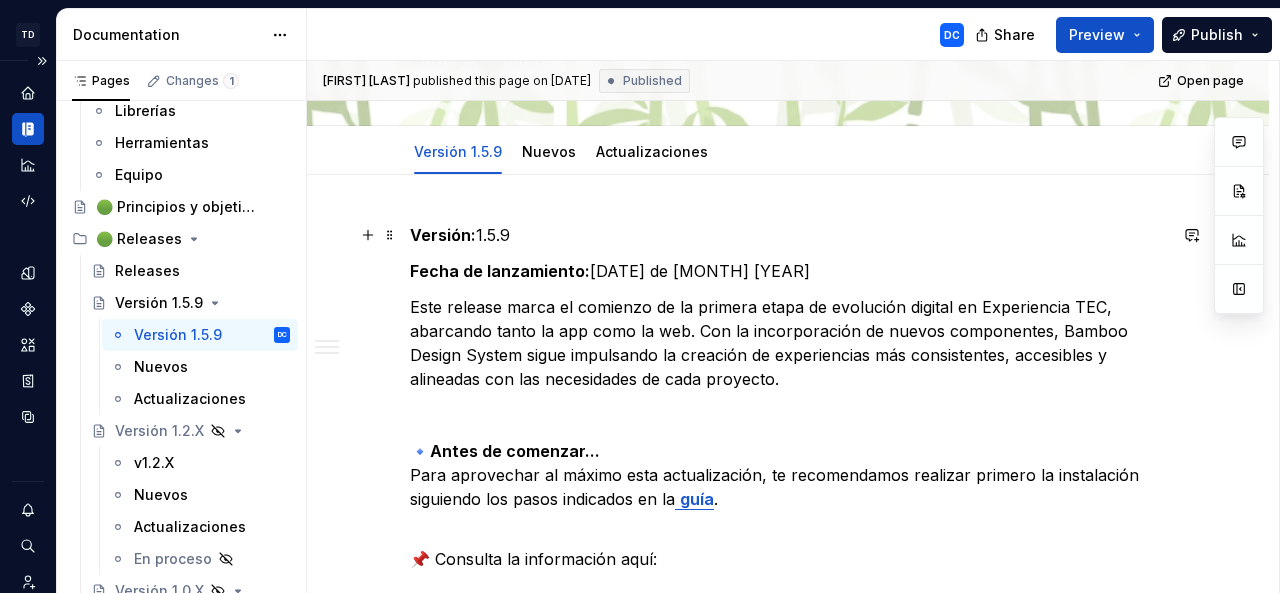 click on "Versión:  1.5.9" at bounding box center (788, 235) 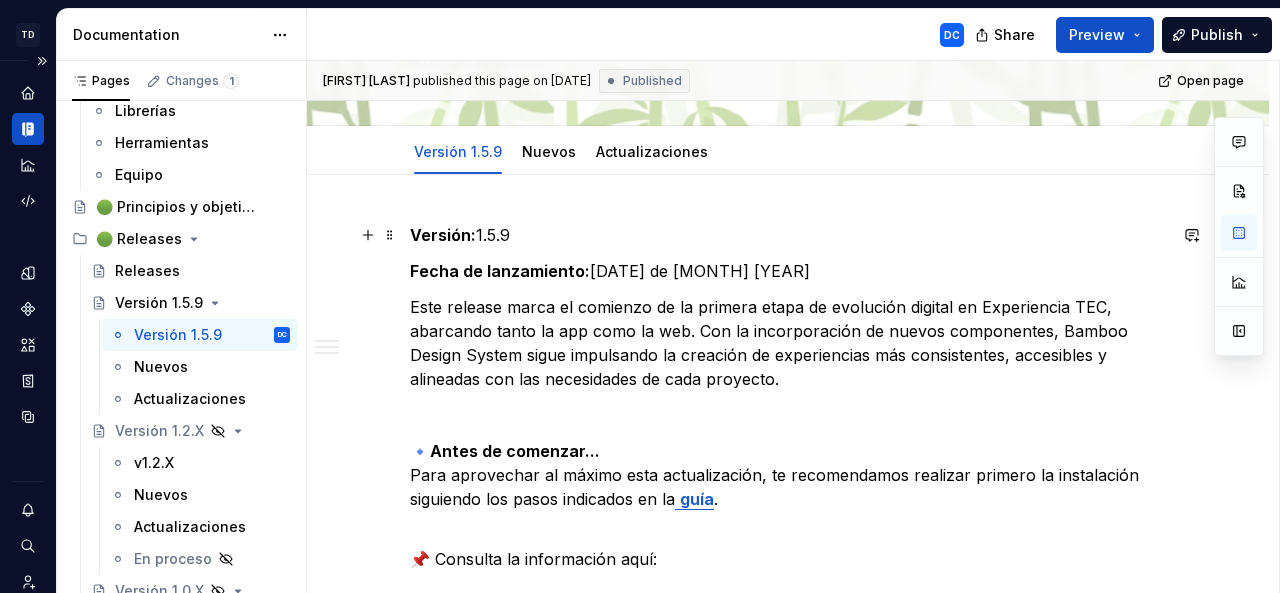 type 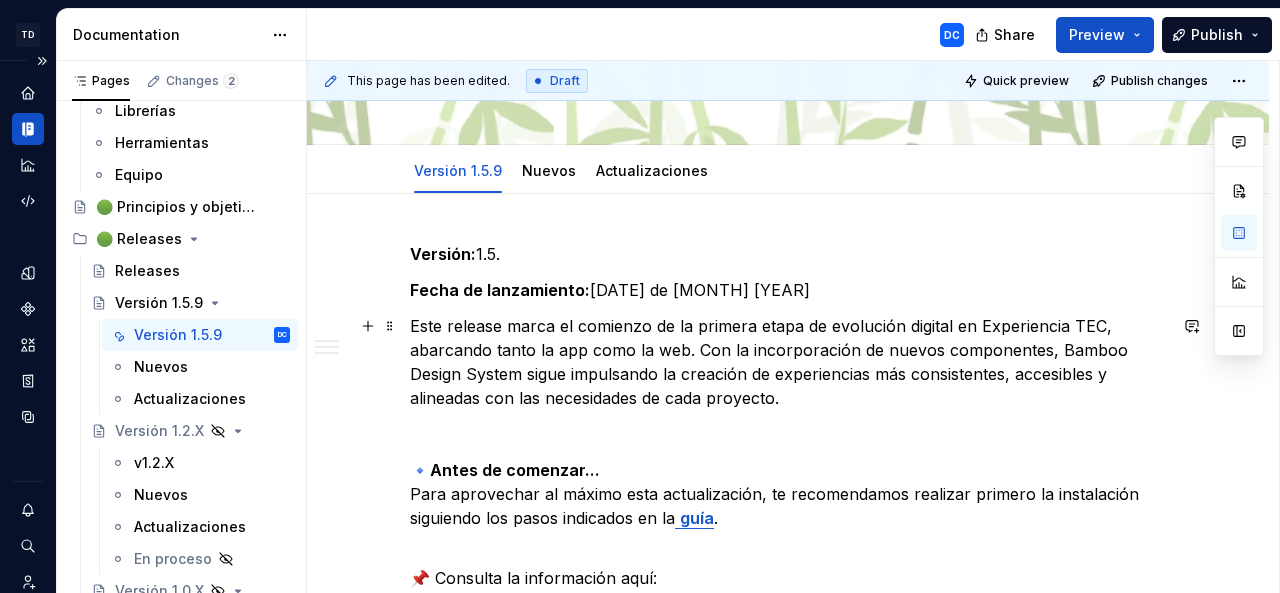 scroll, scrollTop: 130, scrollLeft: 0, axis: vertical 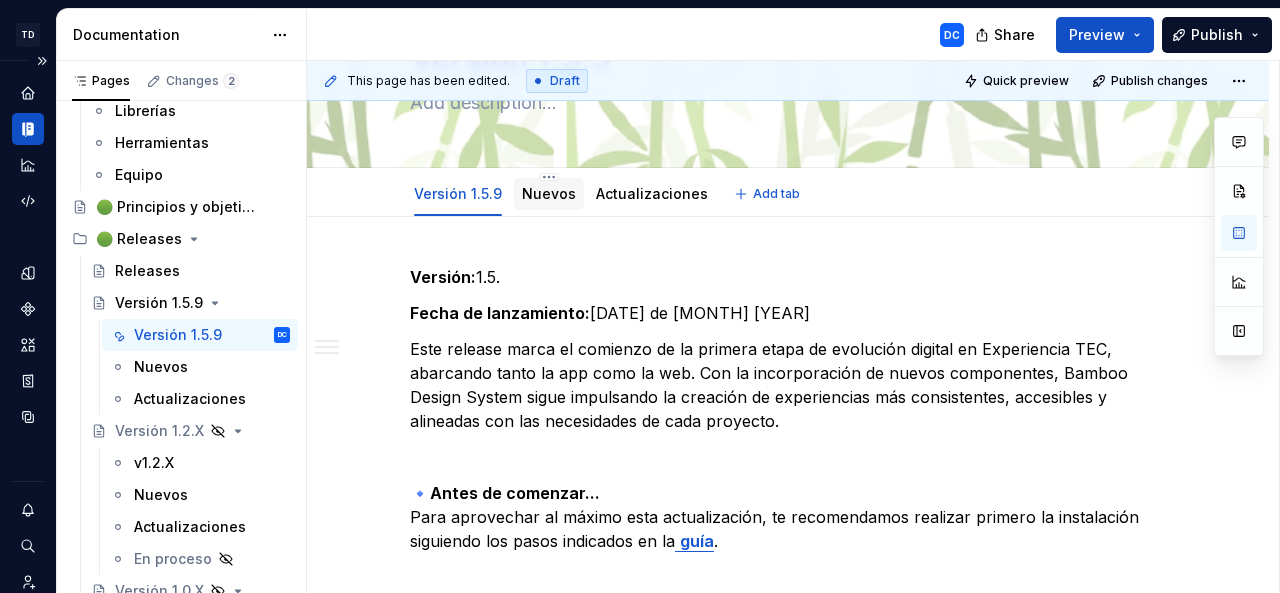 click on "Nuevos" at bounding box center [549, 193] 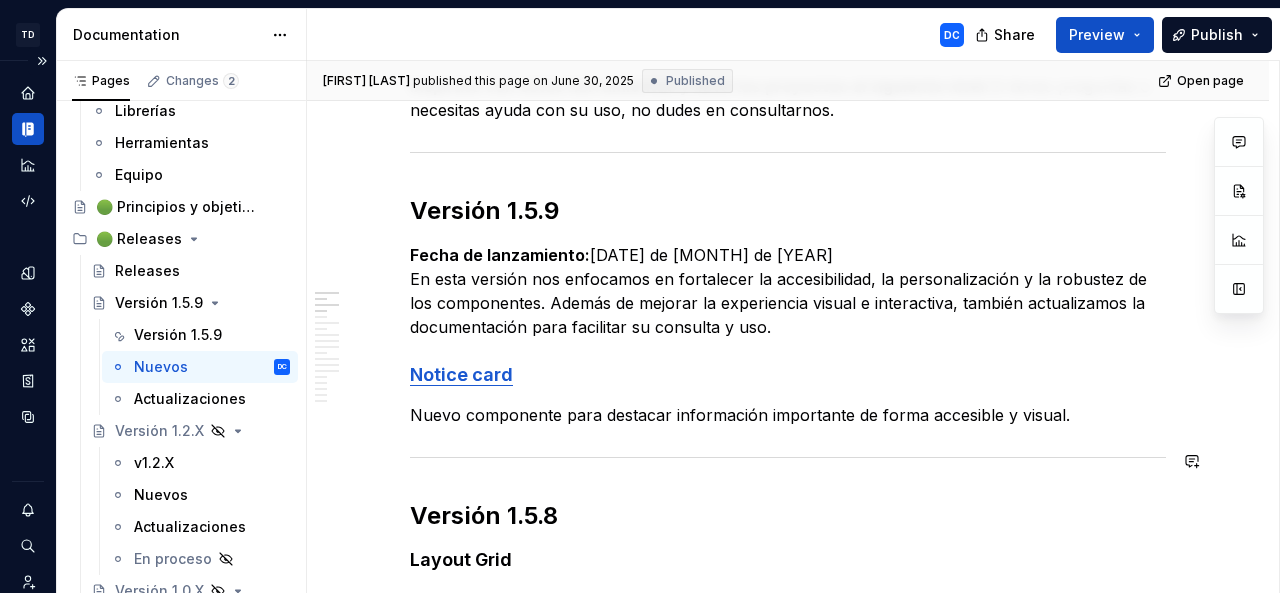 scroll, scrollTop: 454, scrollLeft: 0, axis: vertical 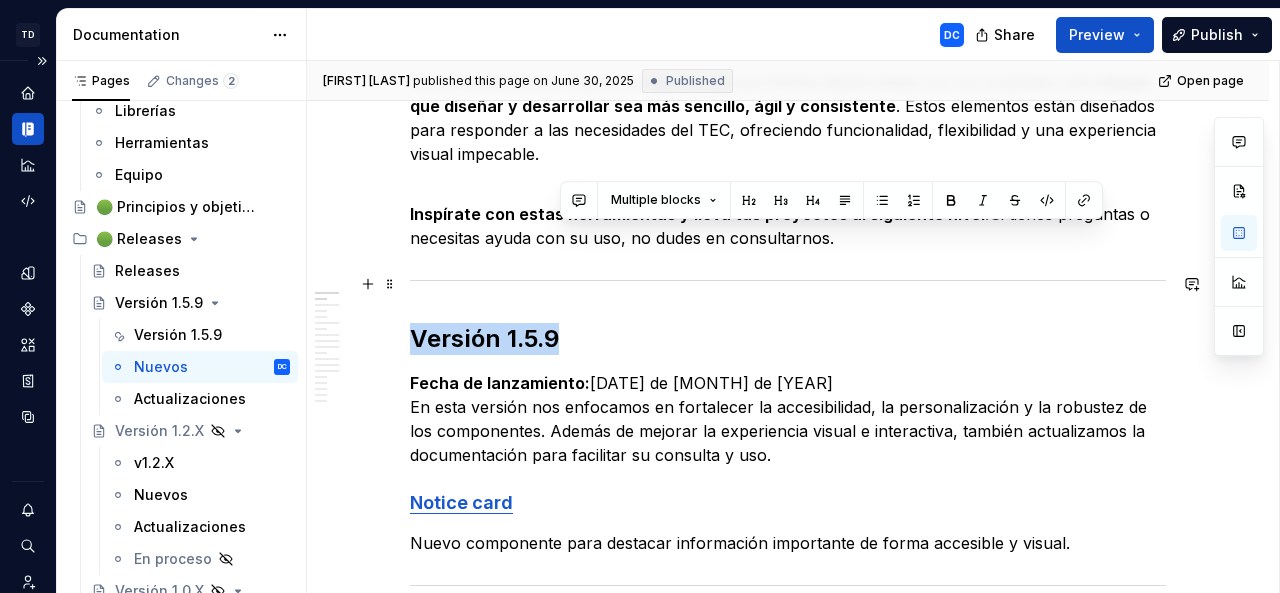 drag, startPoint x: 534, startPoint y: 201, endPoint x: 401, endPoint y: 273, distance: 151.23822 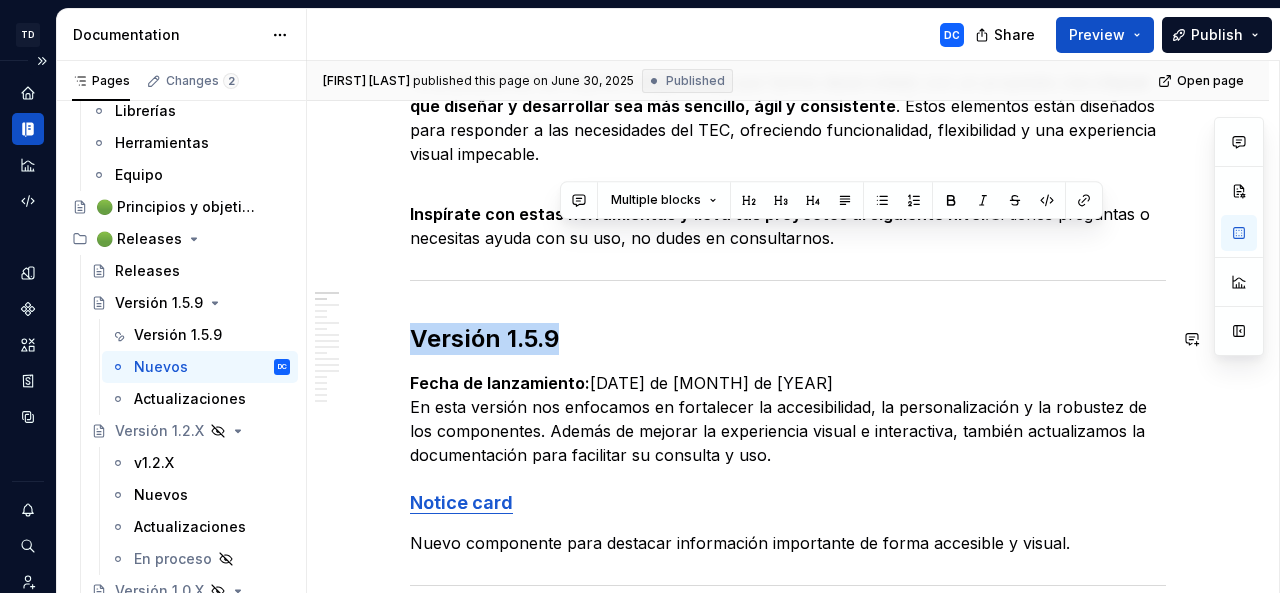 copy on "Versión 1.5.9" 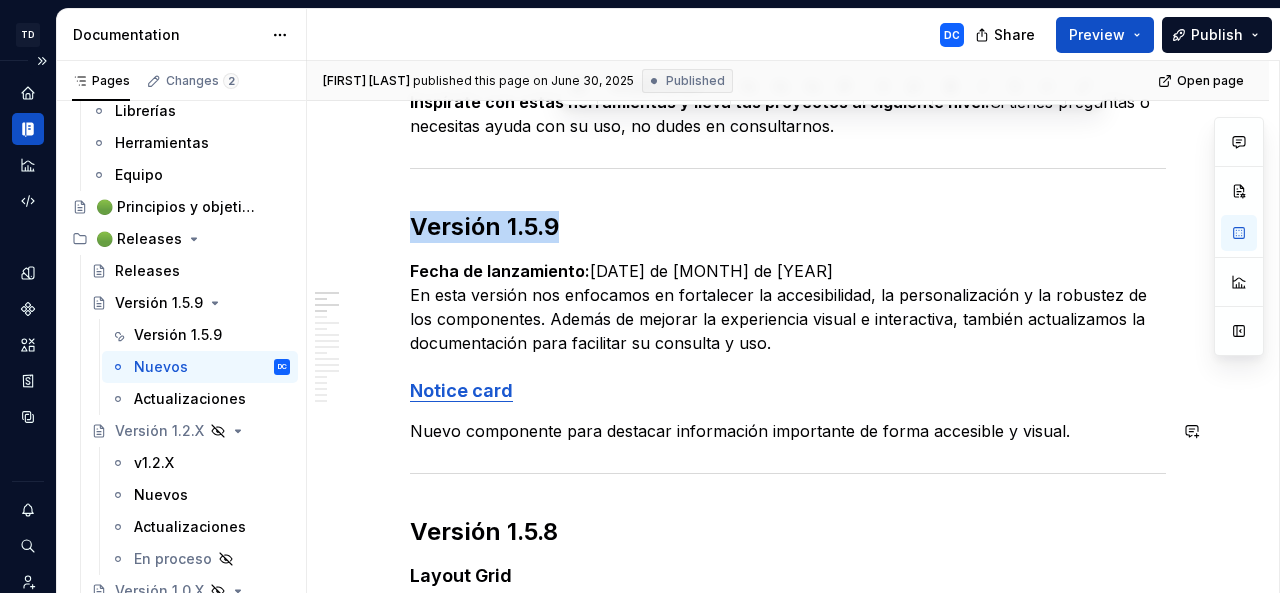 scroll, scrollTop: 439, scrollLeft: 0, axis: vertical 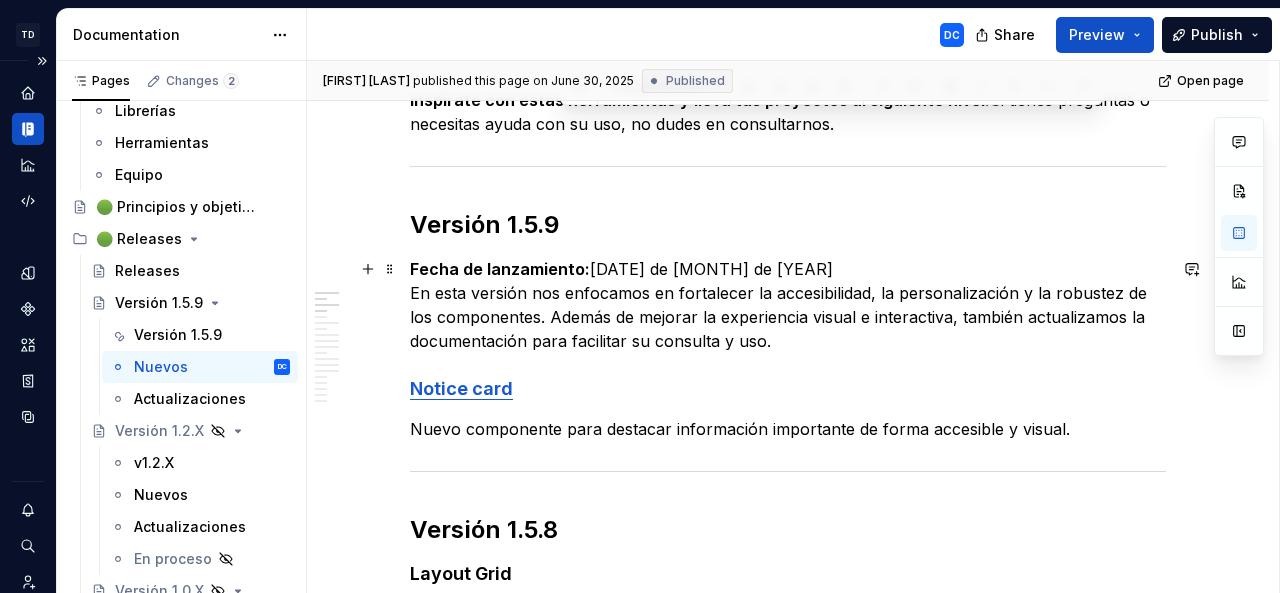 click on "Fecha de lanzamiento:  [DATE] de [MONTH] de [YEAR] En esta versión nos enfocamos en fortalecer la accesibilidad, la personalización y la robustez de los componentes. Además de mejorar la experiencia visual e interactiva, también actualizamos la documentación para facilitar su consulta y uso." at bounding box center [788, 305] 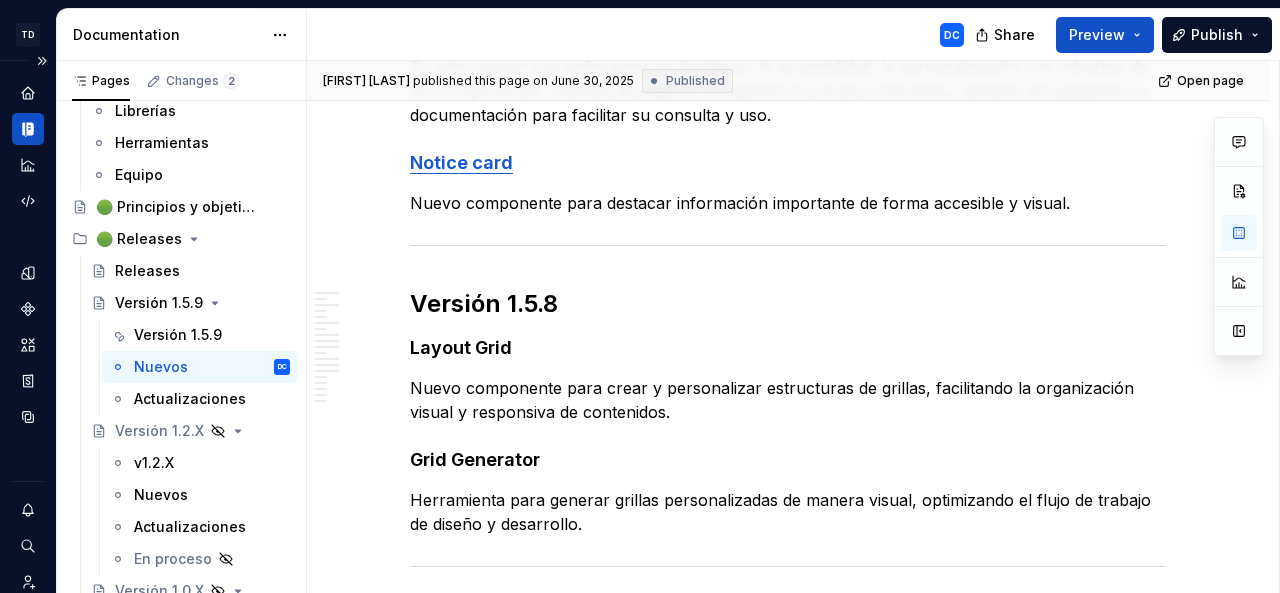 scroll, scrollTop: 0, scrollLeft: 0, axis: both 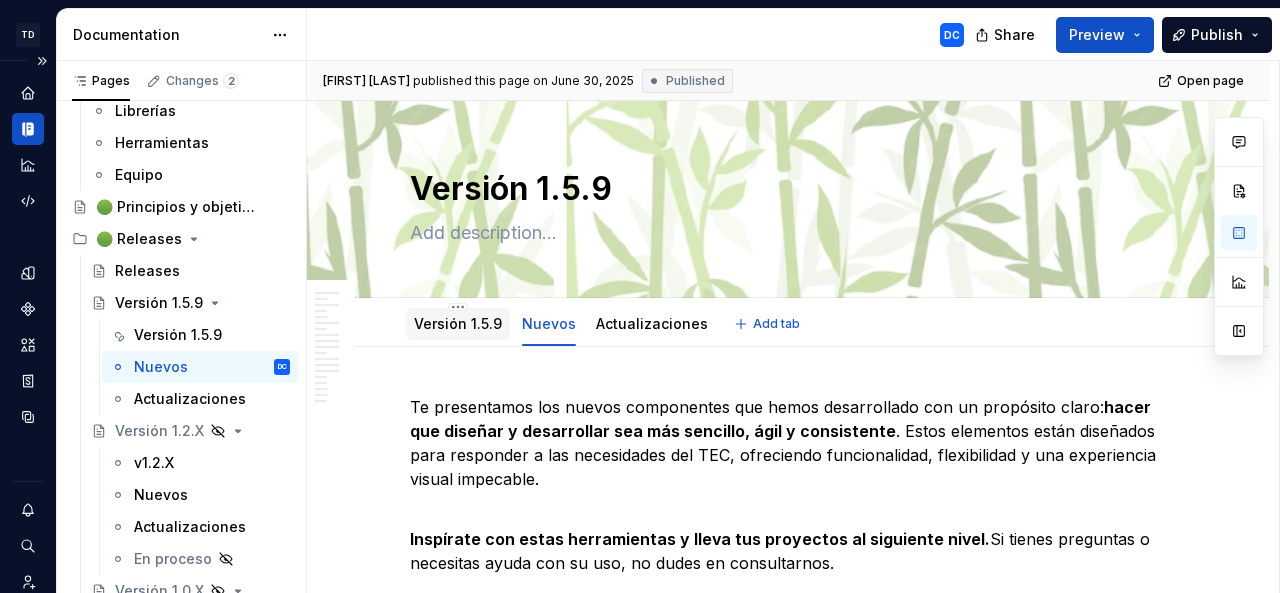 click on "Versión 1.5.9" at bounding box center [458, 323] 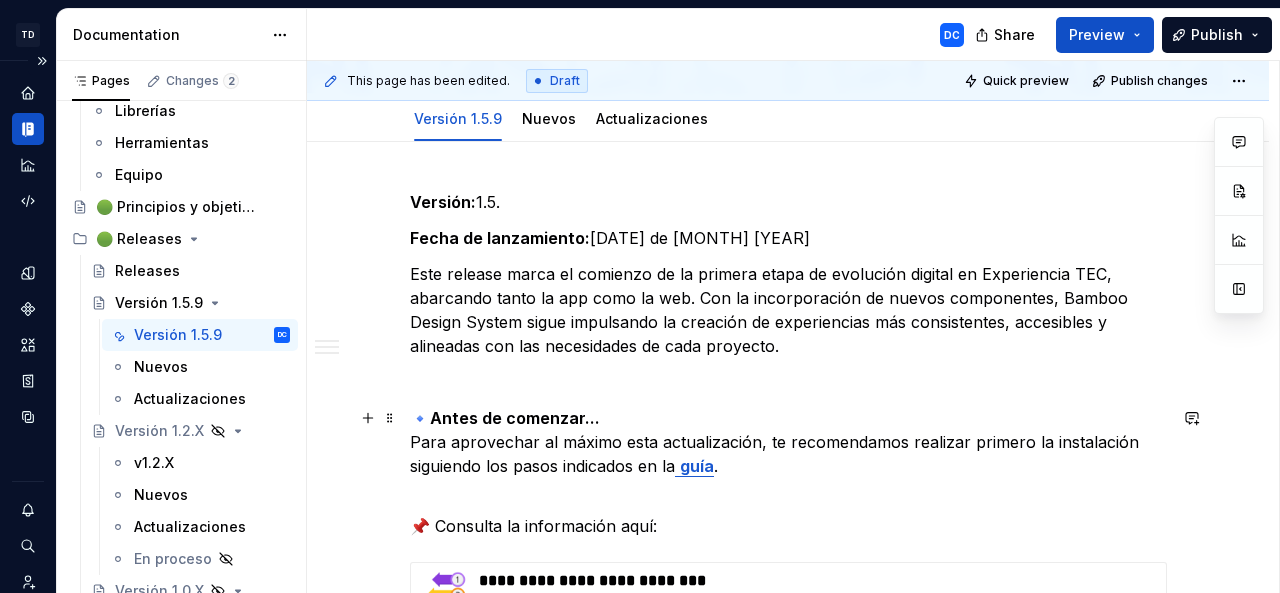 scroll, scrollTop: 0, scrollLeft: 0, axis: both 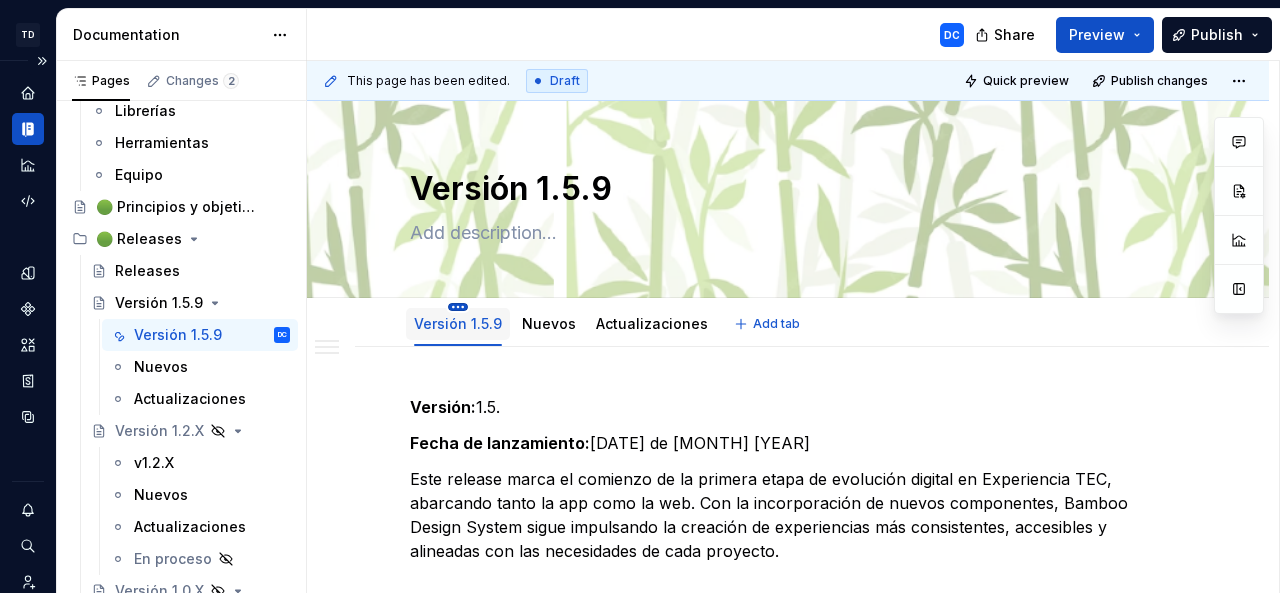 click on "TD Bamboo Design System DC Dataset Bamboo - Design System Documentation DC Share Preview Publish Pages Changes 2 Add
Accessibility guide for tree Page tree.
Navigate the tree with the arrow keys. Common tree hotkeys apply. Further keybindings are available:
enter to execute primary action on focused item
f2 to start renaming the focused item
escape to abort renaming an item
control+d to start dragging selected items
Te damos la bienvenida a Bamboo Bamboo Formas de colaboración Librerías Herramientas Equipo 🟢 Principios y objetivos 🟢 Releases Releases Versión 1.5.9 Versión 1.5.9 DC Nuevos Actualizaciones Versión 1.2.X v1.2.X Nuevos Actualizaciones En proceso Versión 1.0.X v1.0.X Nuevos Actualizaciones En proceso 🟢 Instalación Angular | Guía de instalación de Bamboo Ionic | Guía de instalación de Bamboo Patrones UI/UX  Charts Respaldo: Angular | Guía de instalación de Bamboo 🟢 Foundations Otras marcas mitec mitec N" at bounding box center (640, 296) 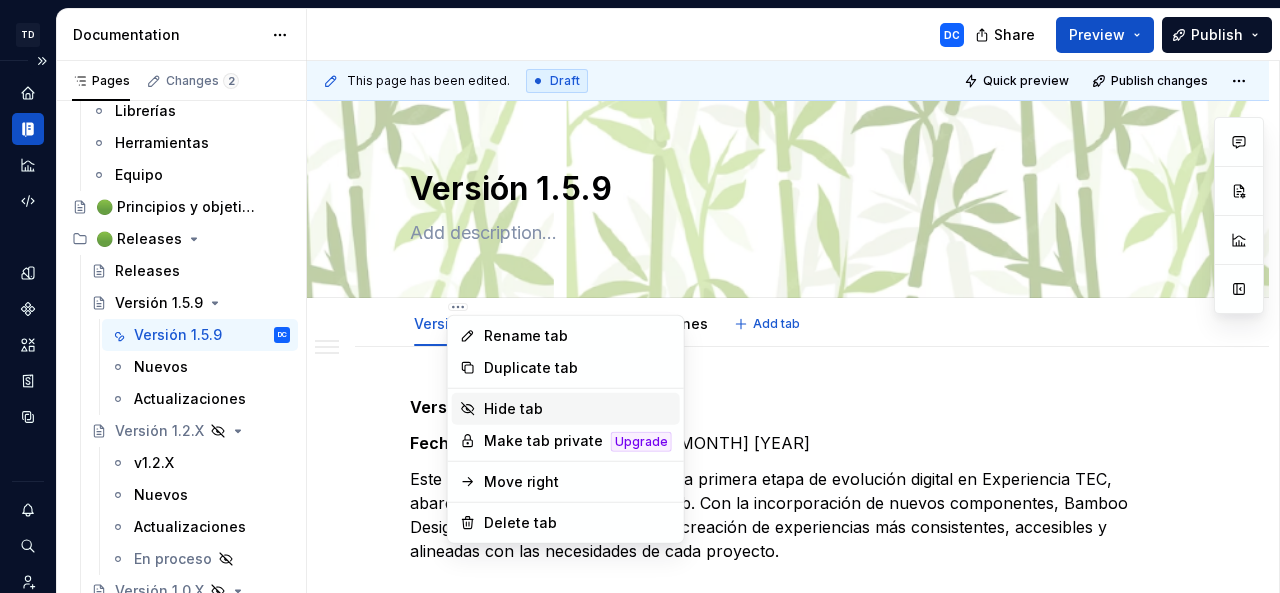 click on "Hide tab" at bounding box center (578, 409) 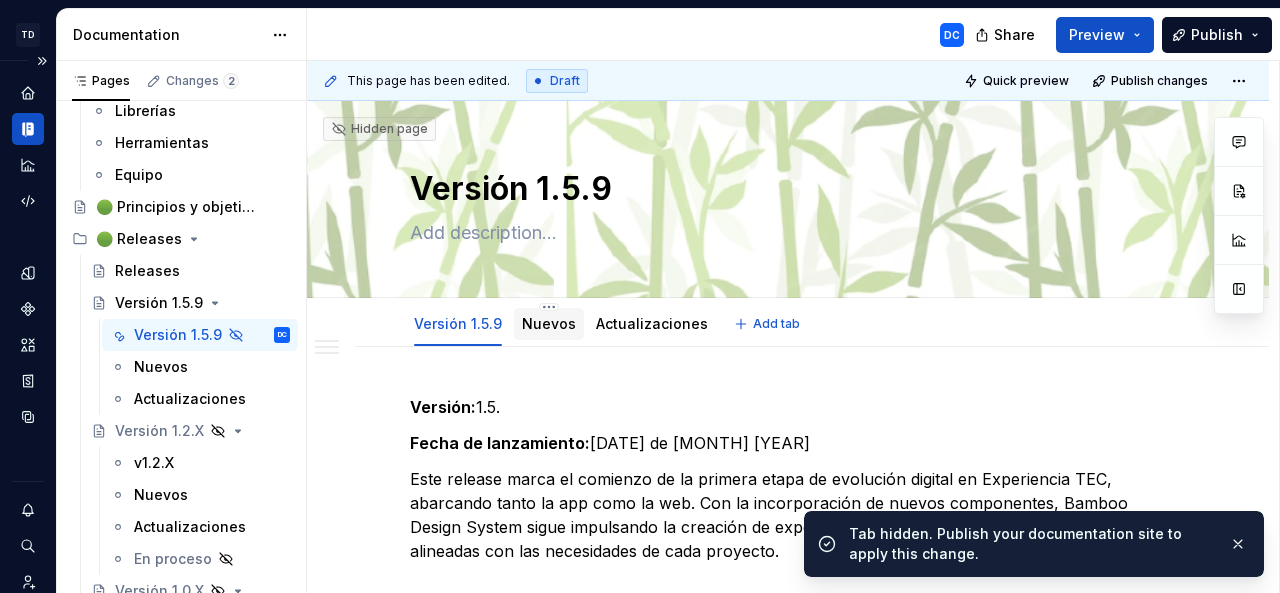 click on "Nuevos" at bounding box center (549, 323) 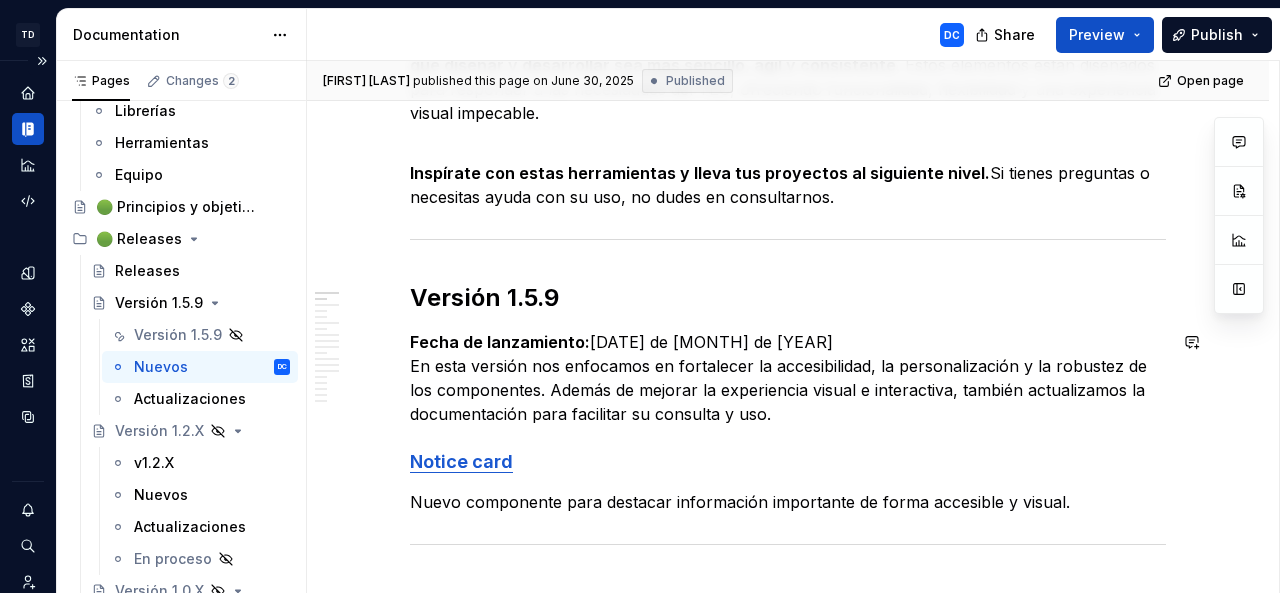 scroll, scrollTop: 283, scrollLeft: 0, axis: vertical 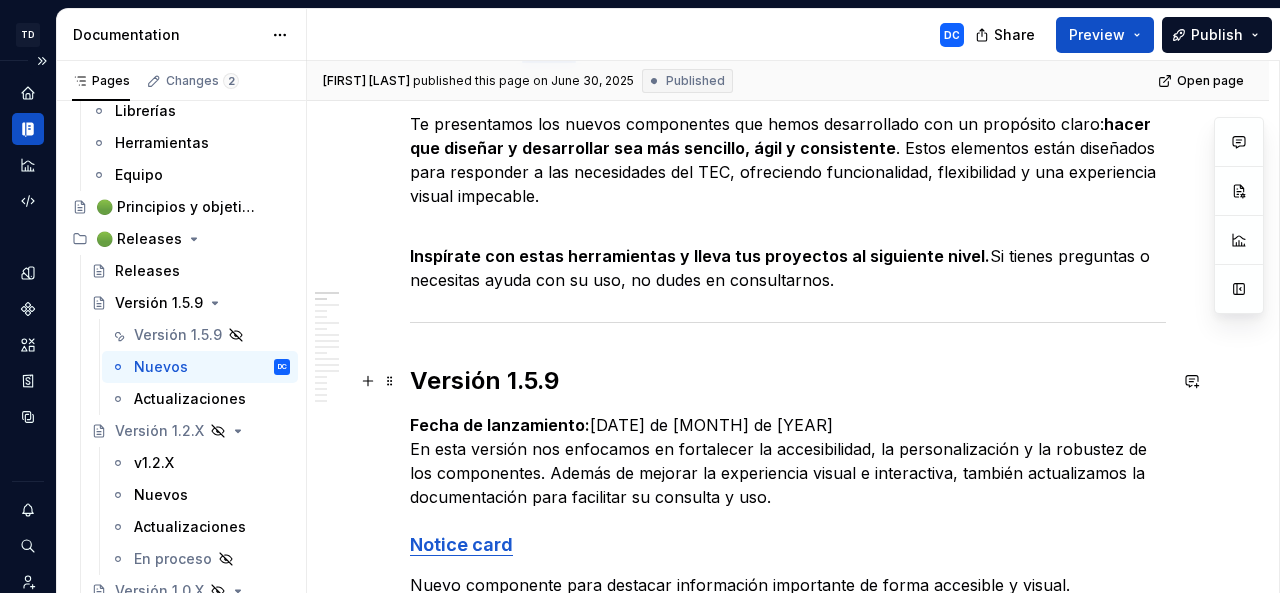 click on "[FIRST] [LAST] [LASTNAME] published this page on [MONTH] [DATE], [YEAR] Published Open page Versión 1.5.9 Edit header Versión 1.5.9 Nuevos Actualizaciones Versión 1.5.9 Notice card Versión 1.5.8 Layout Grid Grid Generator Versión 1.5.7 Form validation Versión 1.5.6 Versión 1.5.5 Versión 1.5.4 Button icon Versión 1.5.3 Versión 1.5.2 Versión 1.5.0 Image Carousel Digital ID Icon Status Vertical Layout Te presentamos los nuevos componentes que hemos desarrollado con un propósito claro: hacer que diseñar y desarrollar sea más sencillo, ágil y consistente . Estos elementos están diseñados para responder a las necesidades del TEC, ofreciendo funcionalidad, flexibilidad y una experiencia visual impecable. Inspírate con estas herramientas y lleva tus proyectos al siguiente nivel. Si tienes preguntas o necesitas ayuda con su uso, no dudes en consultarnos. Versión 1.5.9 Fecha de lanzamiento: [DATE] de [MONTH] de [YEAR] Notice card Versión 1.5.8 Layout Grid Grid Generator Versión 1.5.7 🆕 Novedades" at bounding box center [793, 327] 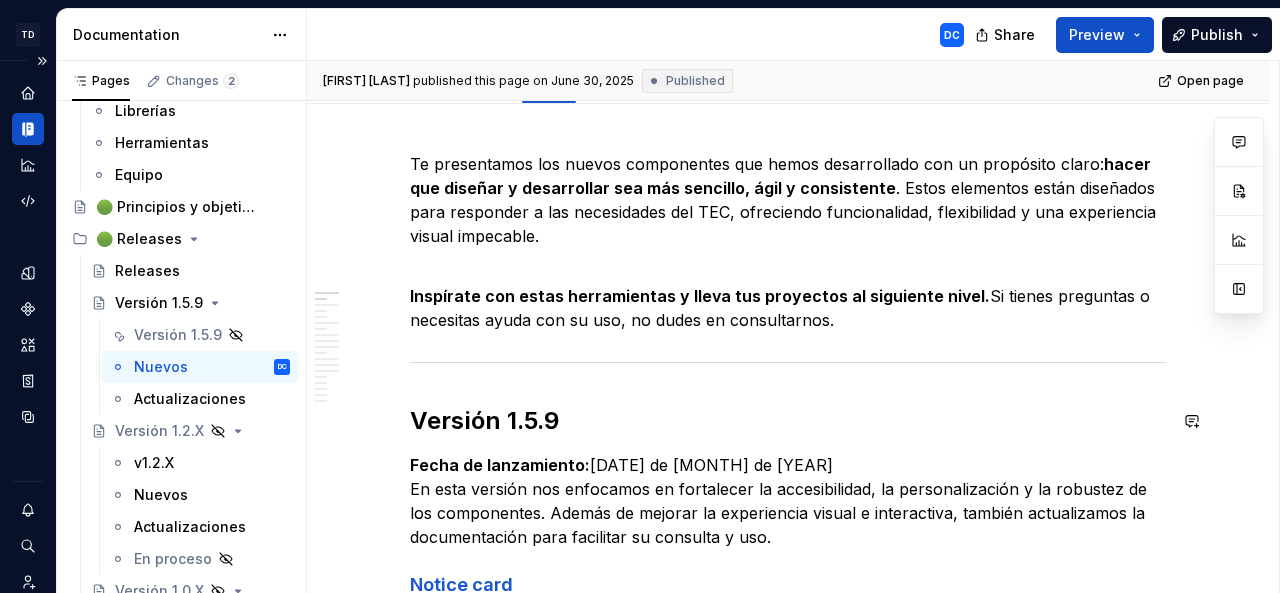 click on "Te presentamos los nuevos componentes que hemos desarrollado con un propósito claro:  hacer que diseñar y desarrollar sea más sencillo, ágil y consistente . Estos elementos están diseñados para responder a las necesidades del TEC, ofreciendo funcionalidad, flexibilidad y una experiencia visual impecable. Inspírate con estas herramientas y lleva tus proyectos al siguiente nivel.  Si tienes preguntas o necesitas ayuda con su uso, no dudes en consultarnos. Versión 1.5.9 Fecha de lanzamiento:  27 de junio de 2025 En esta versión nos enfocamos en fortalecer la accesibilidad, la personalización y la robustez de los componentes. Además de mejorar la experiencia visual e interactiva, también actualizamos la documentación para facilitar su consulta y uso. Notice card Nuevo componente para destacar información importante de forma accesible y visual. Versión 1.5.8 Layout Grid Nuevo componente para crear y personalizar estructuras de grillas, facilitando la organización visual y responsiva de contenidos." at bounding box center [788, 1900] 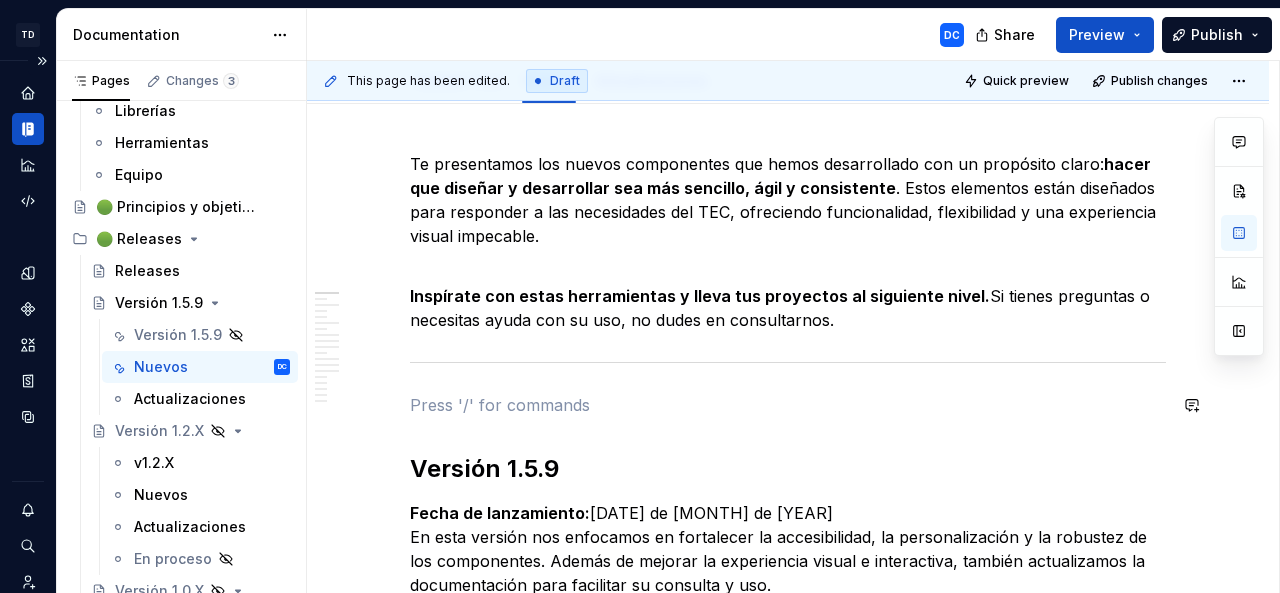 type on "*" 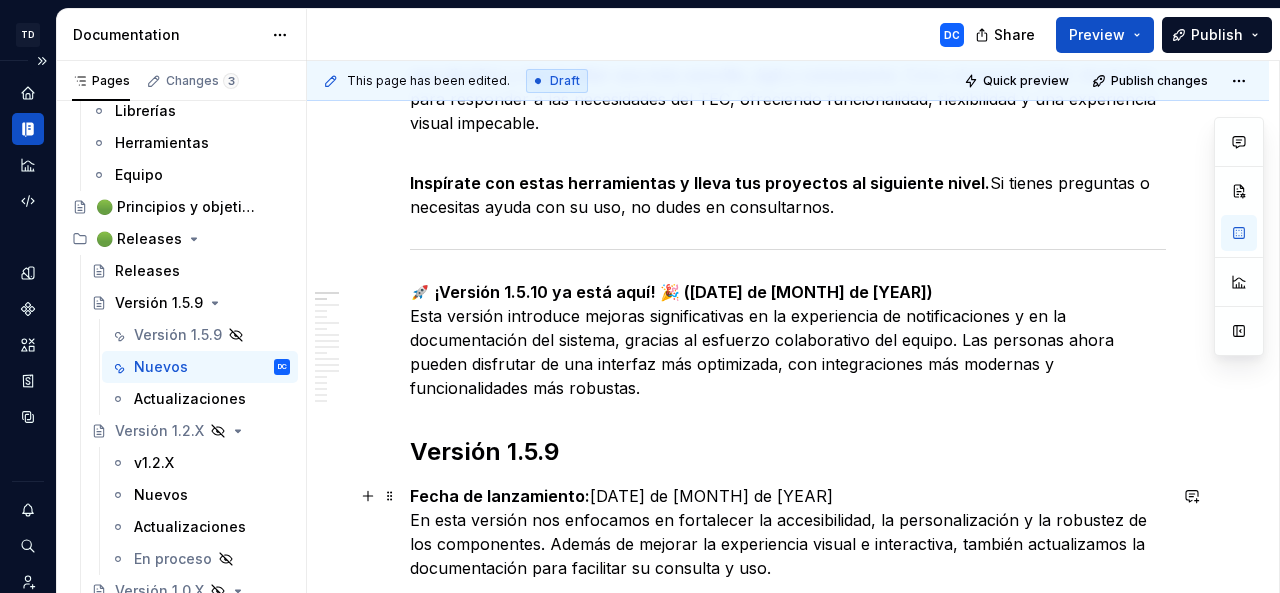 scroll, scrollTop: 381, scrollLeft: 0, axis: vertical 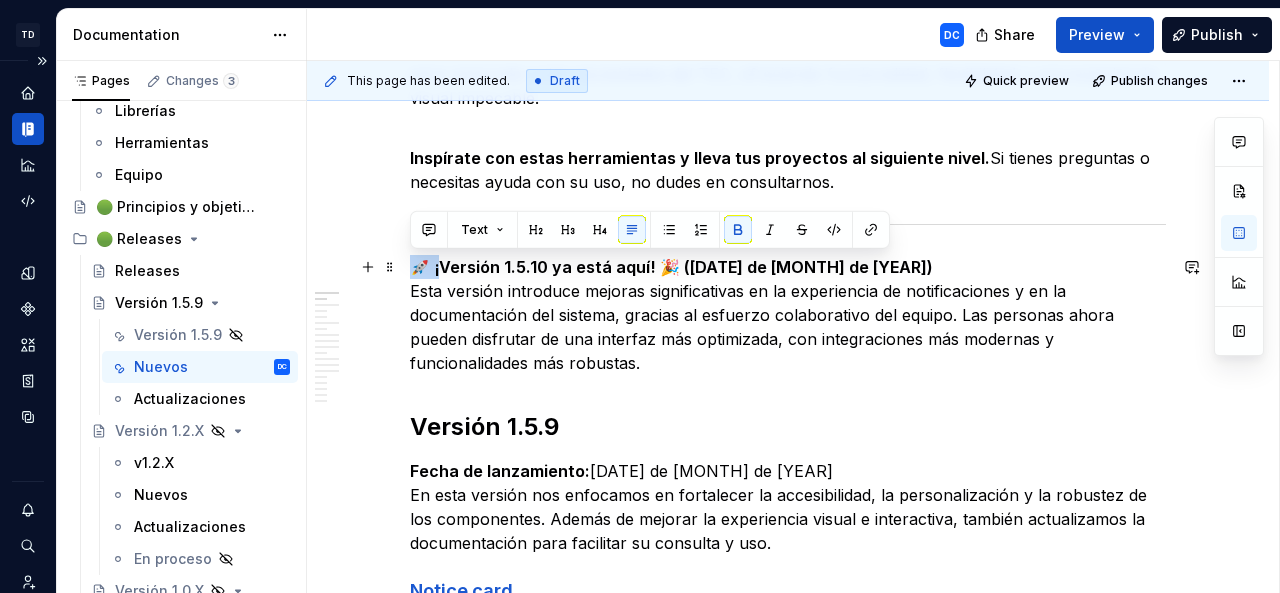 drag, startPoint x: 439, startPoint y: 265, endPoint x: 406, endPoint y: 265, distance: 33 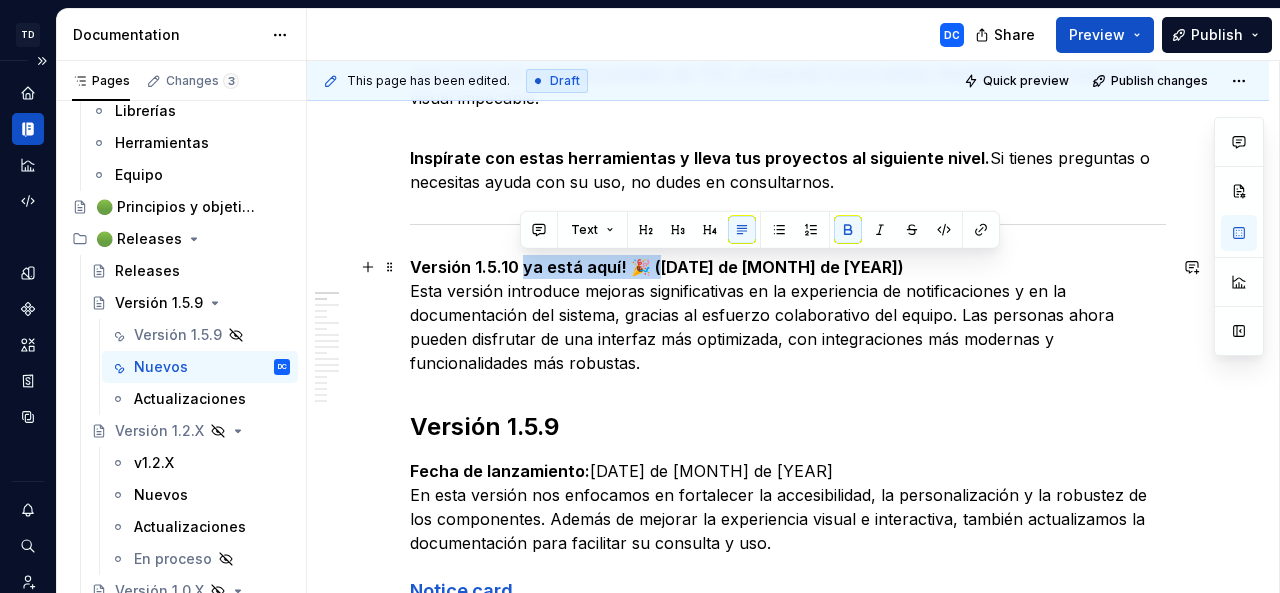 drag, startPoint x: 651, startPoint y: 267, endPoint x: 520, endPoint y: 269, distance: 131.01526 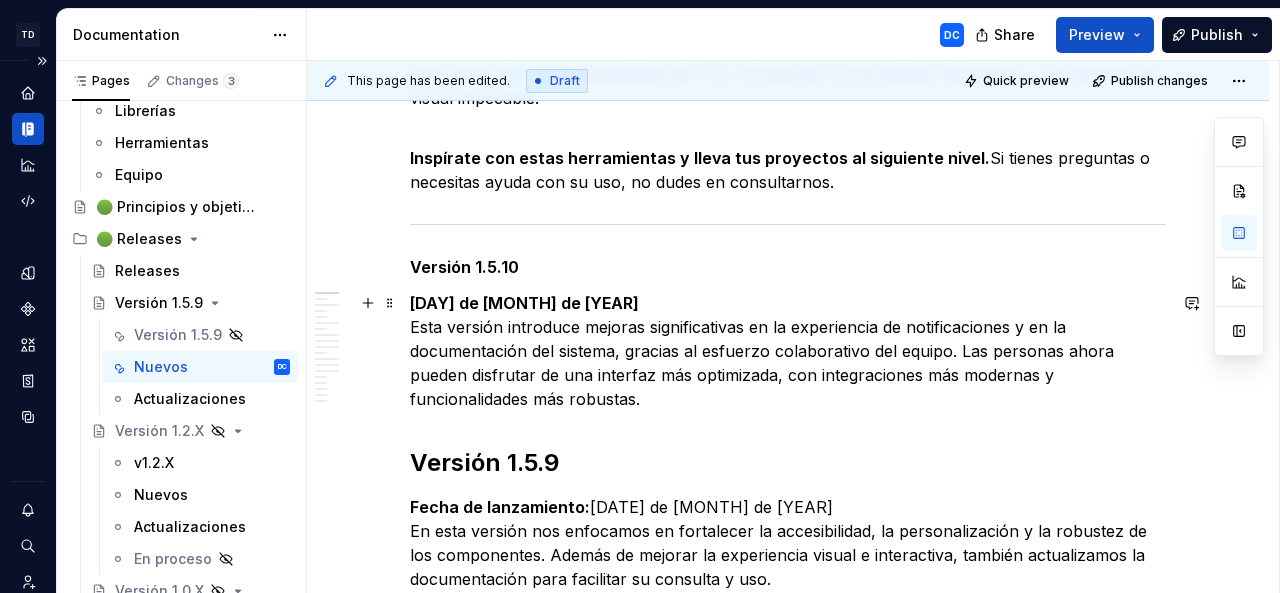 click on "01 de agosto de 2025) Esta versión introduce mejoras significativas en la experiencia de notificaciones y en la documentación del sistema, gracias al esfuerzo colaborativo del equipo. Las personas ahora pueden disfrutar de una interfaz más optimizada, con integraciones más modernas y funcionalidades más robustas." at bounding box center (788, 351) 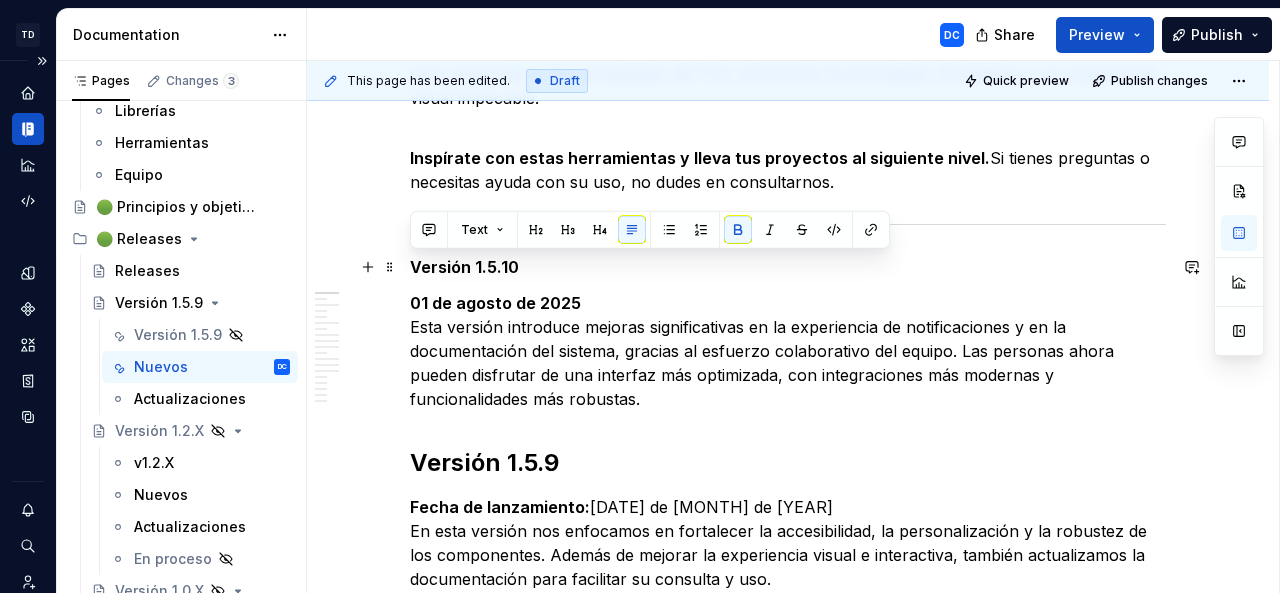drag, startPoint x: 522, startPoint y: 264, endPoint x: 404, endPoint y: 268, distance: 118.06778 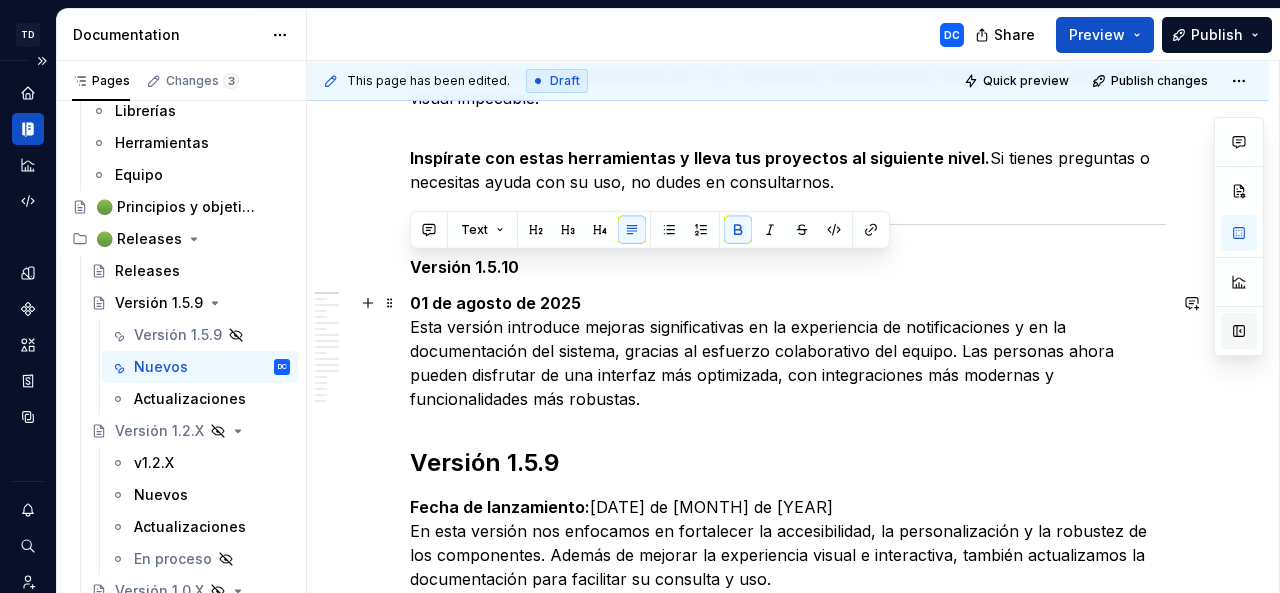 click at bounding box center (1239, 331) 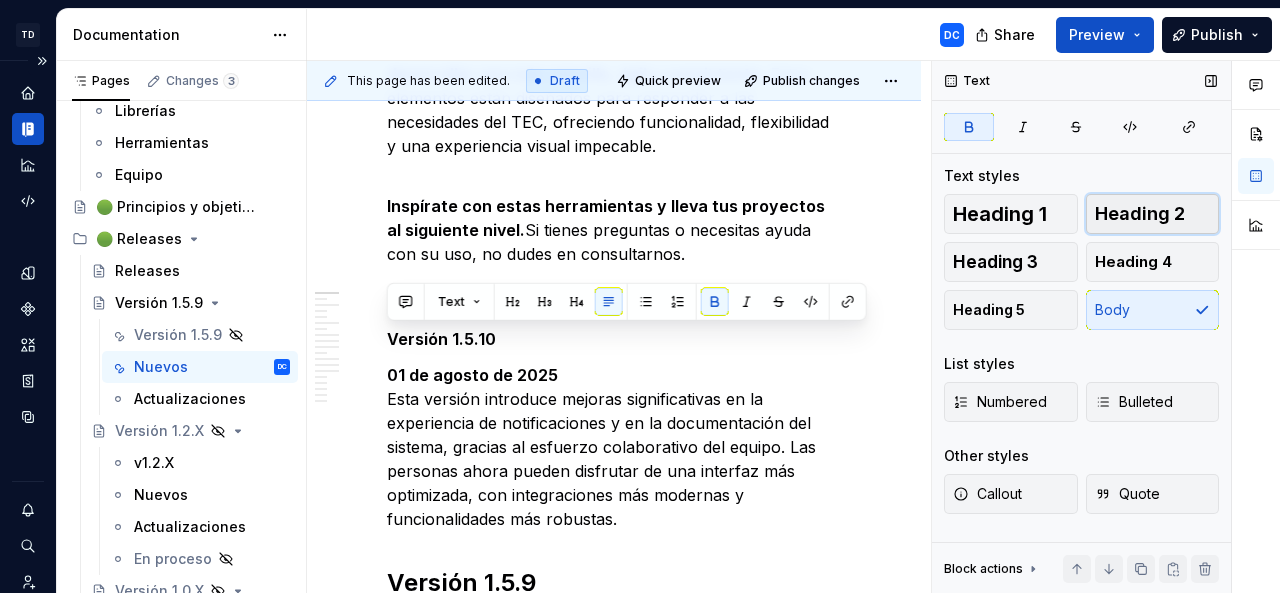 click on "Heading 2" at bounding box center (1140, 214) 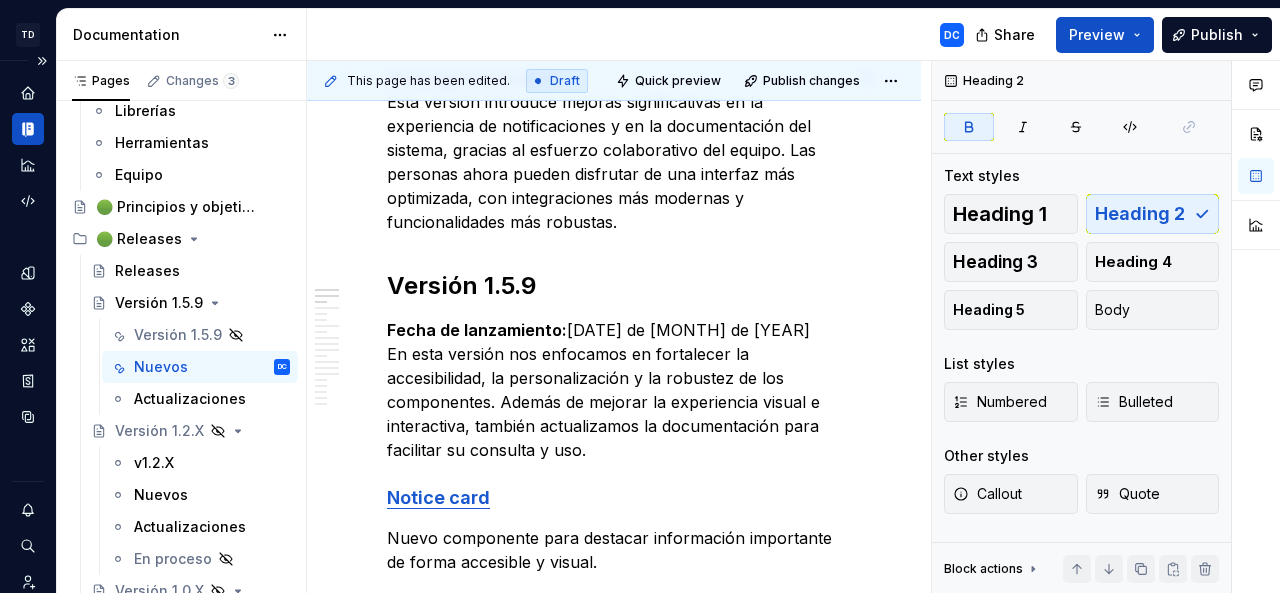 scroll, scrollTop: 631, scrollLeft: 0, axis: vertical 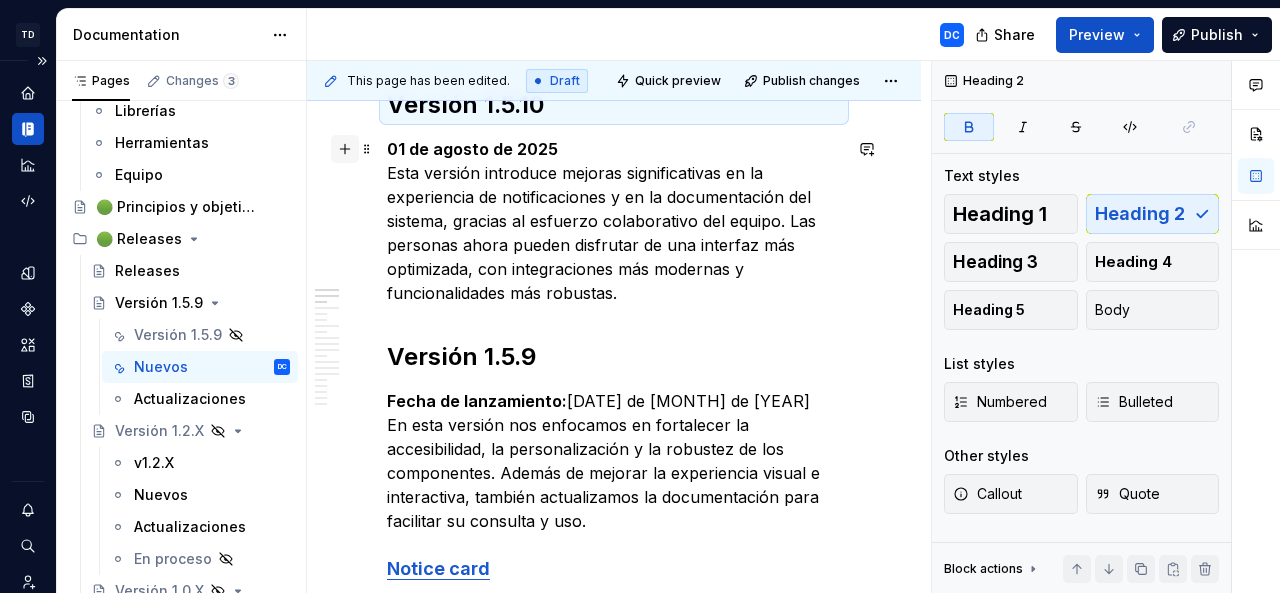 click at bounding box center (345, 149) 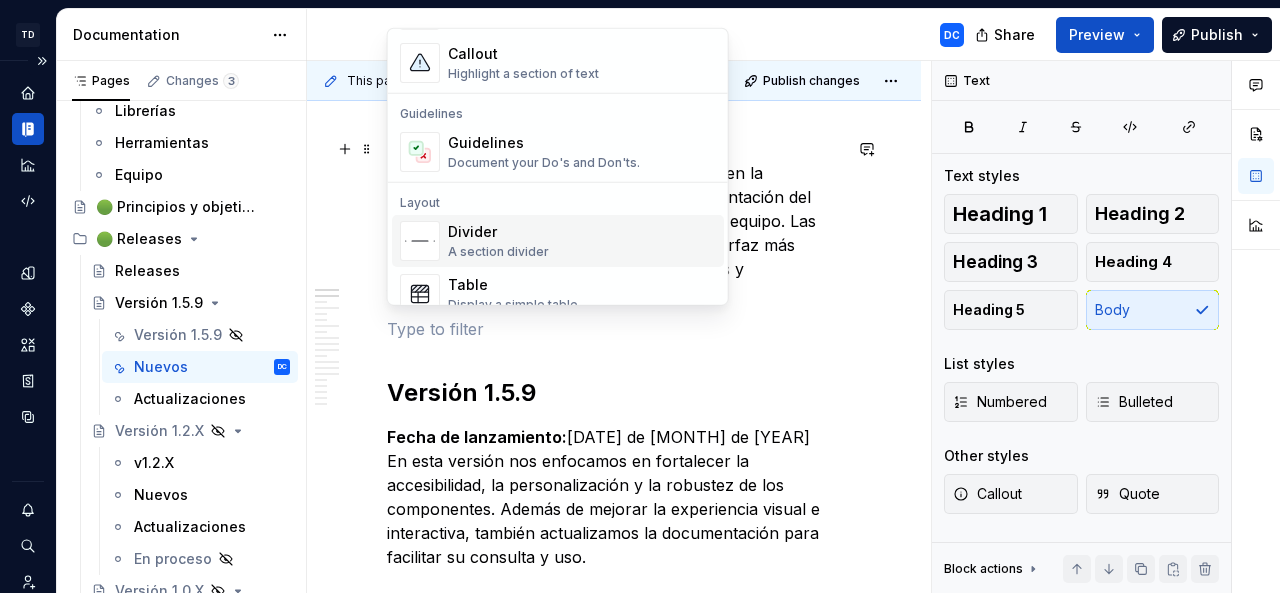 scroll, scrollTop: 534, scrollLeft: 0, axis: vertical 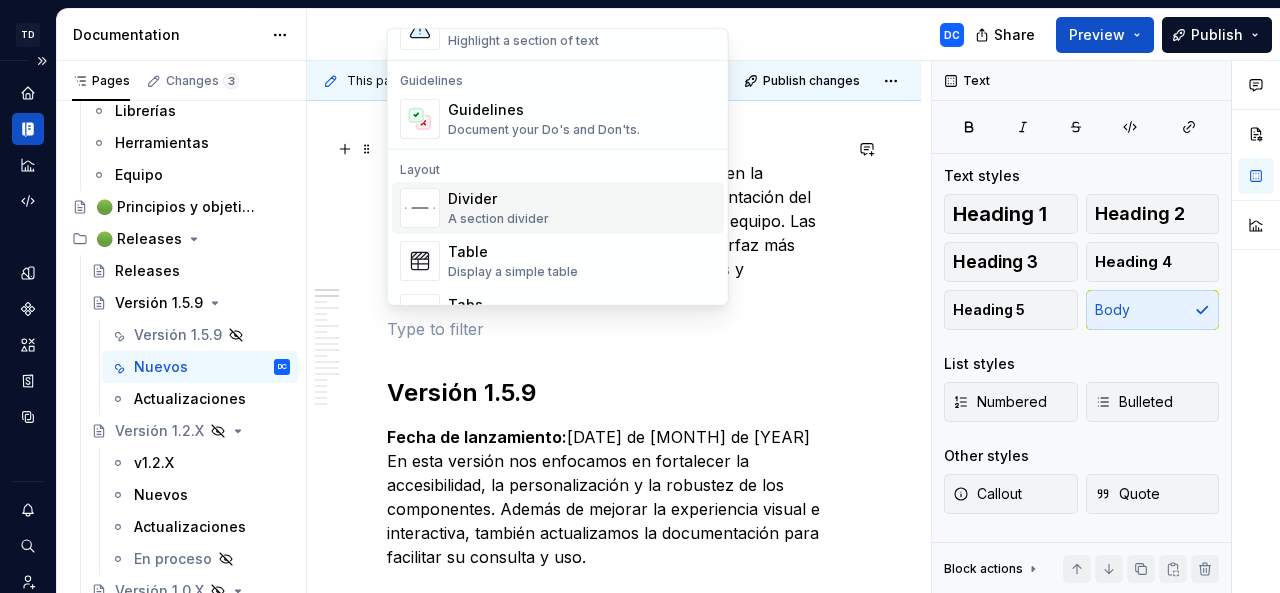 click on "Divider A section divider" at bounding box center (582, 208) 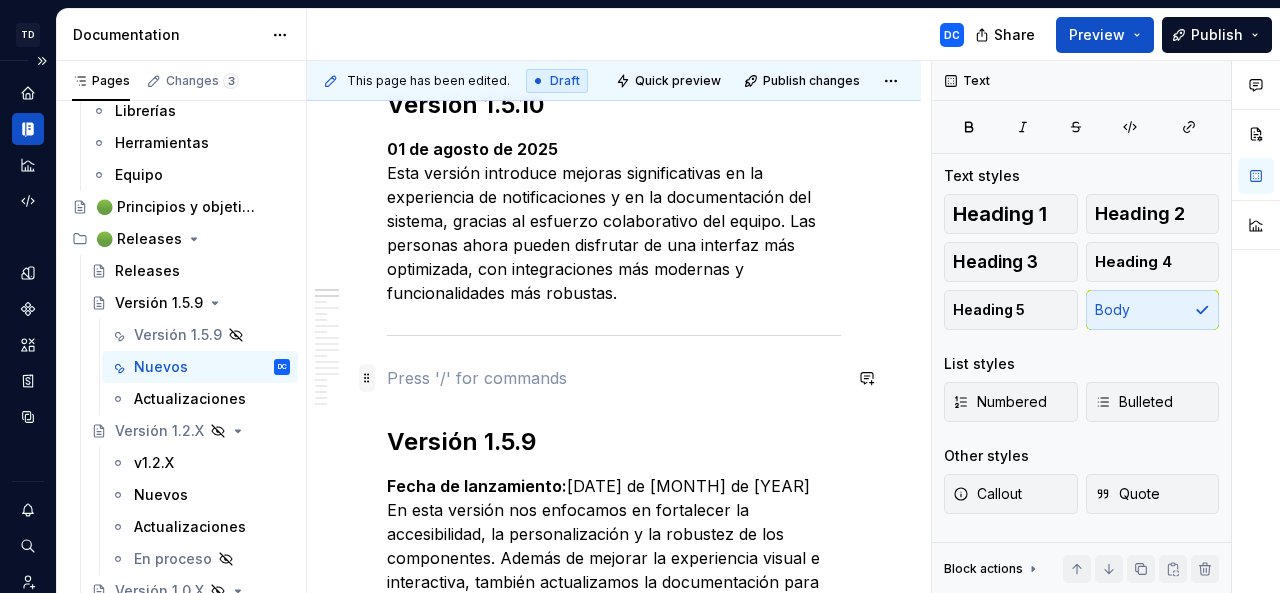 click at bounding box center [367, 378] 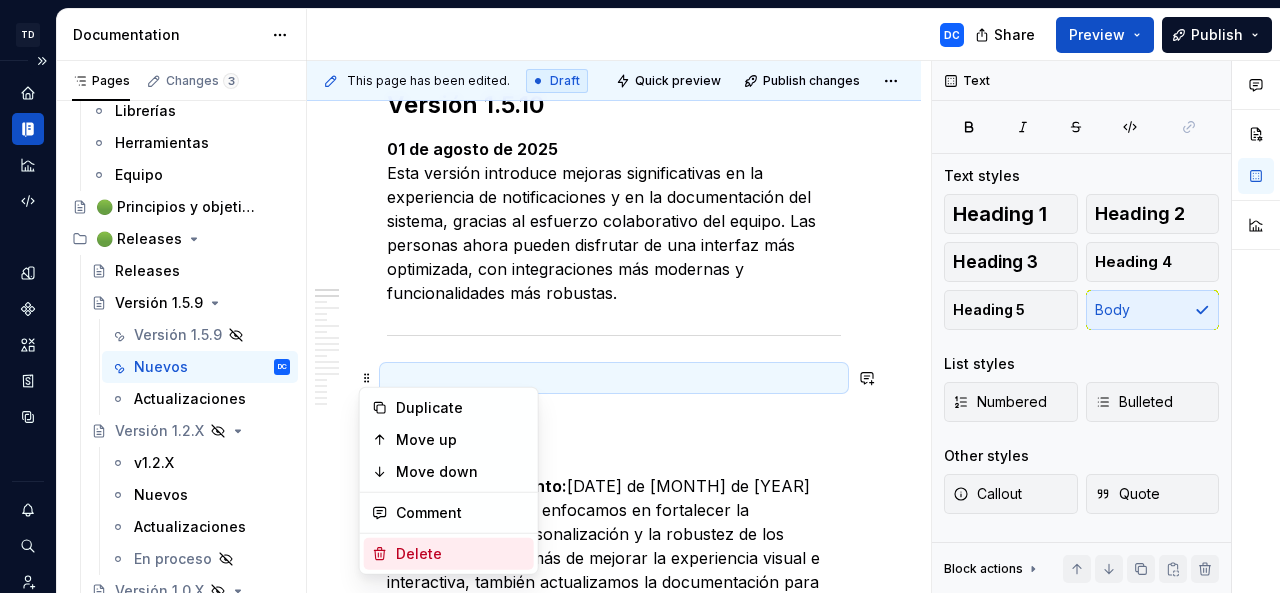 click on "Delete" at bounding box center [461, 554] 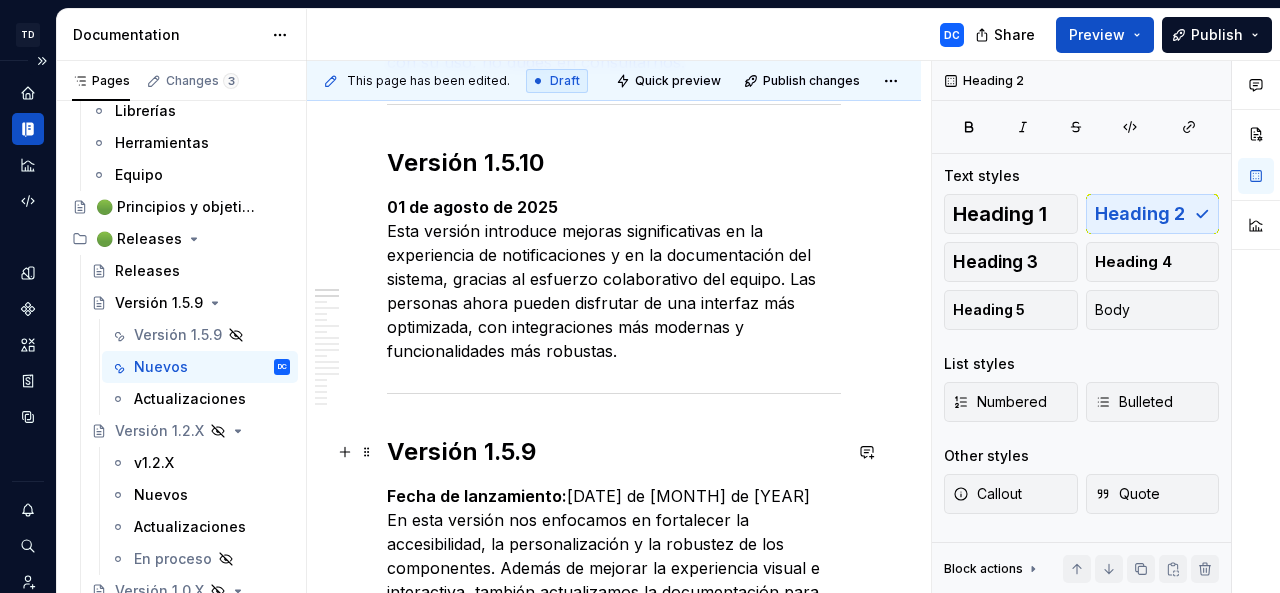 scroll, scrollTop: 574, scrollLeft: 0, axis: vertical 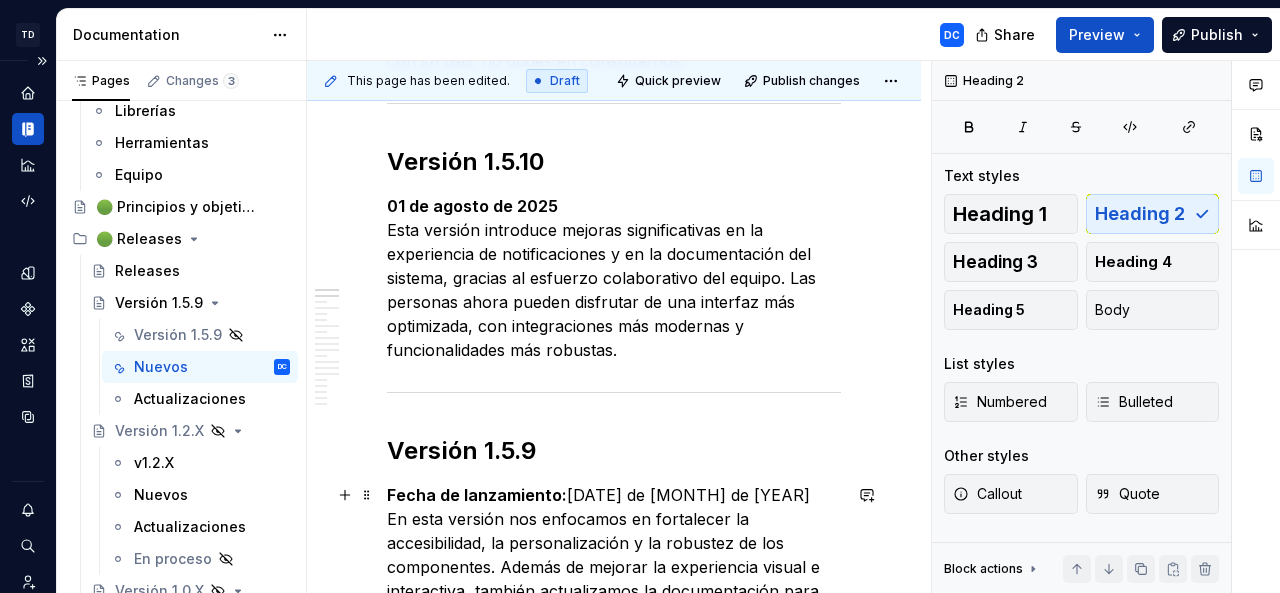 click on "Fecha de lanzamiento:  [DATE] de [MONTH] de [YEAR] En esta versión nos enfocamos en fortalecer la accesibilidad, la personalización y la robustez de los componentes. Además de mejorar la experiencia visual e interactiva, también actualizamos la documentación para facilitar su consulta y uso." at bounding box center [614, 555] 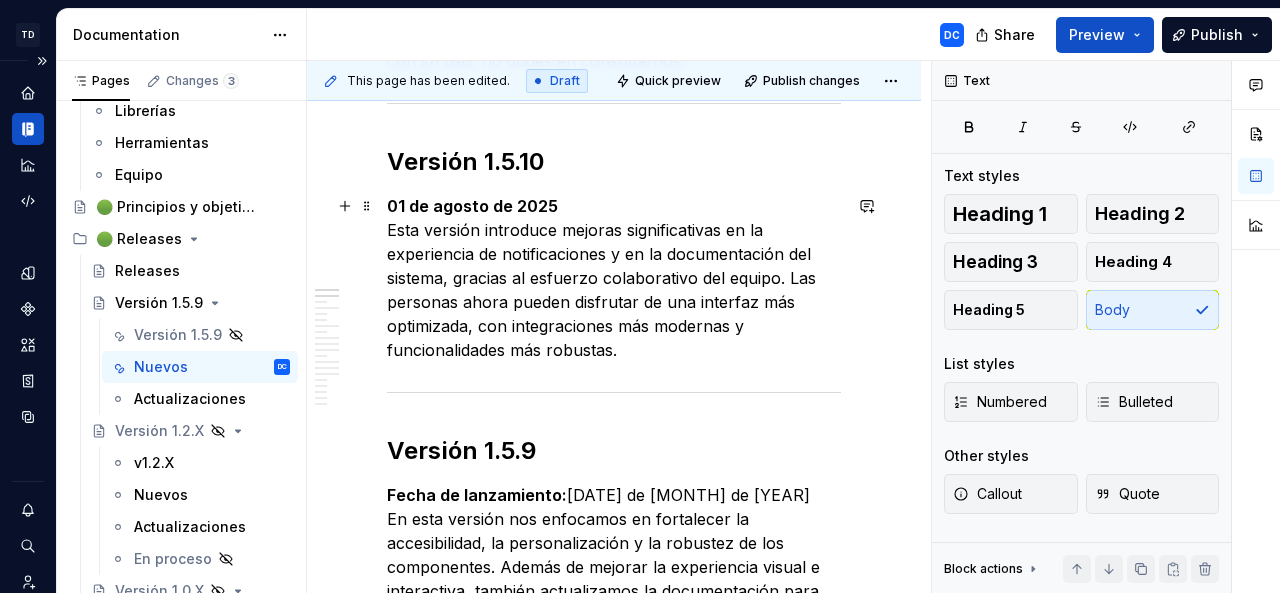 click on "[DATE] de [MONTH] de [YEAR] Esta versión introduce mejoras significativas en la experiencia de notificaciones y en la documentación del sistema, gracias al esfuerzo colaborativo del equipo. Las personas ahora pueden disfrutar de una interfaz más optimizada, con integraciones más modernas y funcionalidades más robustas." at bounding box center (614, 278) 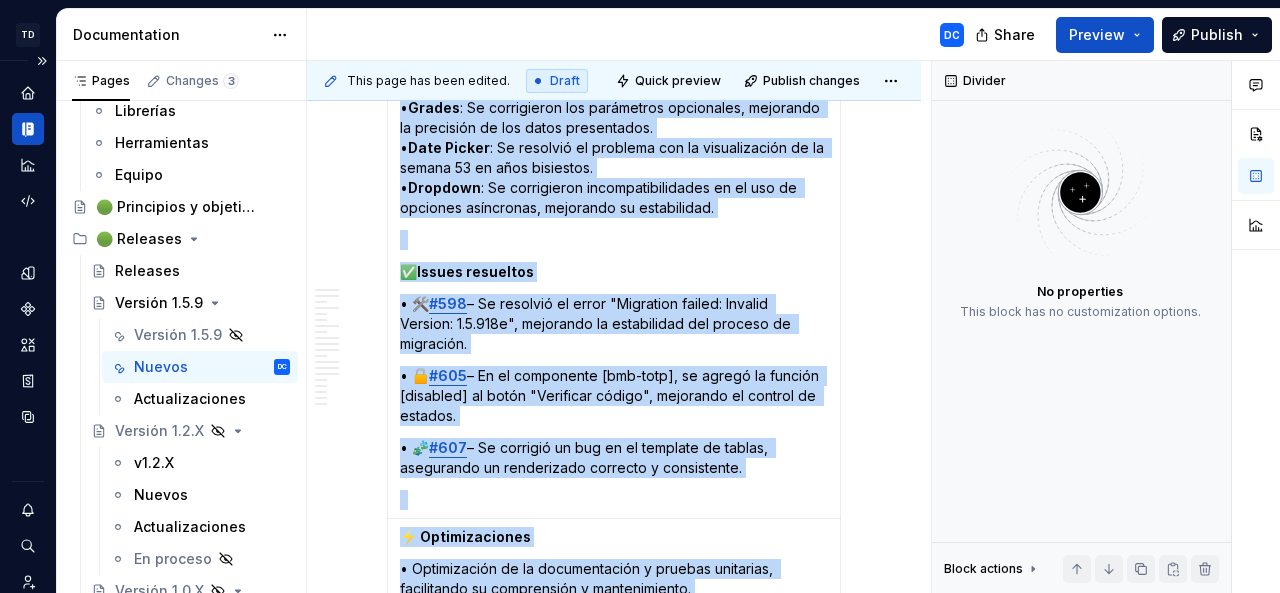 scroll, scrollTop: 1136, scrollLeft: 0, axis: vertical 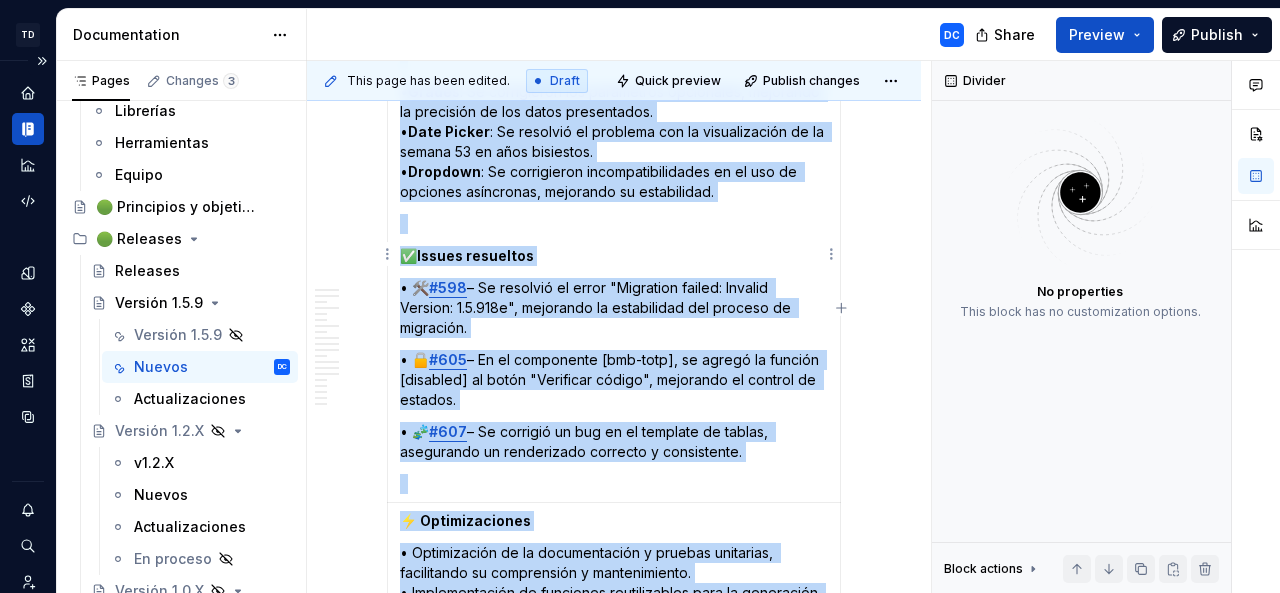 click at bounding box center (614, 224) 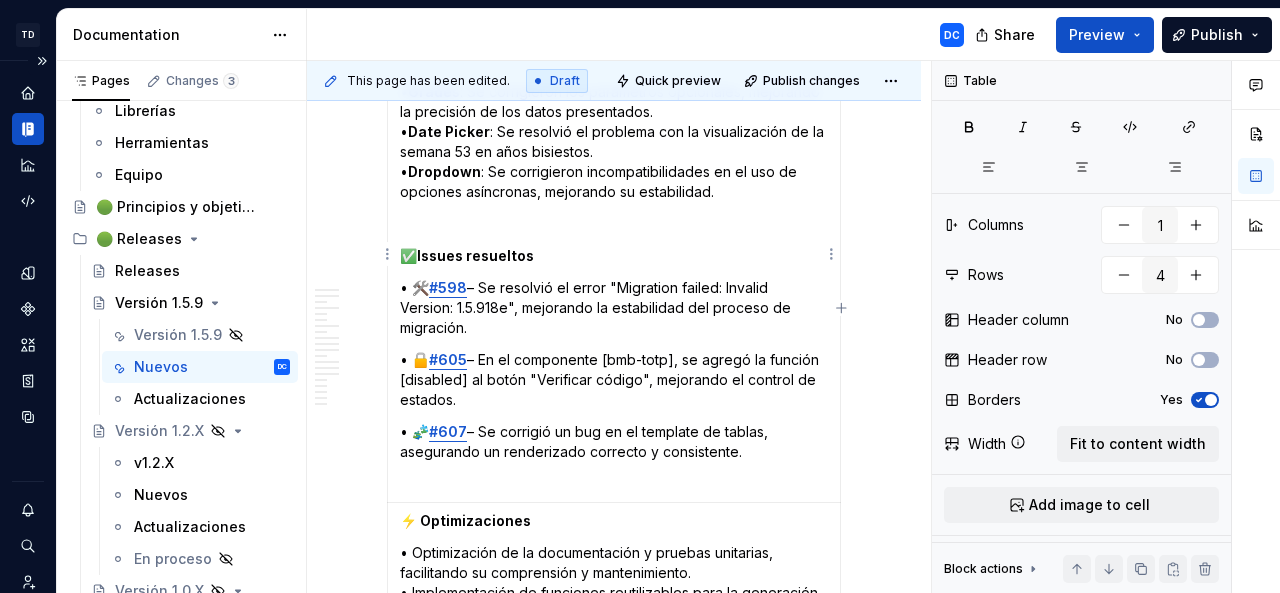 click at bounding box center [614, 224] 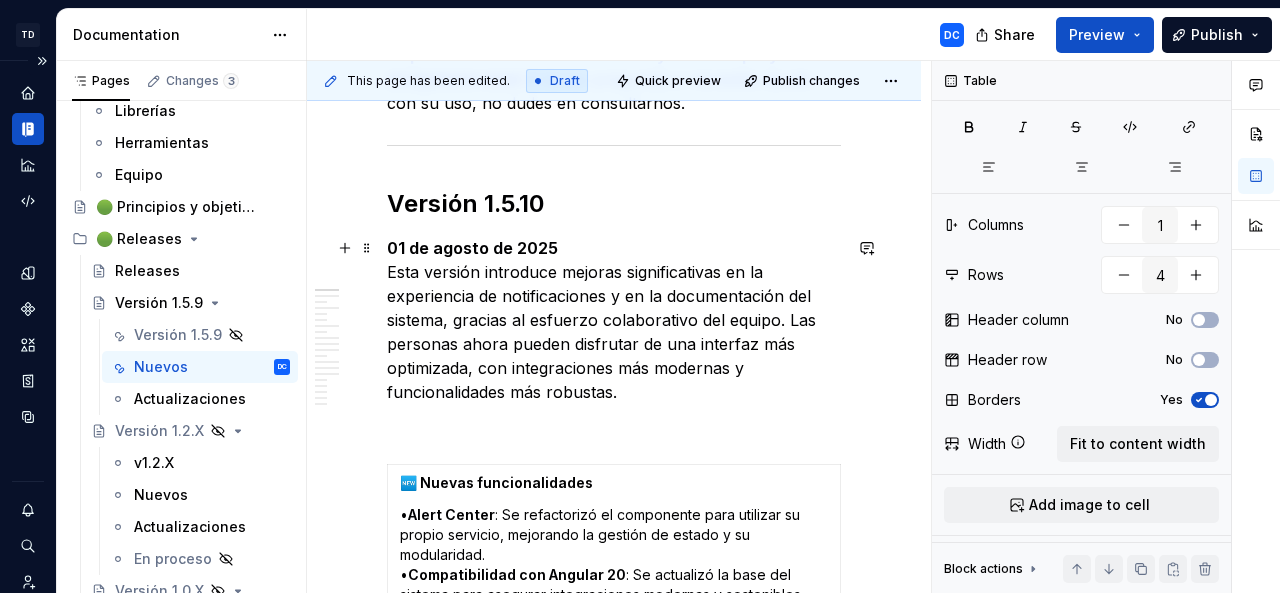 scroll, scrollTop: 531, scrollLeft: 0, axis: vertical 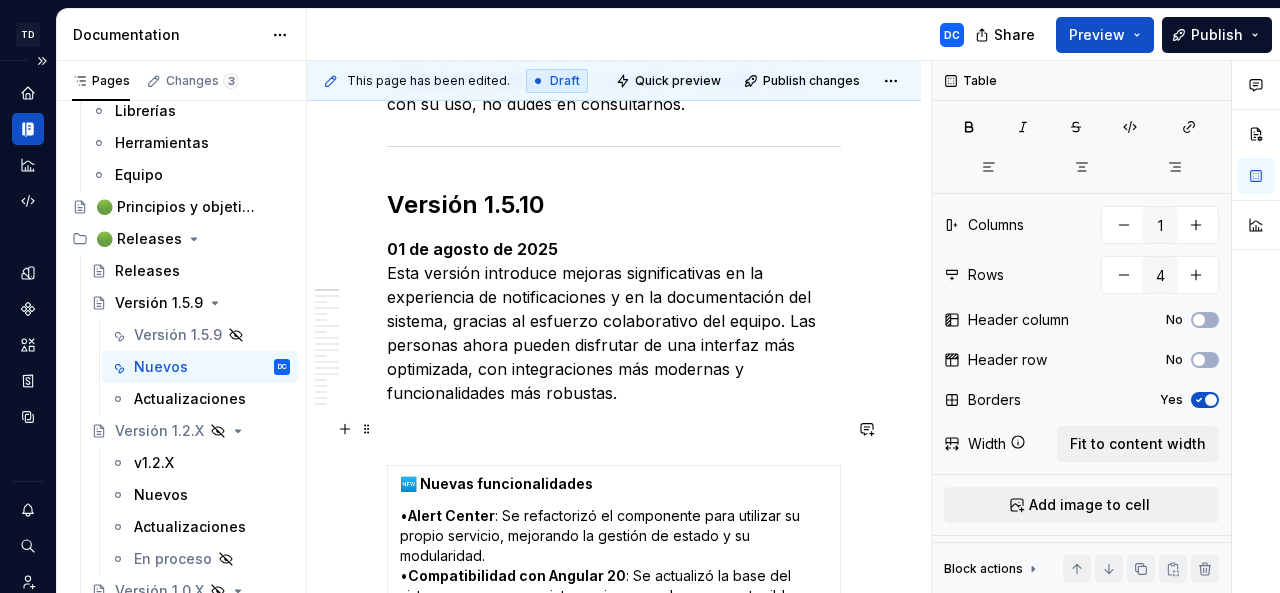 click at bounding box center (614, 429) 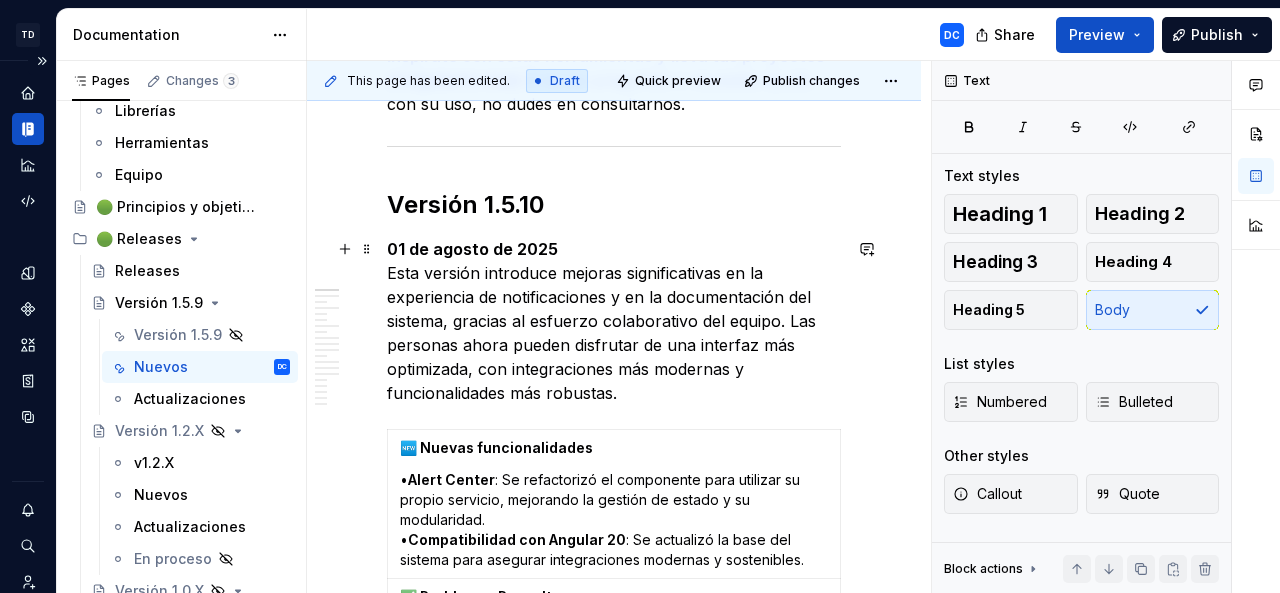 click on "[DATE] de [MONTH] de [YEAR] Esta versión introduce mejoras significativas en la experiencia de notificaciones y en la documentación del sistema, gracias al esfuerzo colaborativo del equipo. Las personas ahora pueden disfrutar de una interfaz más optimizada, con integraciones más modernas y funcionalidades más robustas." at bounding box center (614, 321) 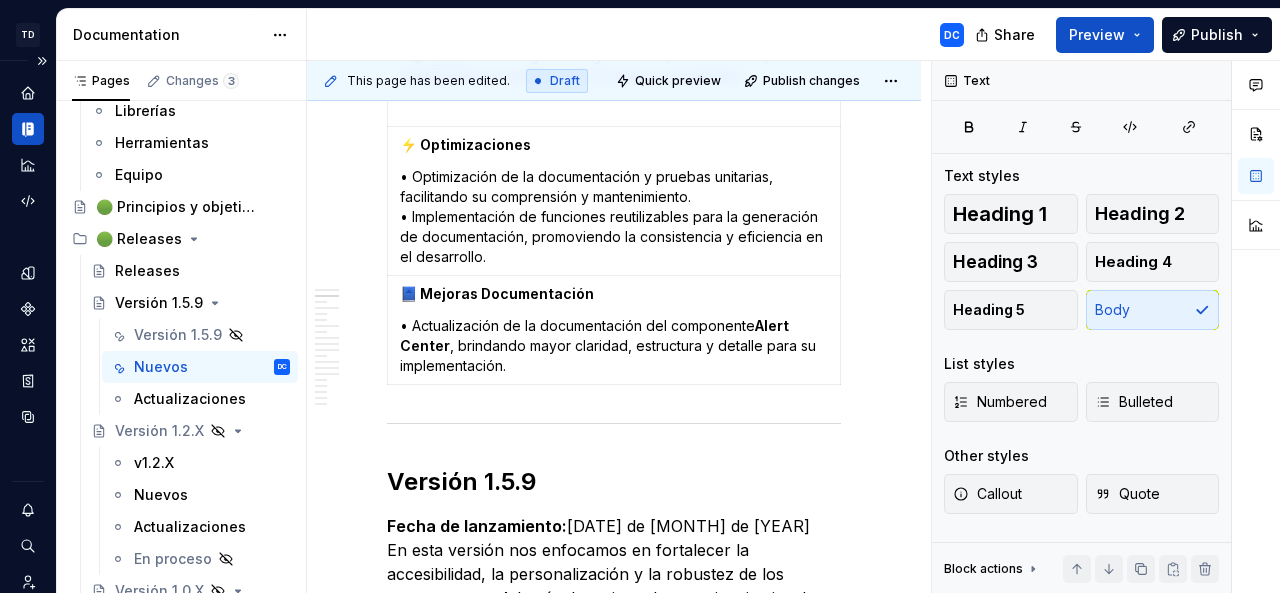 scroll, scrollTop: 1472, scrollLeft: 0, axis: vertical 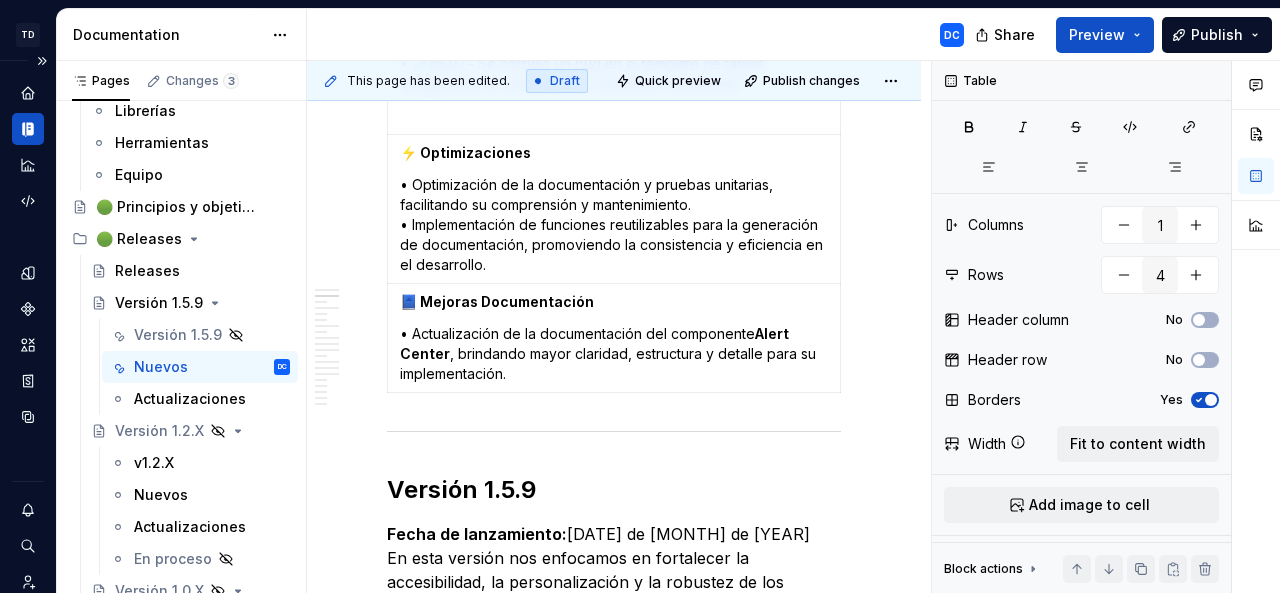 drag, startPoint x: 806, startPoint y: 405, endPoint x: 684, endPoint y: 177, distance: 258.58847 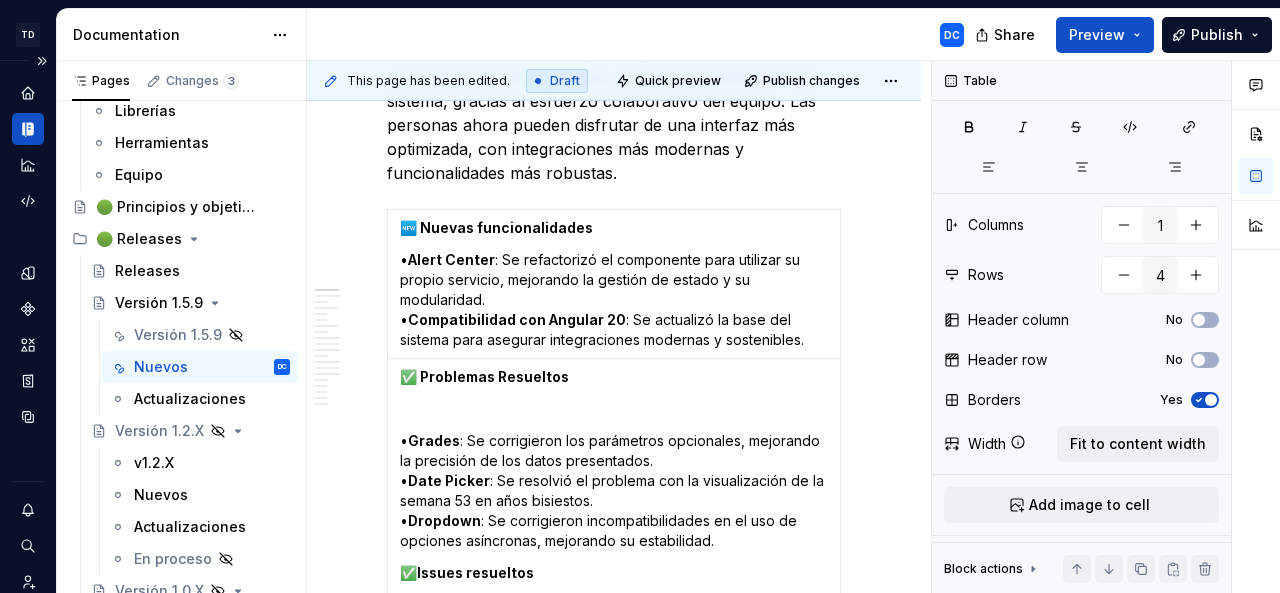 scroll, scrollTop: 563, scrollLeft: 0, axis: vertical 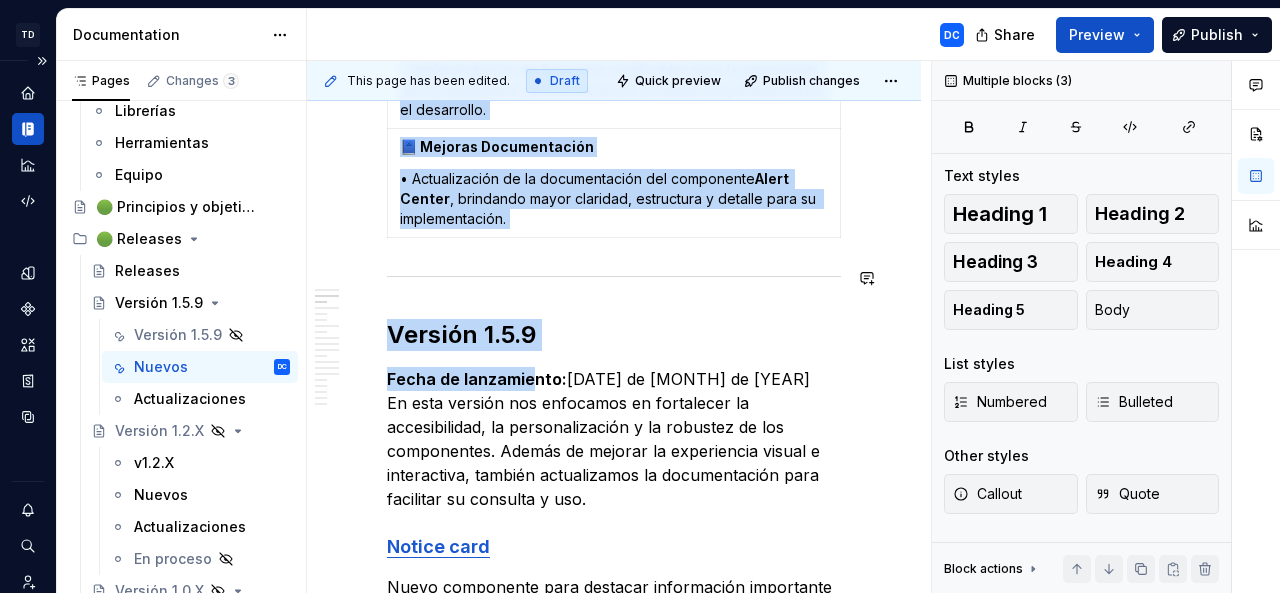 drag, startPoint x: 391, startPoint y: 173, endPoint x: 543, endPoint y: 251, distance: 170.84496 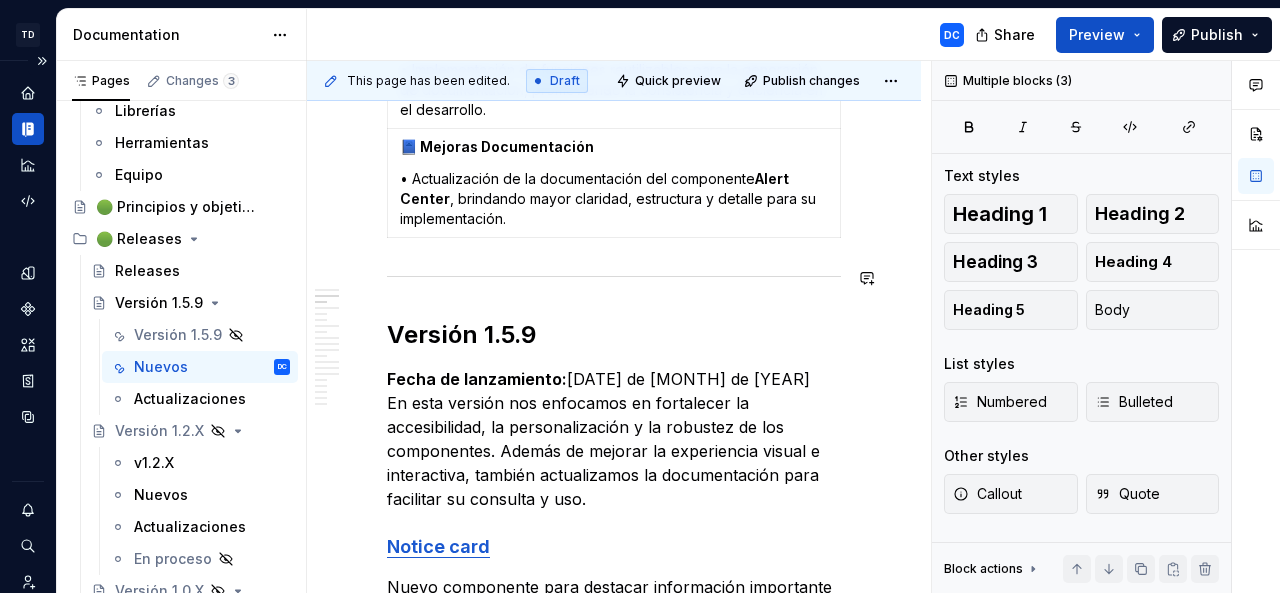 copy on "Versión 1.5.10  01 de agosto de 2025 Esta versión introduce mejoras significativas en la experiencia de notificaciones y en la documentación del sistema, gracias al esfuerzo colaborativo del equipo. Las personas ahora pueden disfrutar de una interfaz más optimizada, con integraciones más modernas y funcionalidades más robustas." 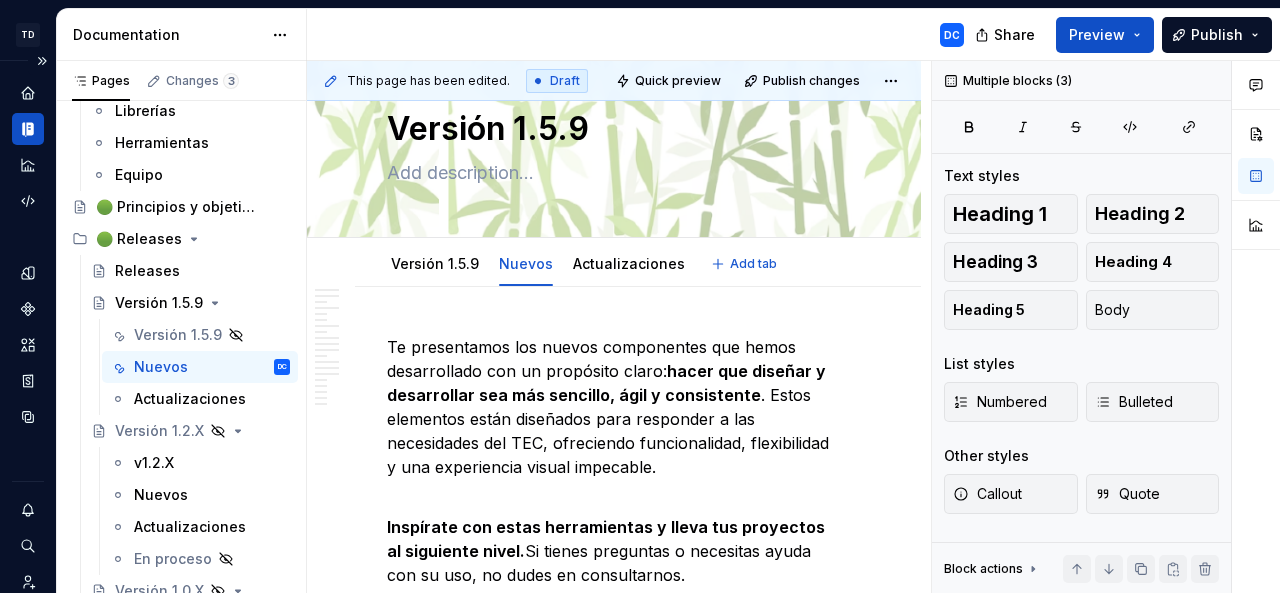 scroll, scrollTop: 0, scrollLeft: 0, axis: both 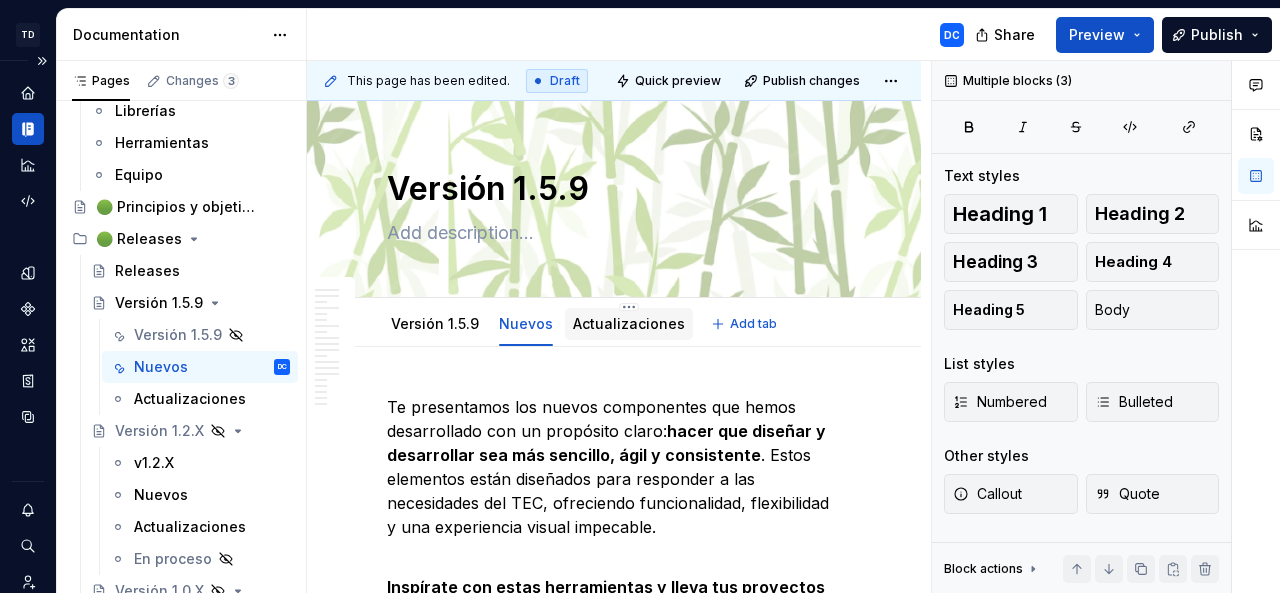 click on "Actualizaciones" at bounding box center [629, 323] 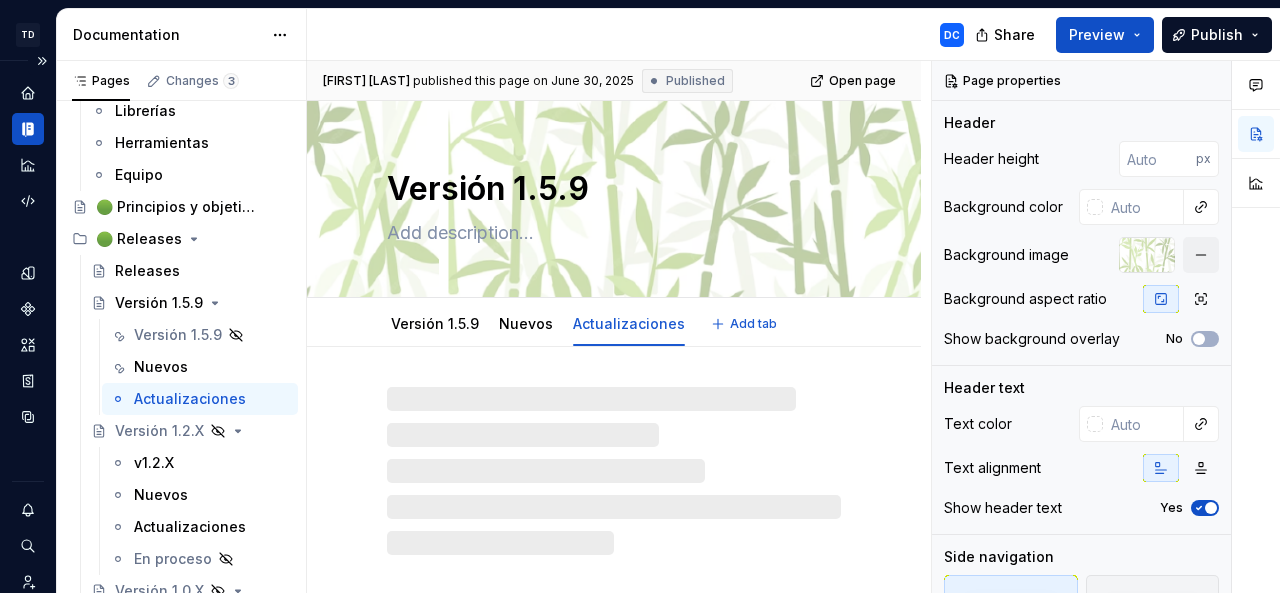 click on "Actualizaciones" at bounding box center [629, 323] 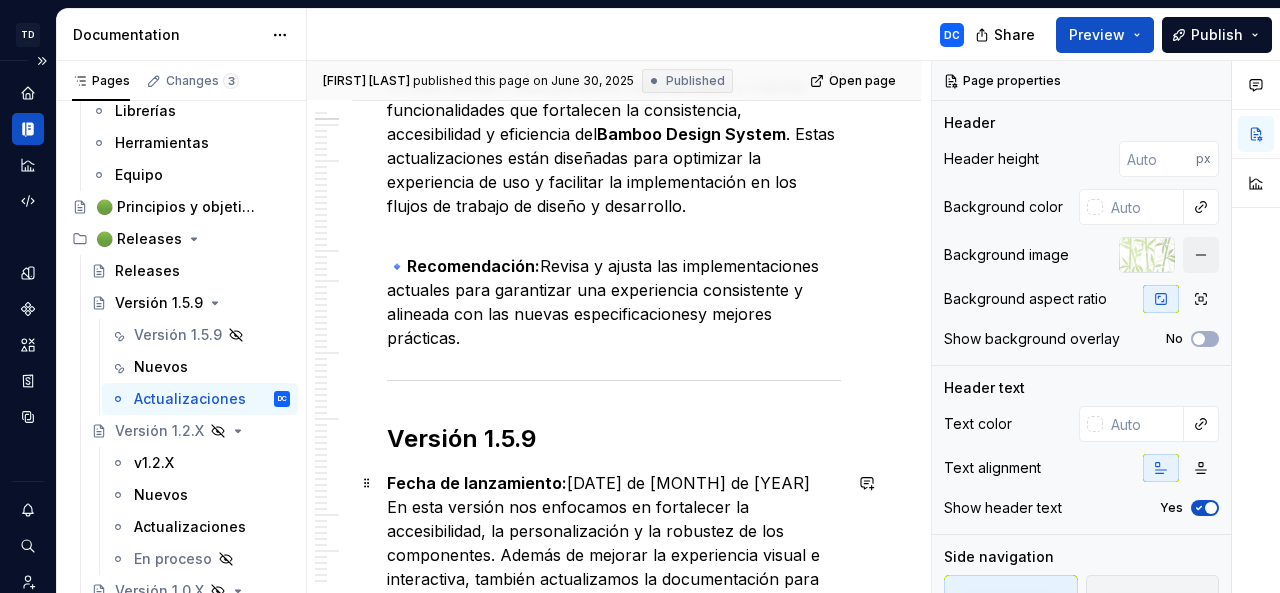 scroll, scrollTop: 427, scrollLeft: 0, axis: vertical 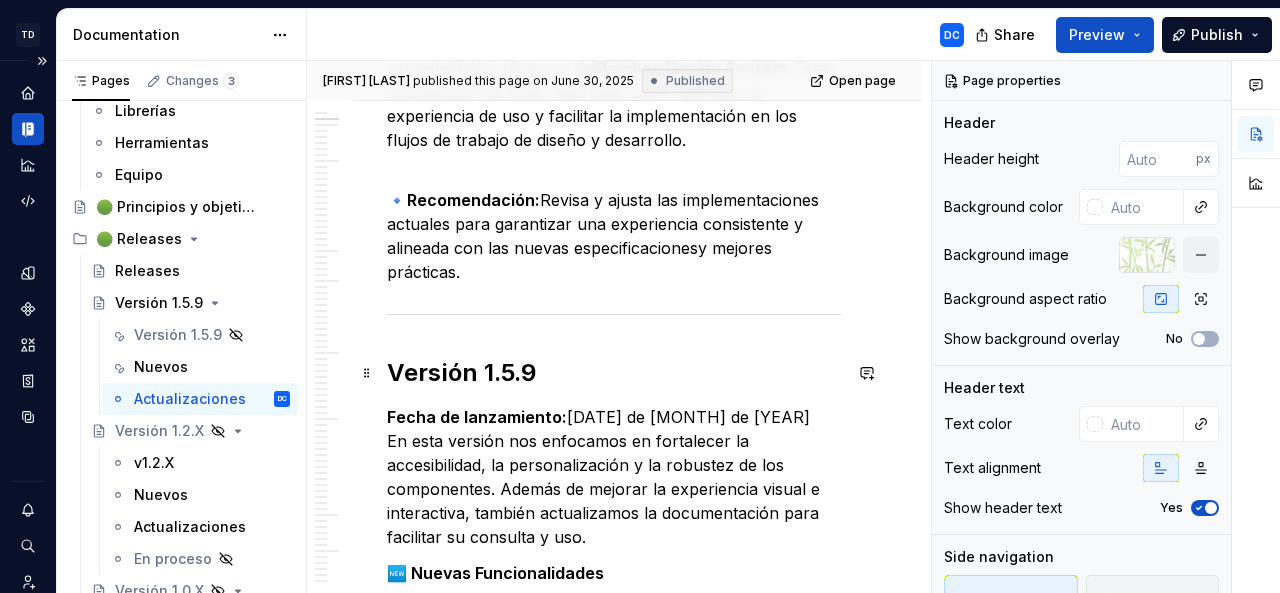 click on "Versión 1.5.9" at bounding box center [614, 373] 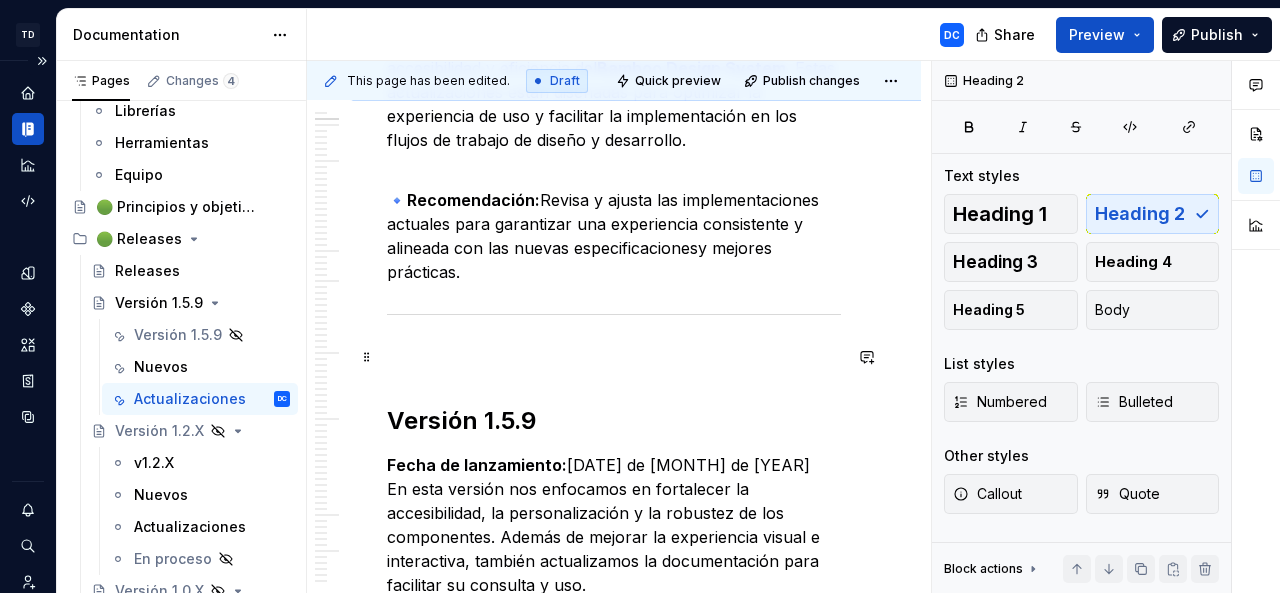 click on "Versión 1.5.9 Versión 1.5.9 Versión 1.5.9 En esta versión, incorporamos mejoras clave y nuevas funcionalidades que fortalecen la consistencia, accesibilidad y eficiencia del  Bamboo Design System . Estas actualizaciones están diseñadas para optimizar la experiencia de uso y facilitar la implementación en los flujos de trabajo de diseño y desarrollo. 🔹  Recomendación:  Revisa y ajusta las implementaciones actuales para garantizar una experiencia consistente y alineada con las nuevas especificacionesy mejores prácticas. Versión 1.5.9 Fecha de lanzamiento:  27 de junio de 2025 En esta versión nos enfocamos en fortalecer la accesibilidad, la personalización y la robustez de los componentes. Además de mejorar la experiencia visual e interactiva, también actualizamos la documentación para facilitar su consulta y uso. 🆕 Nuevas Funcionalidades   •  Progress circle : Nuevo estado visual que facilita la interpretación de avances y estados. •  Accordion •  Notice card •  Search input •  Input •  Dropdown" at bounding box center (614, 8578) 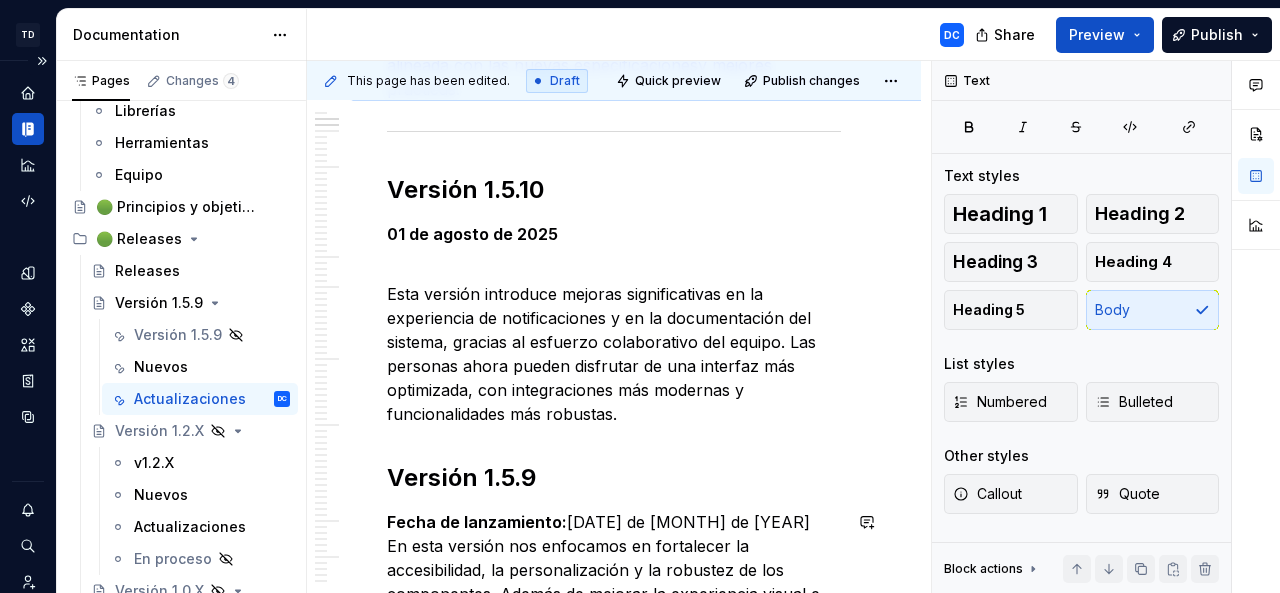 scroll, scrollTop: 611, scrollLeft: 0, axis: vertical 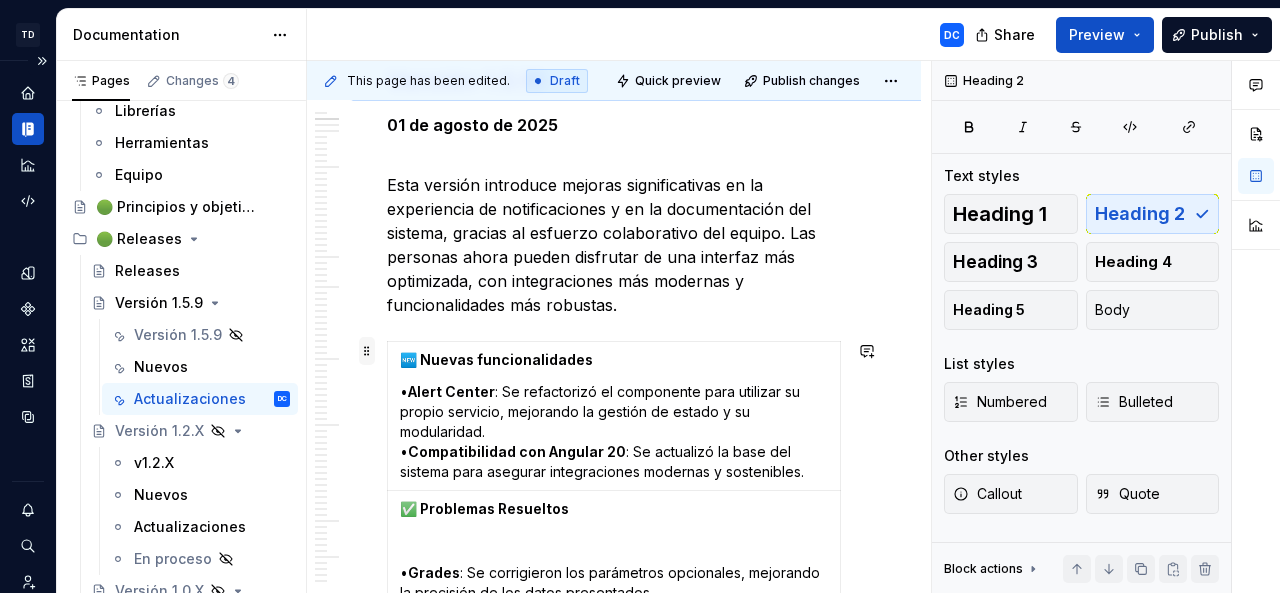click at bounding box center [367, 351] 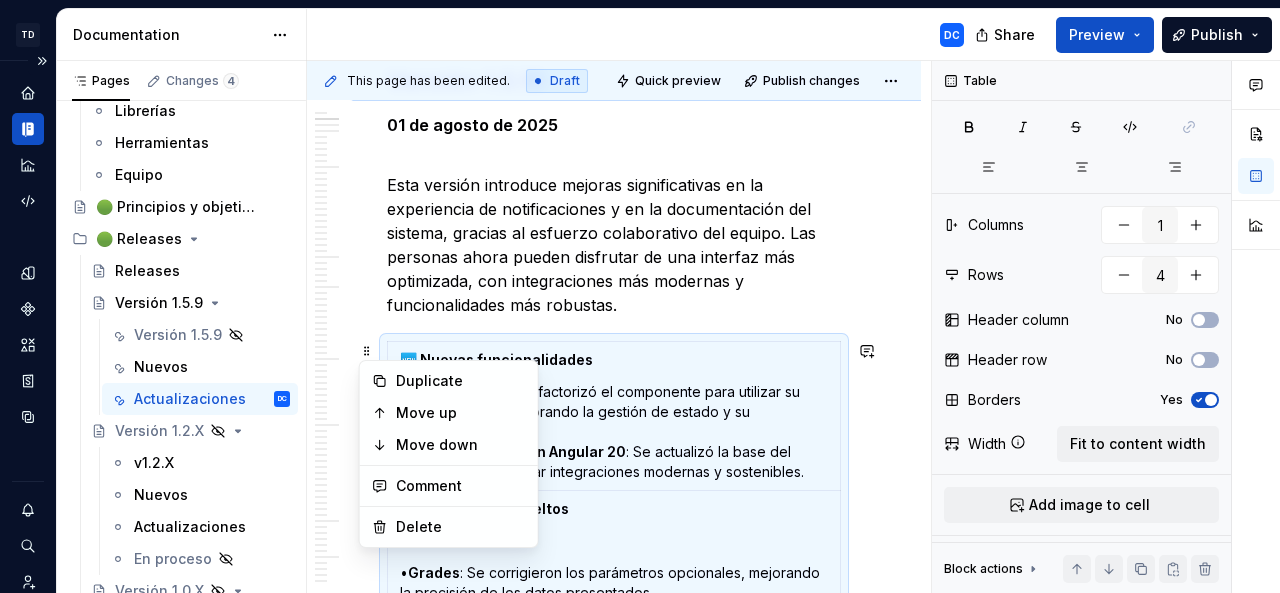 click on "Esta versión introduce mejoras significativas en la experiencia de notificaciones y en la documentación del sistema, gracias al esfuerzo colaborativo del equipo. Las personas ahora pueden disfrutar de una interfaz más optimizada, con integraciones más modernas y funcionalidades más robustas." at bounding box center [614, 233] 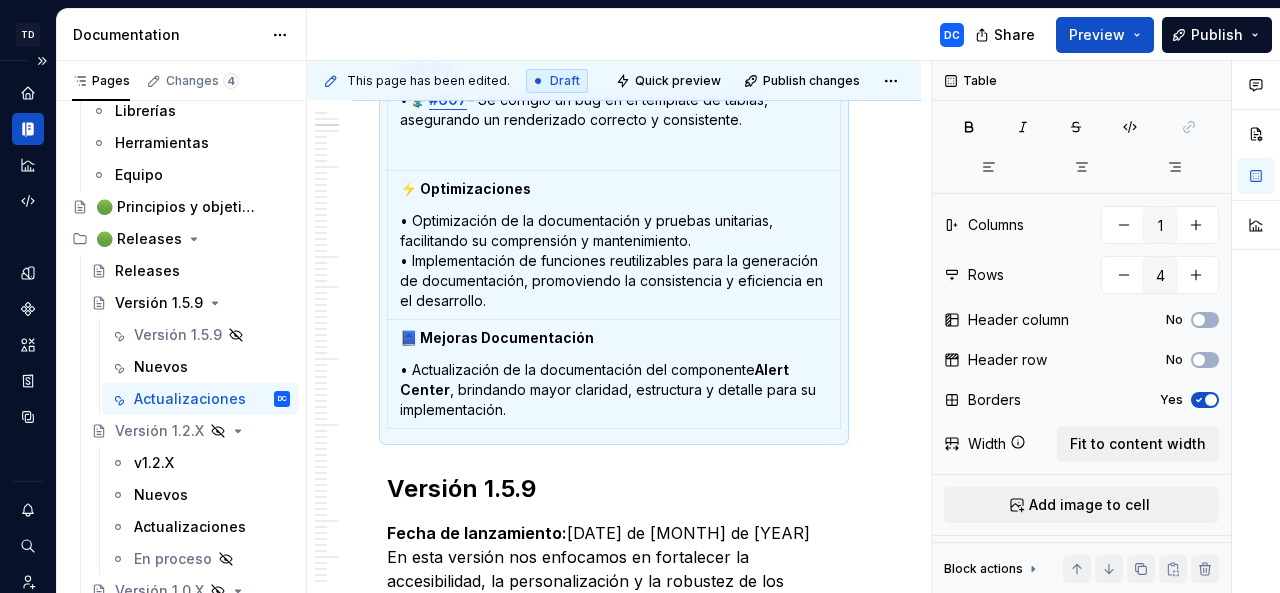 scroll, scrollTop: 1623, scrollLeft: 0, axis: vertical 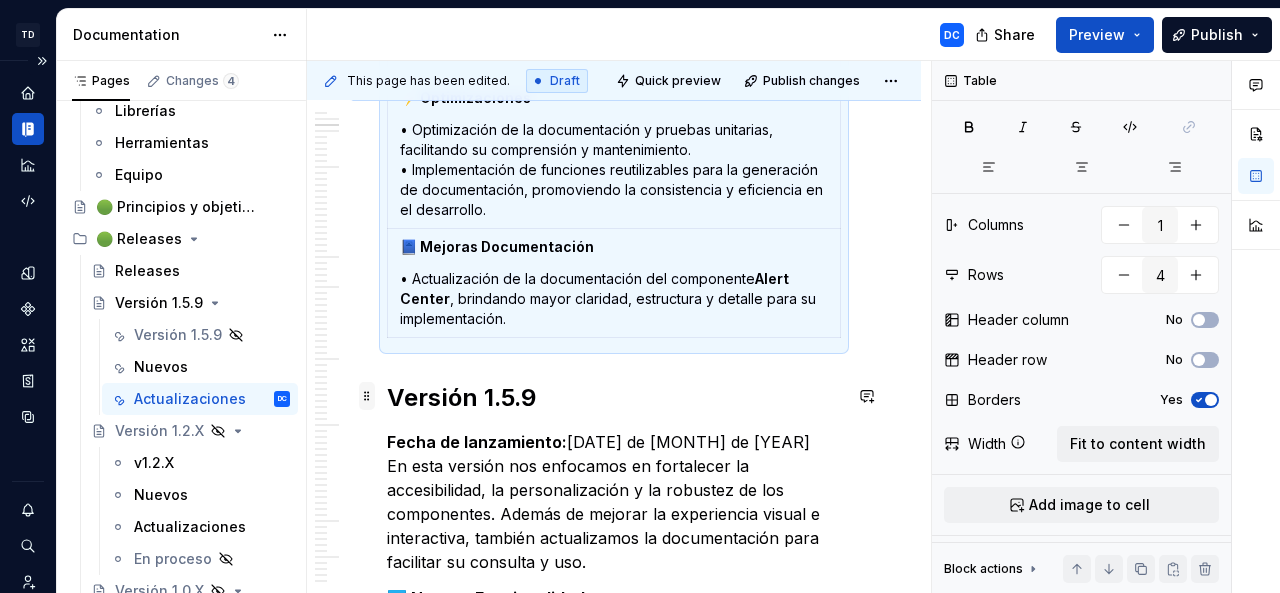 click at bounding box center (367, 396) 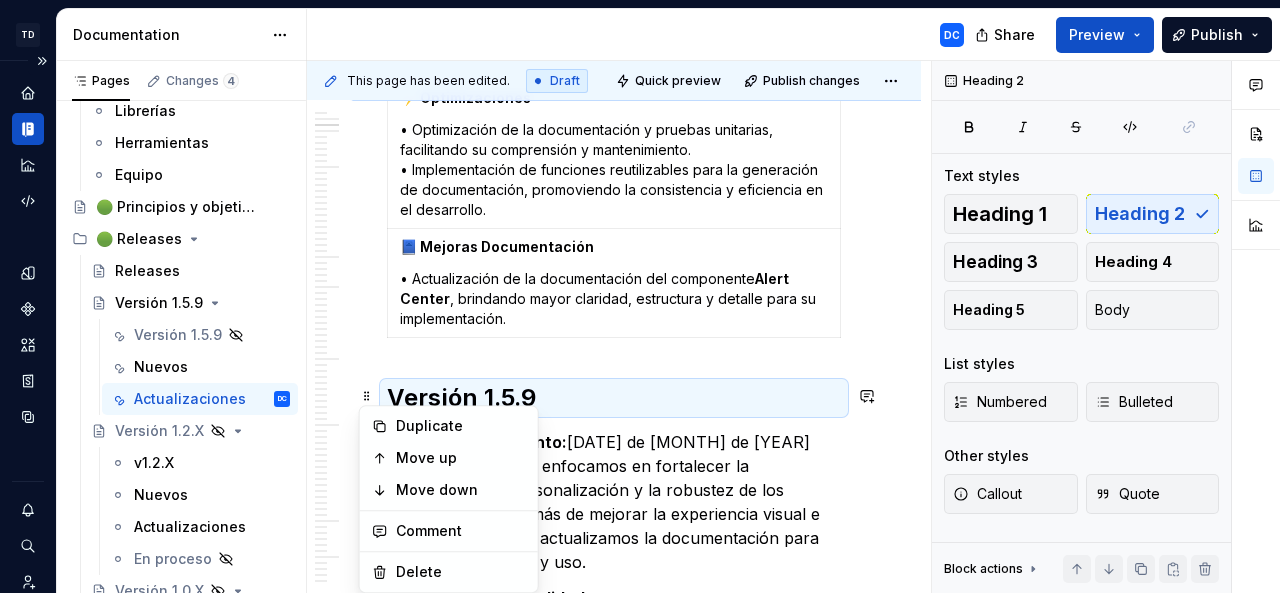 click on "Versión 1.5.9 En esta versión, incorporamos mejoras clave y nuevas funcionalidades que fortalecen la consistencia, accesibilidad y eficiencia del  Bamboo Design System . Estas actualizaciones están diseñadas para optimizar la experiencia de uso y facilitar la implementación en los flujos de trabajo de diseño y desarrollo. 🔹  Recomendación:  Revisa y ajusta las implementaciones actuales para garantizar una experiencia consistente y alineada con las nuevas especificacionesy mejores prácticas. Versión 1.5.10  01 de agosto de 2025 Esta versión introduce mejoras significativas en la experiencia de notificaciones y en la documentación del sistema, gracias al esfuerzo colaborativo del equipo. Las personas ahora pueden disfrutar de una interfaz más optimizada, con integraciones más modernas y funcionalidades más robustas. 🆕 Nuevas funcionalidades •  Alert Center : Se refactorizó el componente para utilizar su propio servicio, mejorando la gestión de estado y su modularidad. •    •  Grades" at bounding box center (614, 7969) 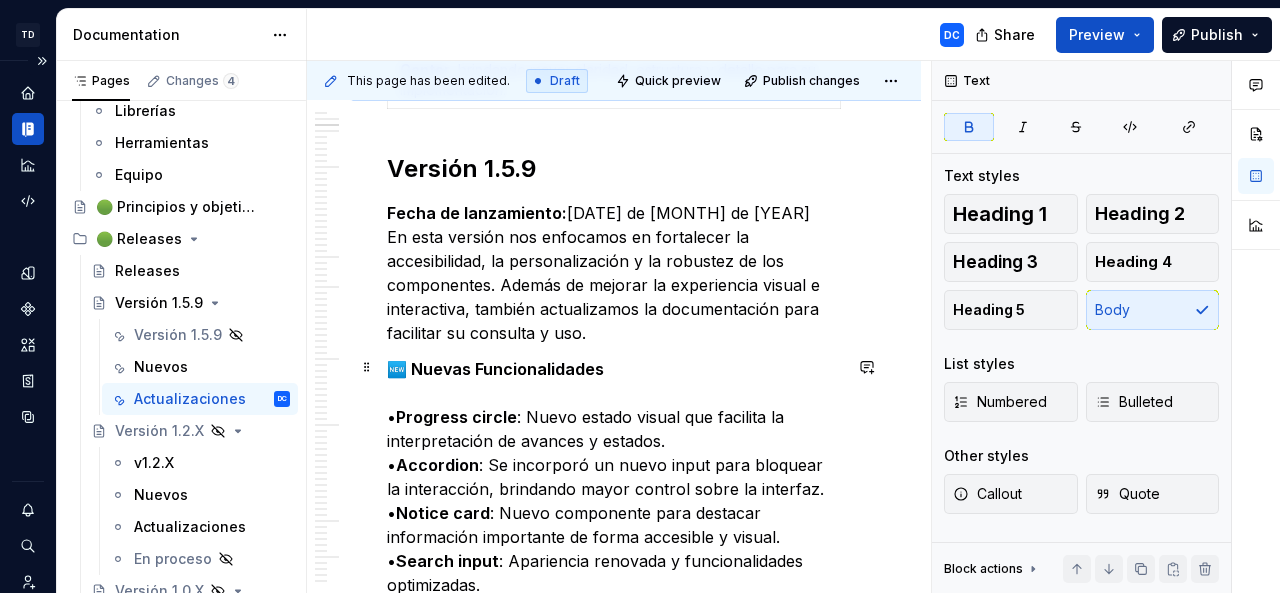 scroll, scrollTop: 1854, scrollLeft: 0, axis: vertical 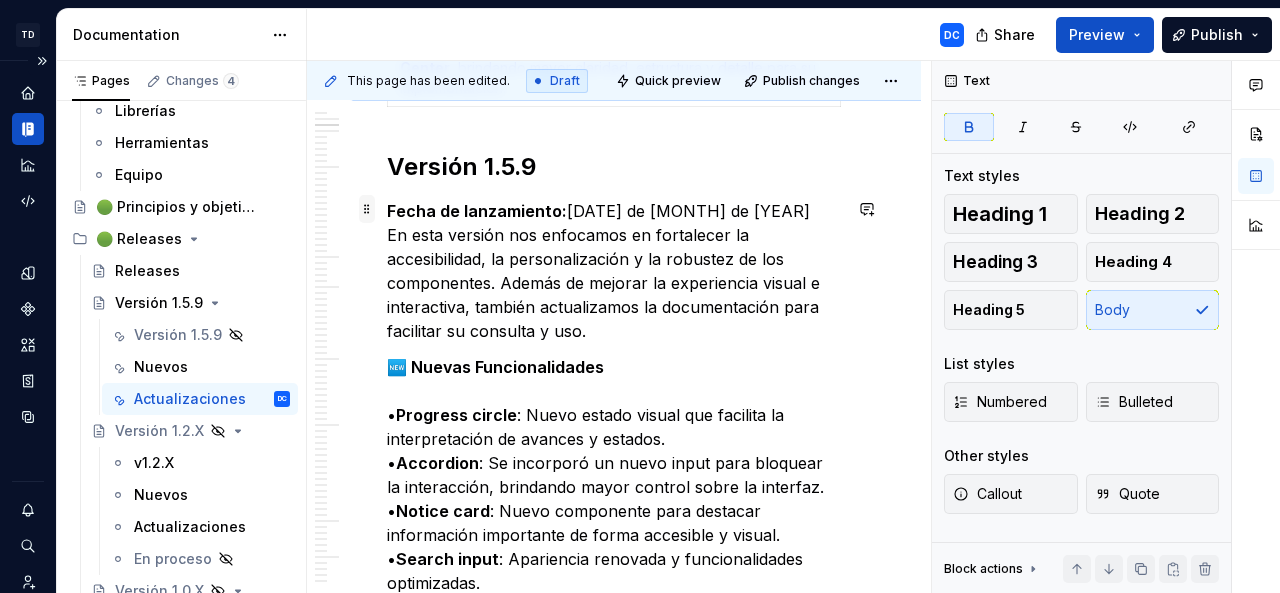 click at bounding box center (367, 209) 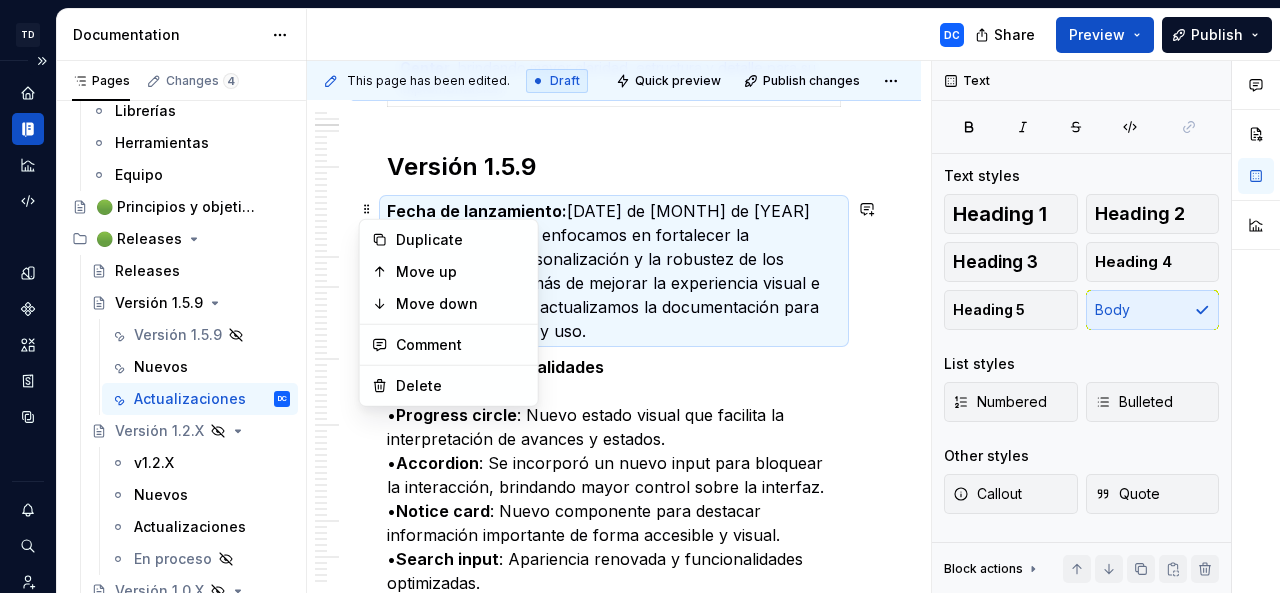 click on "Fecha de lanzamiento:  [DATE] de [MONTH] de [YEAR] En esta versión nos enfocamos en fortalecer la accesibilidad, la personalización y la robustez de los componentes. Además de mejorar la experiencia visual e interactiva, también actualizamos la documentación para facilitar su consulta y uso." at bounding box center (614, 271) 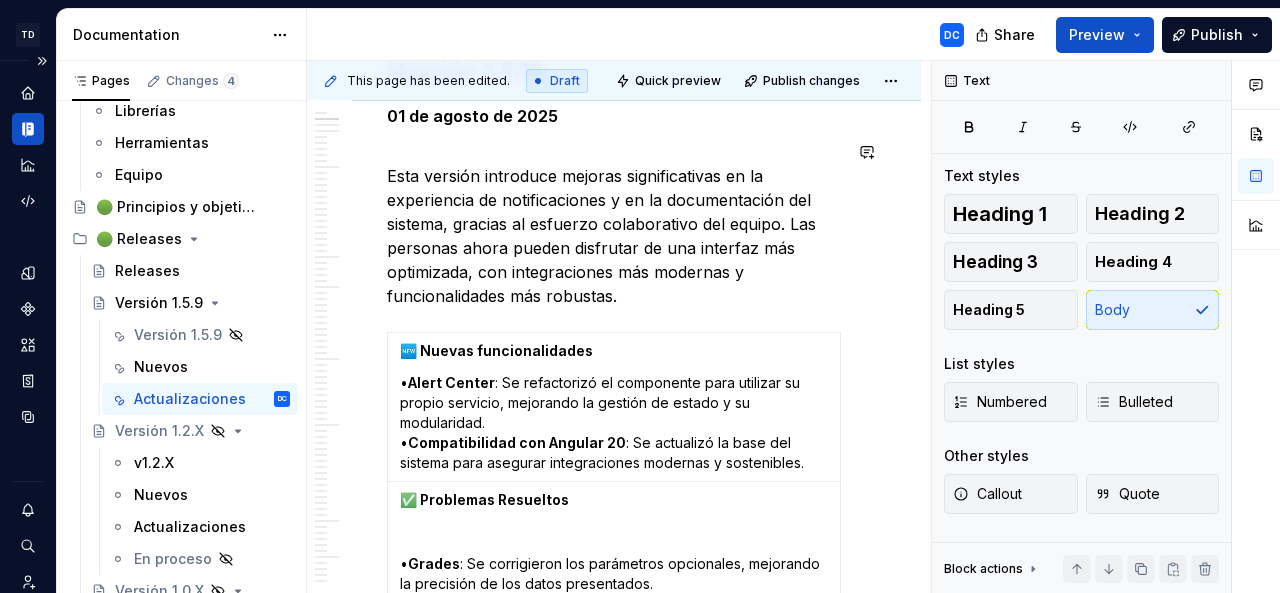 scroll, scrollTop: 0, scrollLeft: 0, axis: both 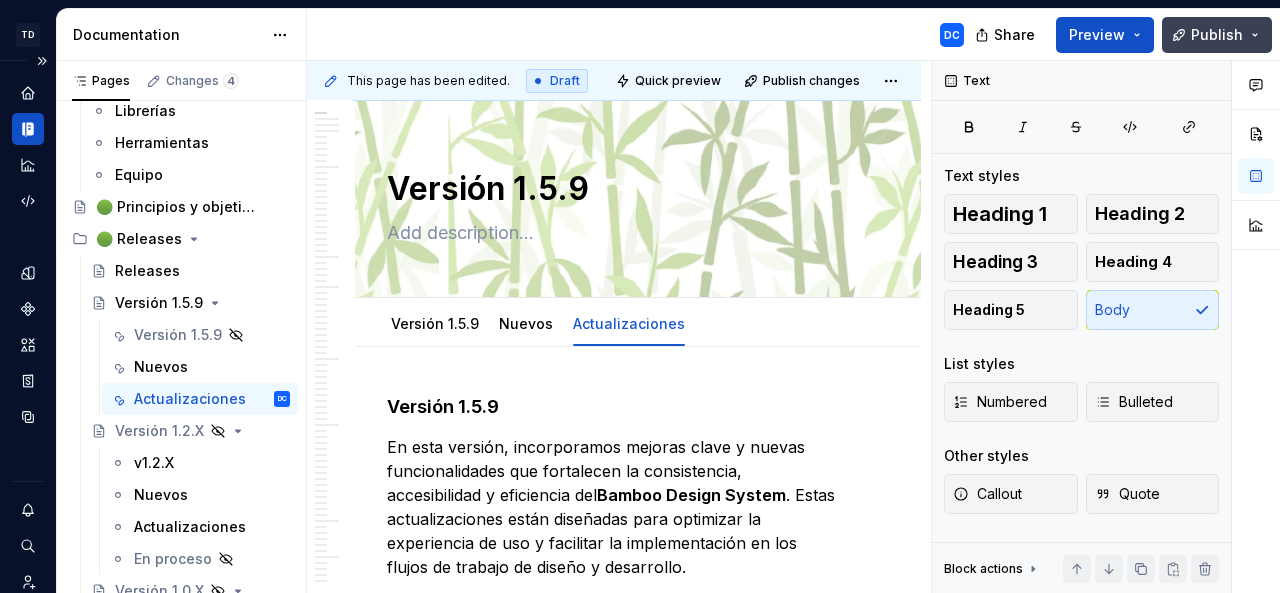 type on "*" 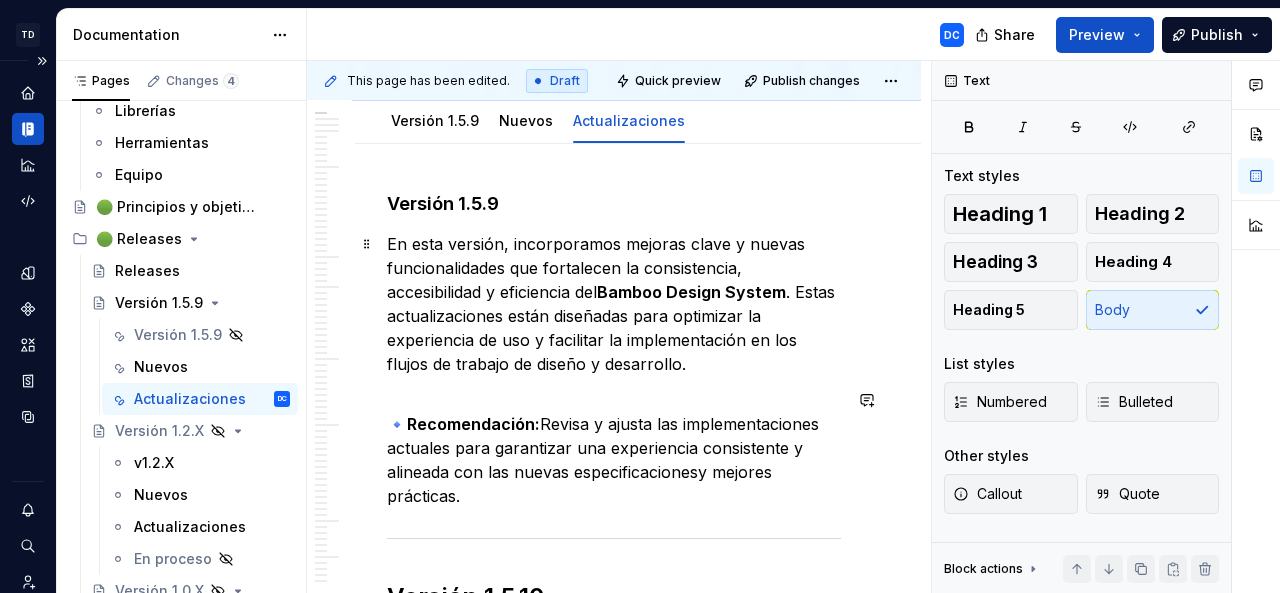 scroll, scrollTop: 86, scrollLeft: 0, axis: vertical 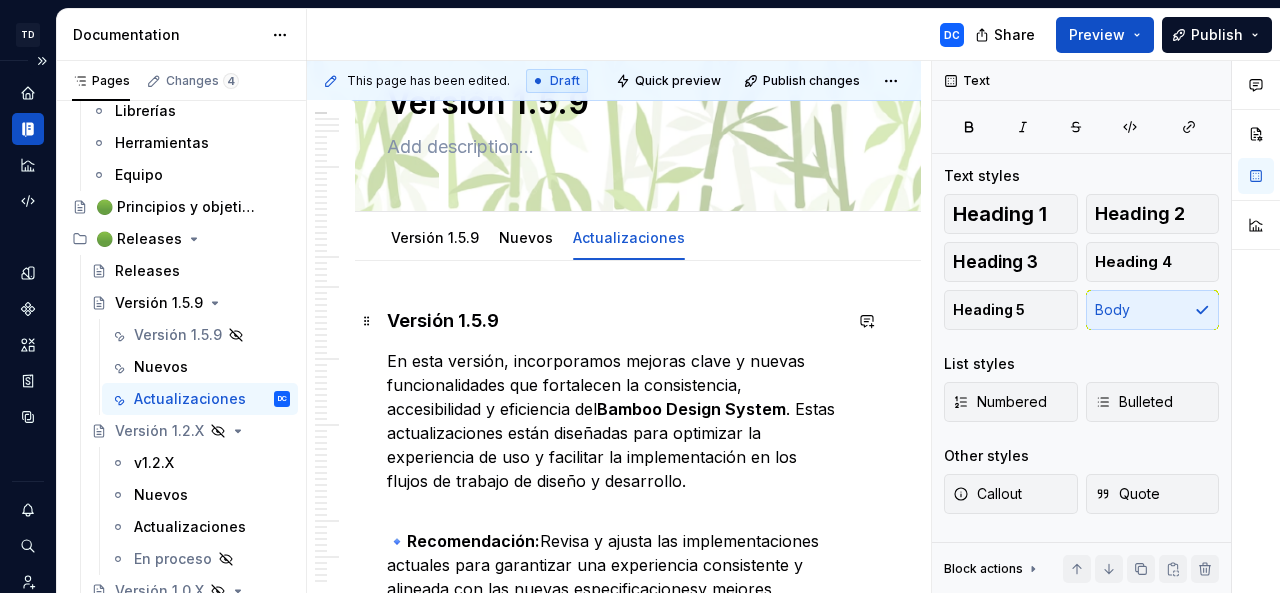 click on "Versión 1.5.9" at bounding box center [614, 321] 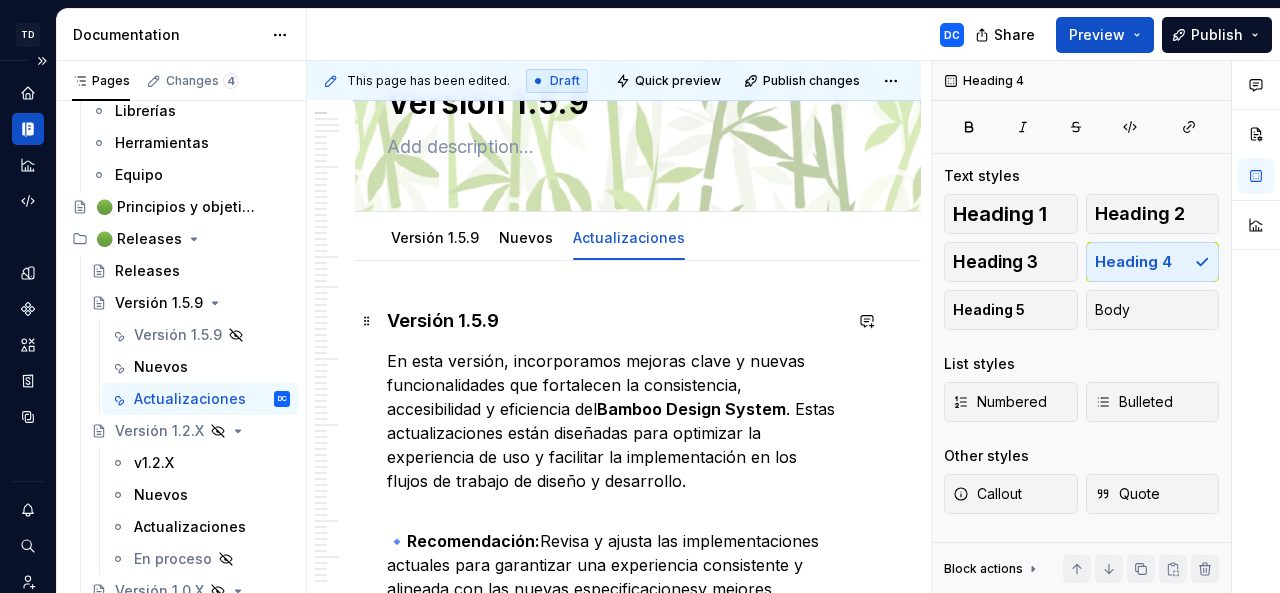 type 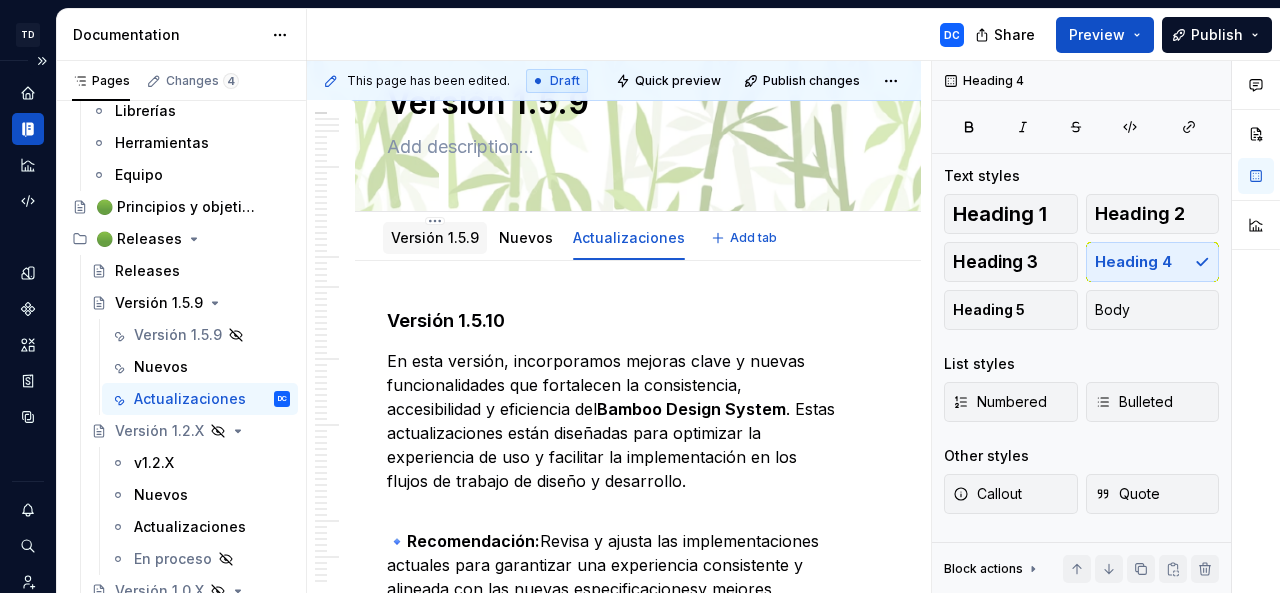 type on "*" 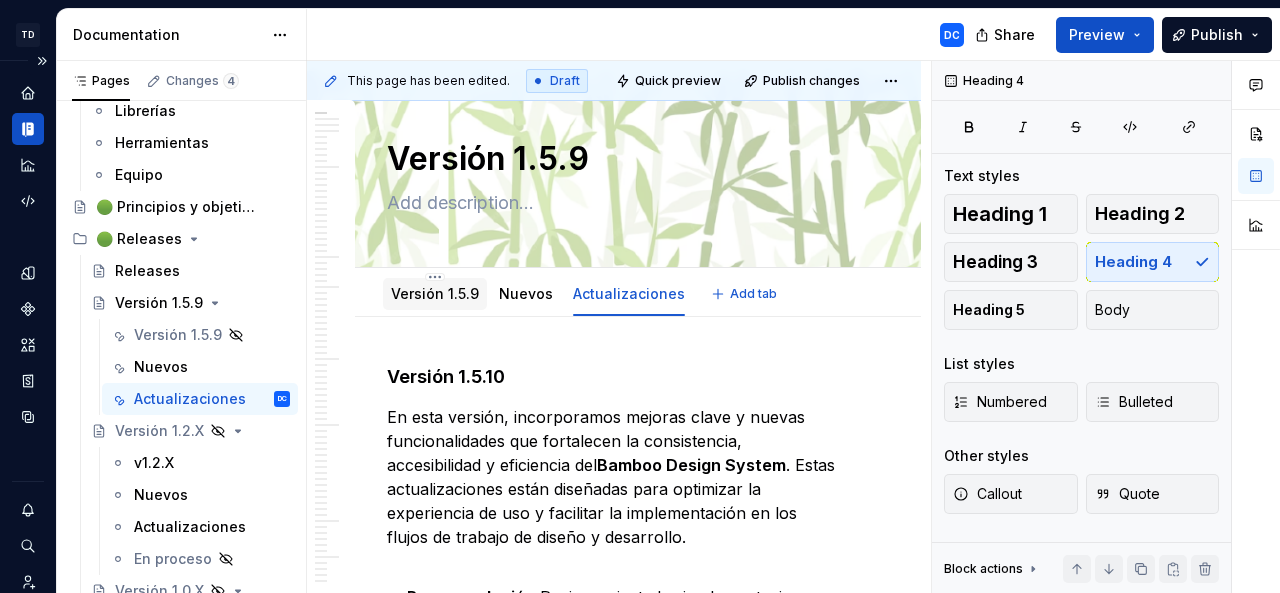scroll, scrollTop: 28, scrollLeft: 0, axis: vertical 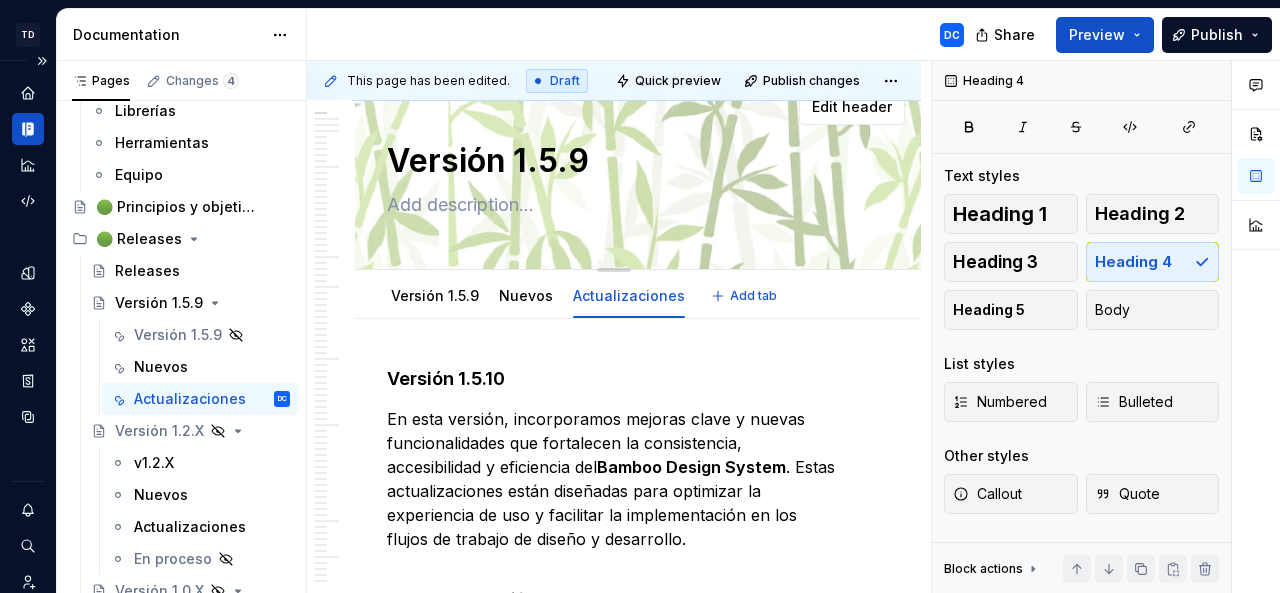 click on "Versión 1.5.9" at bounding box center [610, 161] 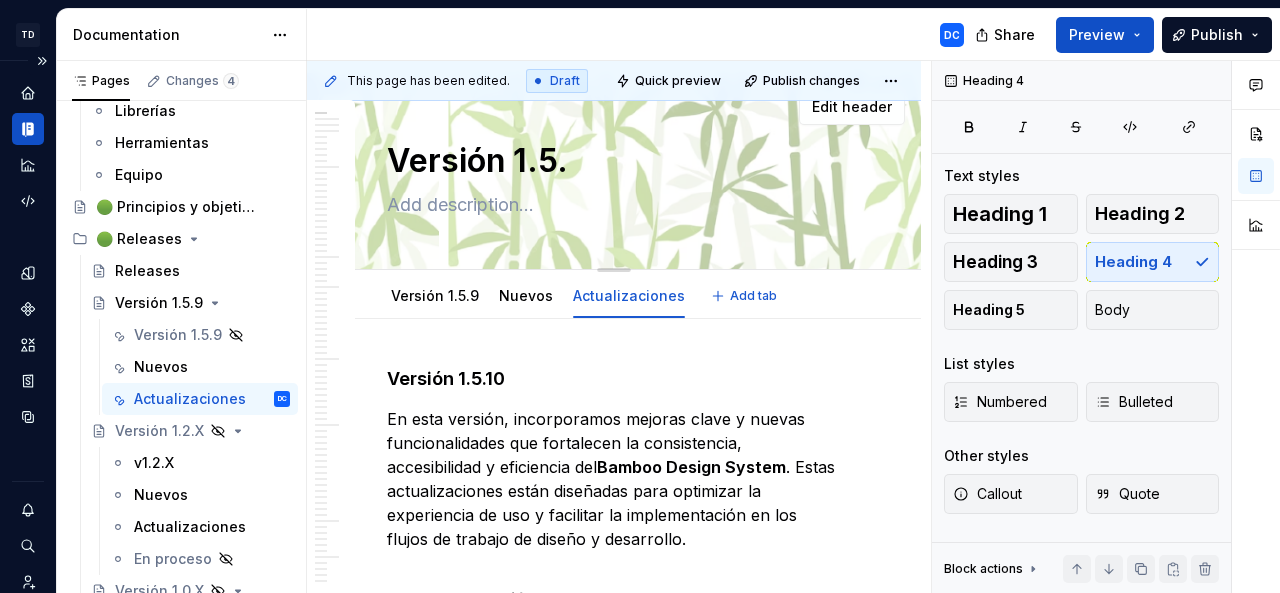type on "*" 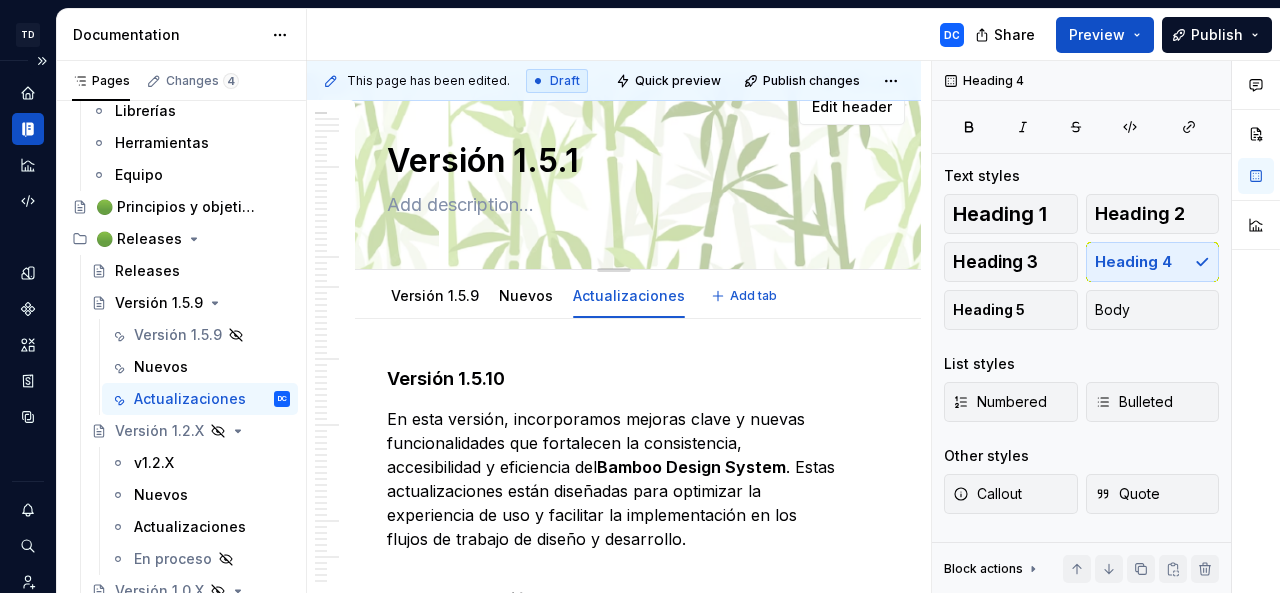 type on "Versión 1.5.10" 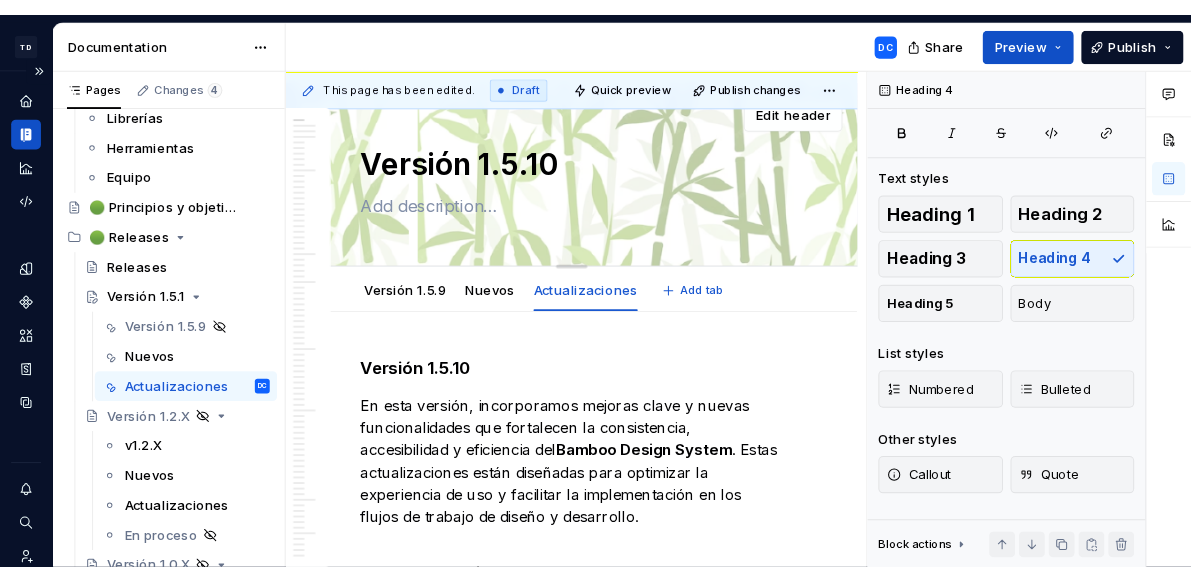 scroll, scrollTop: 8, scrollLeft: 0, axis: vertical 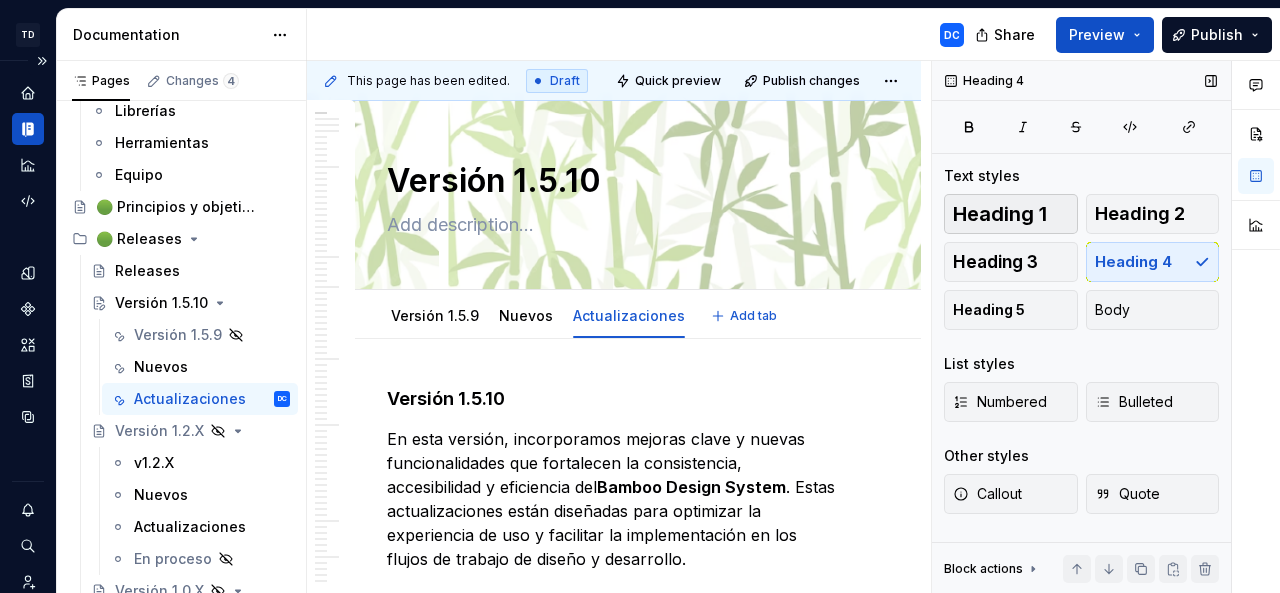 type on "*" 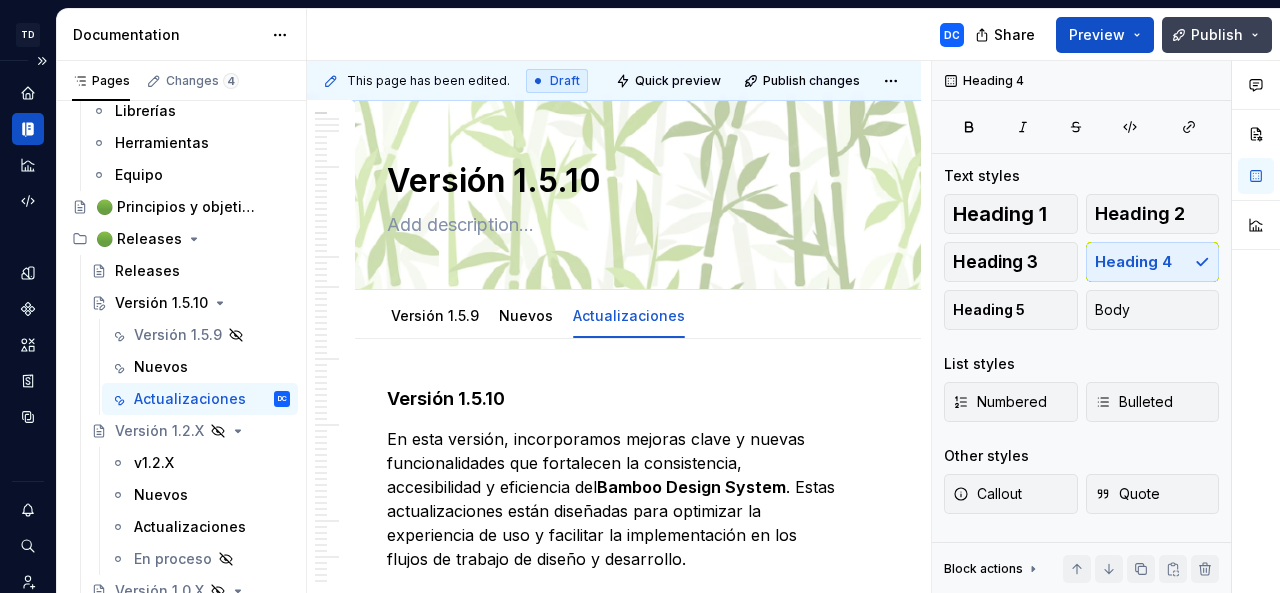 type on "Versión 1.5.10" 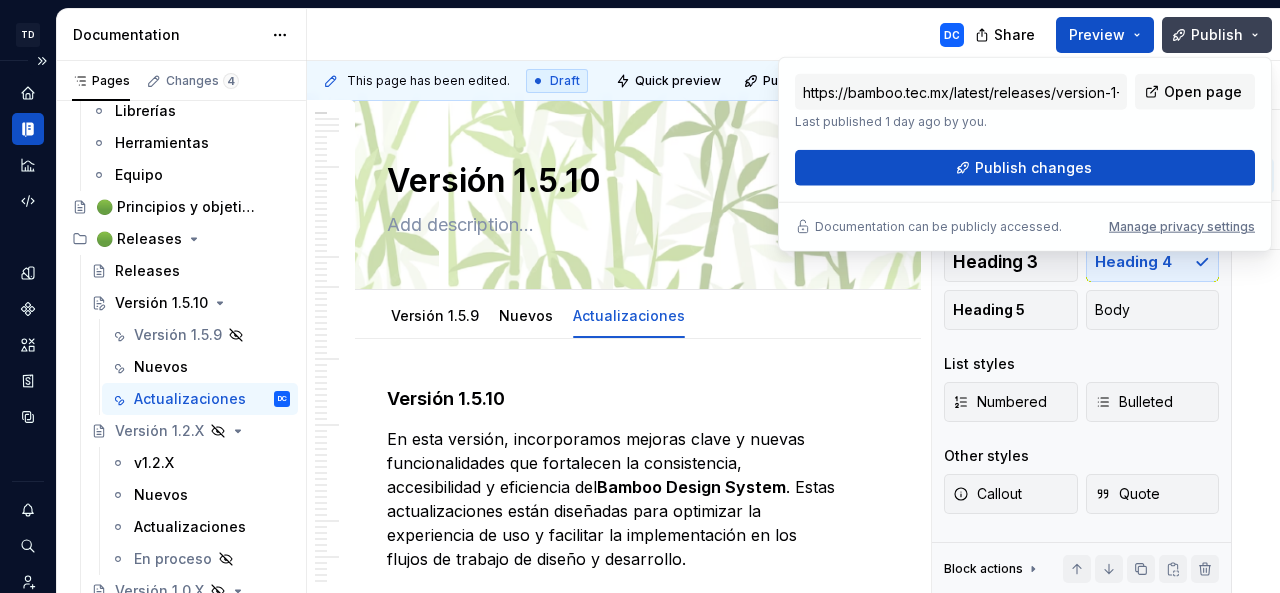click on "Publish changes" at bounding box center (1025, 168) 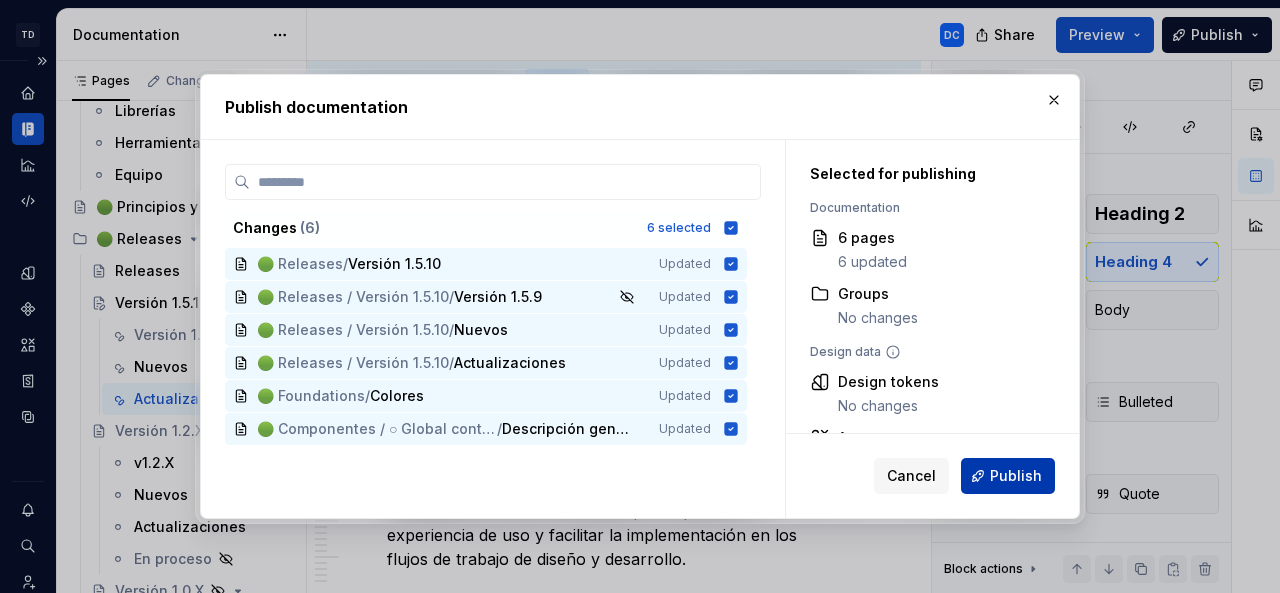 click on "Publish" at bounding box center (1016, 476) 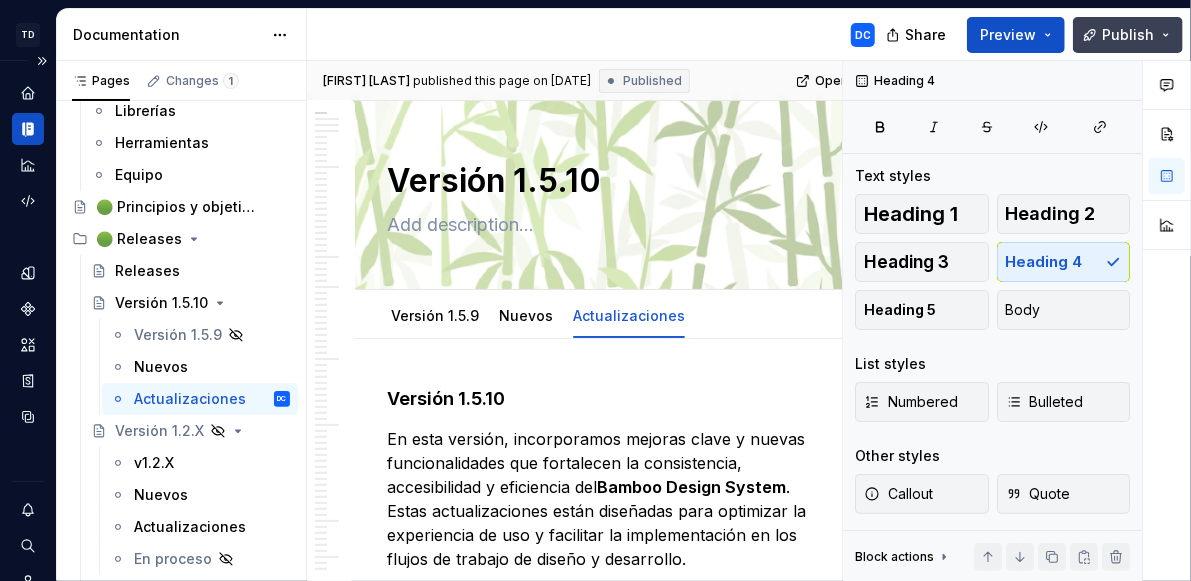 click on "Publish" at bounding box center [1128, 35] 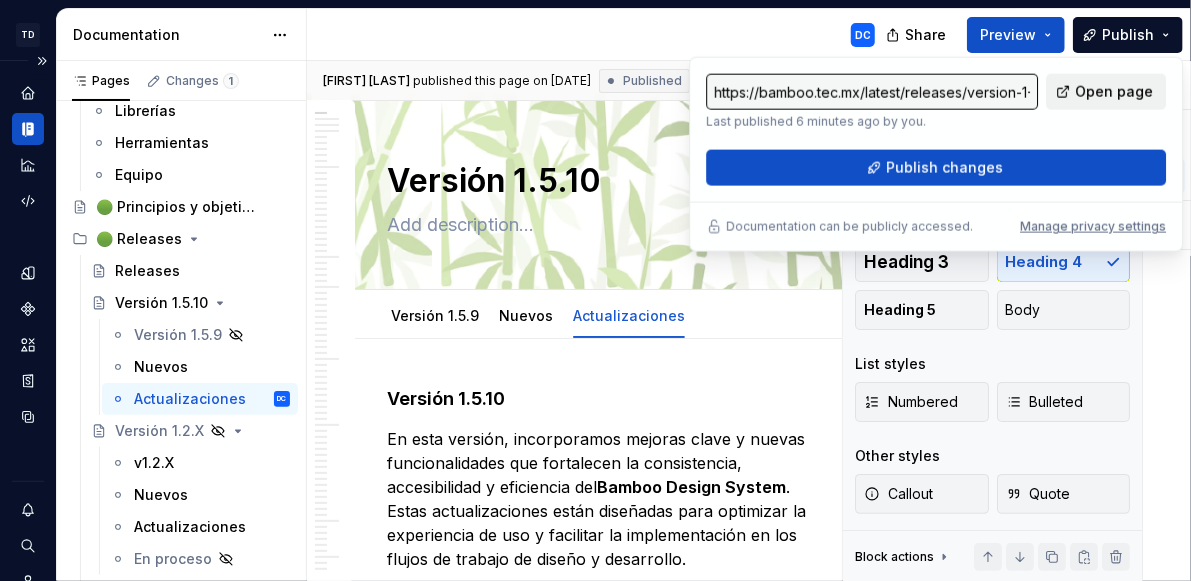 click on "Open page" at bounding box center [1114, 92] 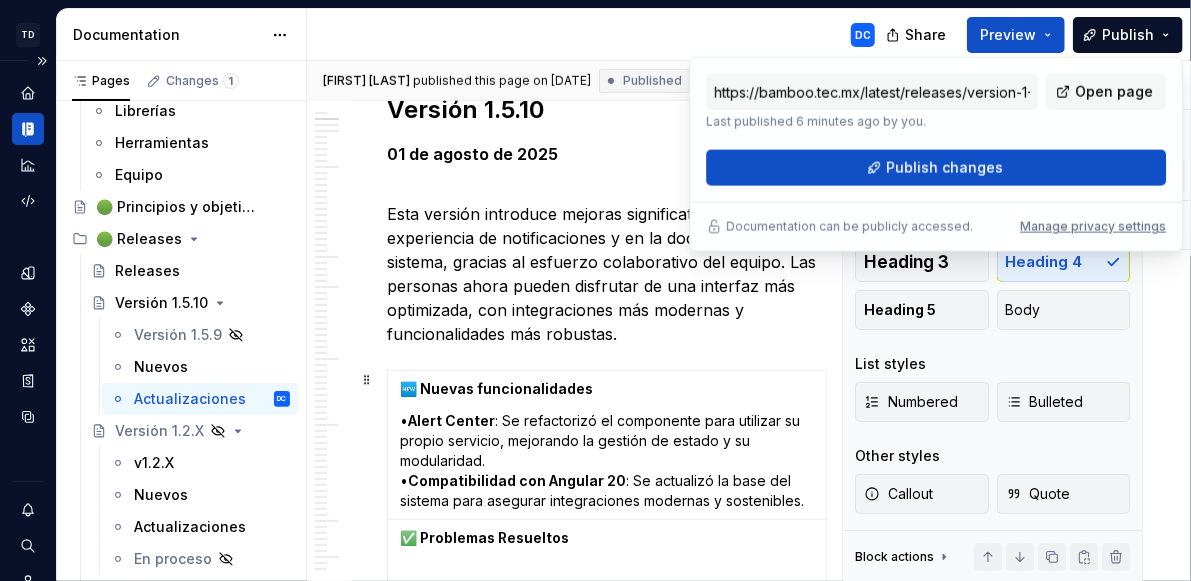 scroll, scrollTop: 815, scrollLeft: 0, axis: vertical 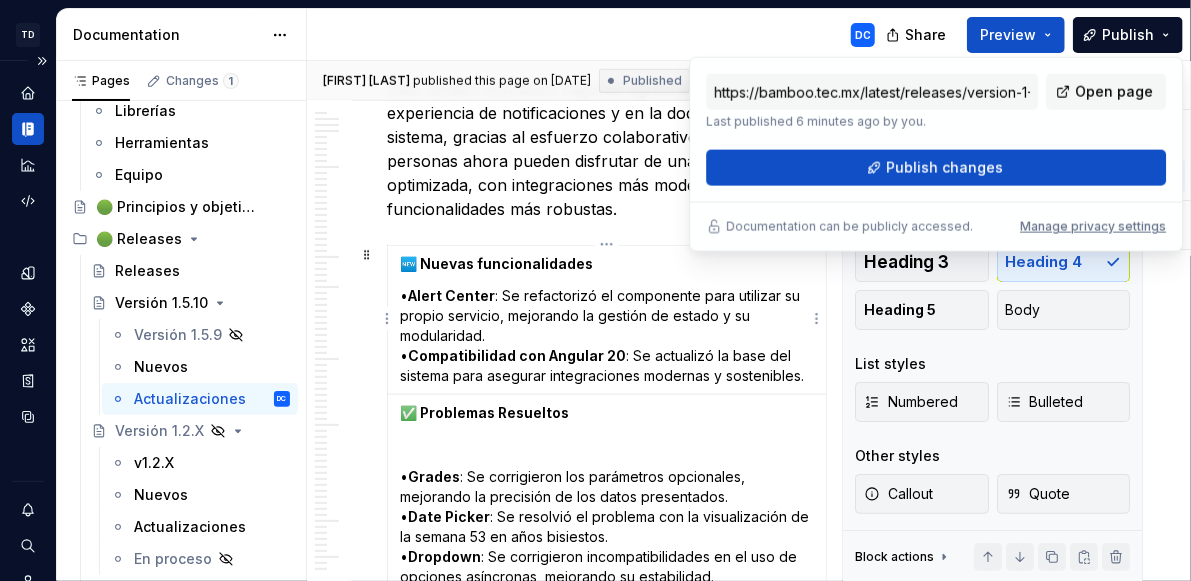 click on "•  Alert Center : Se refactorizó el componente para utilizar su propio servicio, mejorando la gestión de estado y su modularidad. •  Compatibilidad con Angular 20 : Se actualizó la base del sistema para asegurar integraciones modernas y sostenibles." at bounding box center (607, 336) 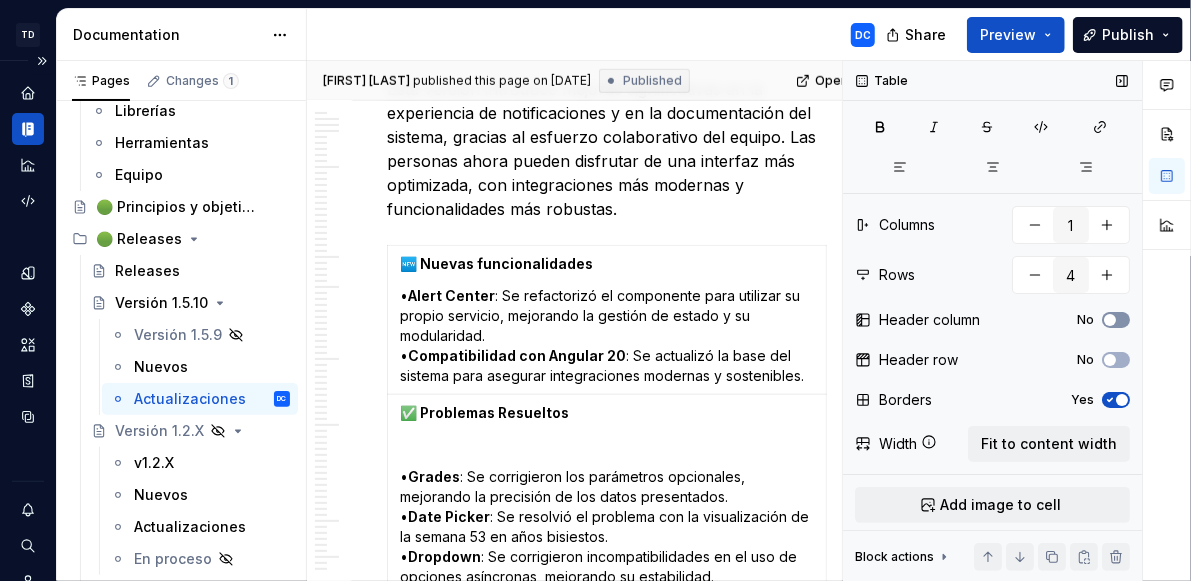 click on "No" at bounding box center [1116, 320] 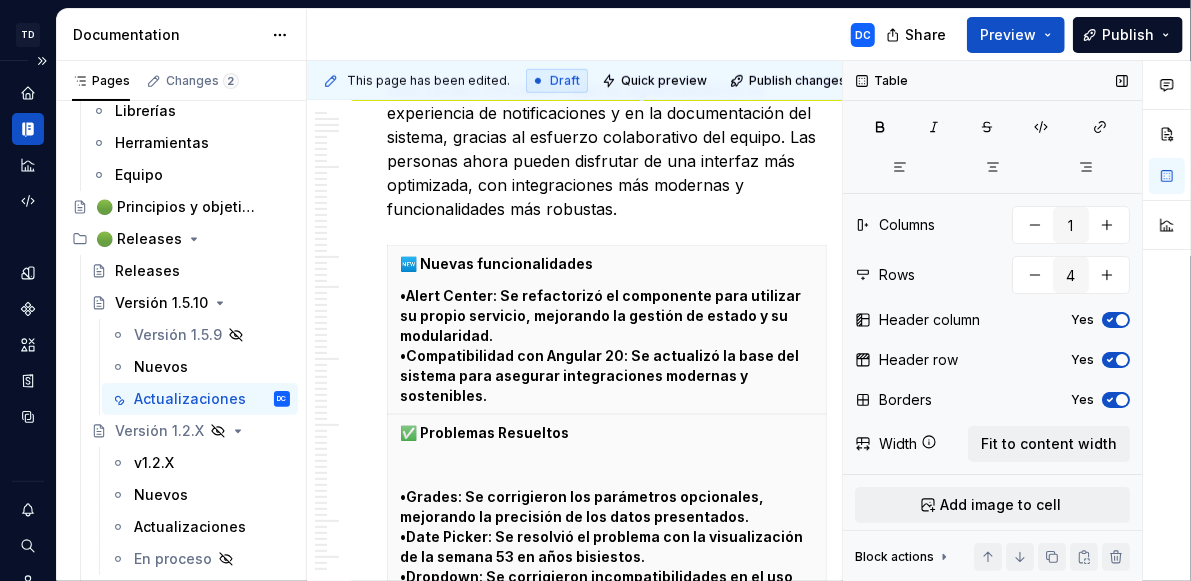 click at bounding box center (1122, 360) 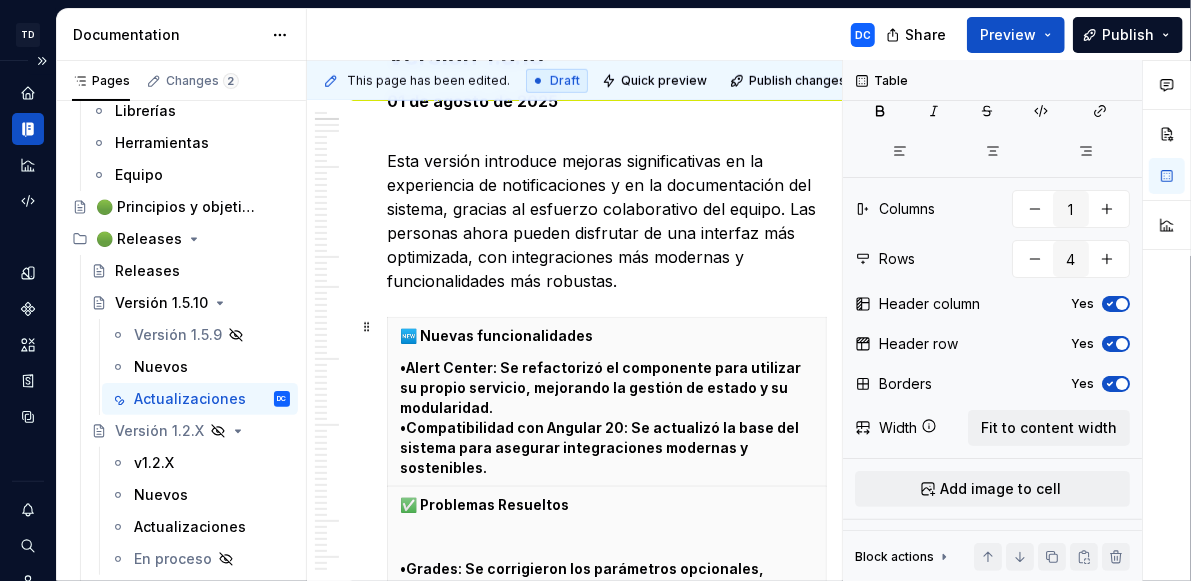 scroll, scrollTop: 743, scrollLeft: 0, axis: vertical 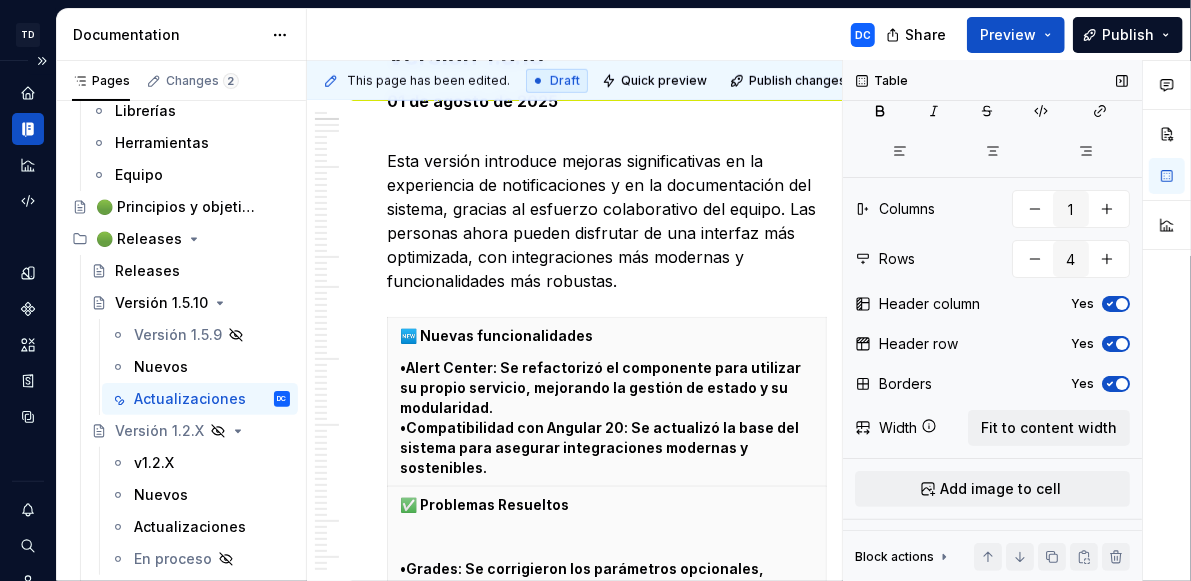 click at bounding box center (1122, 304) 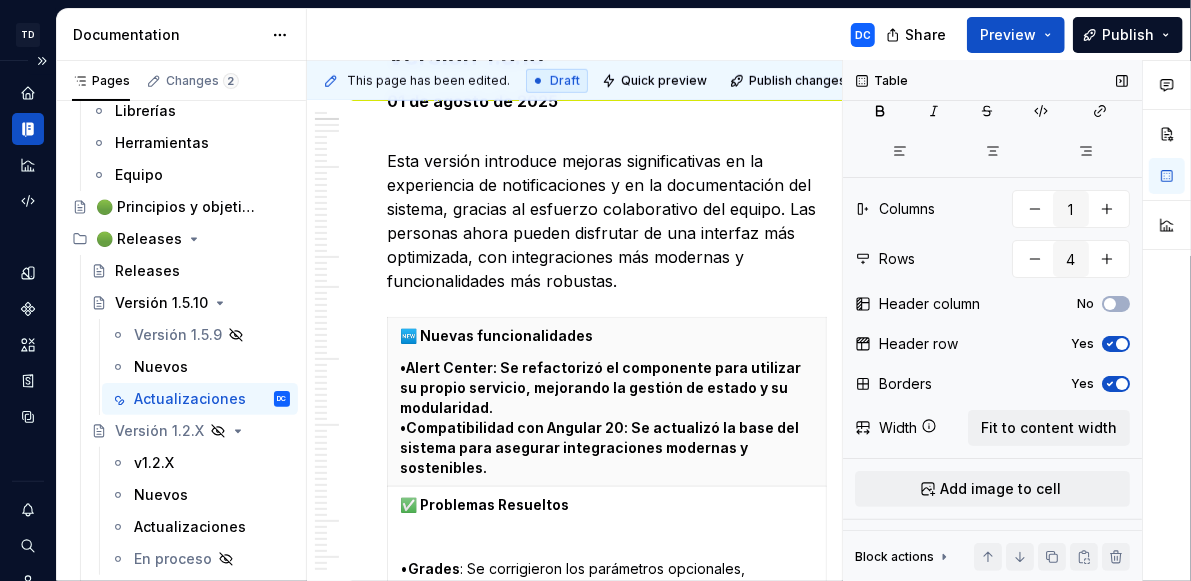 click 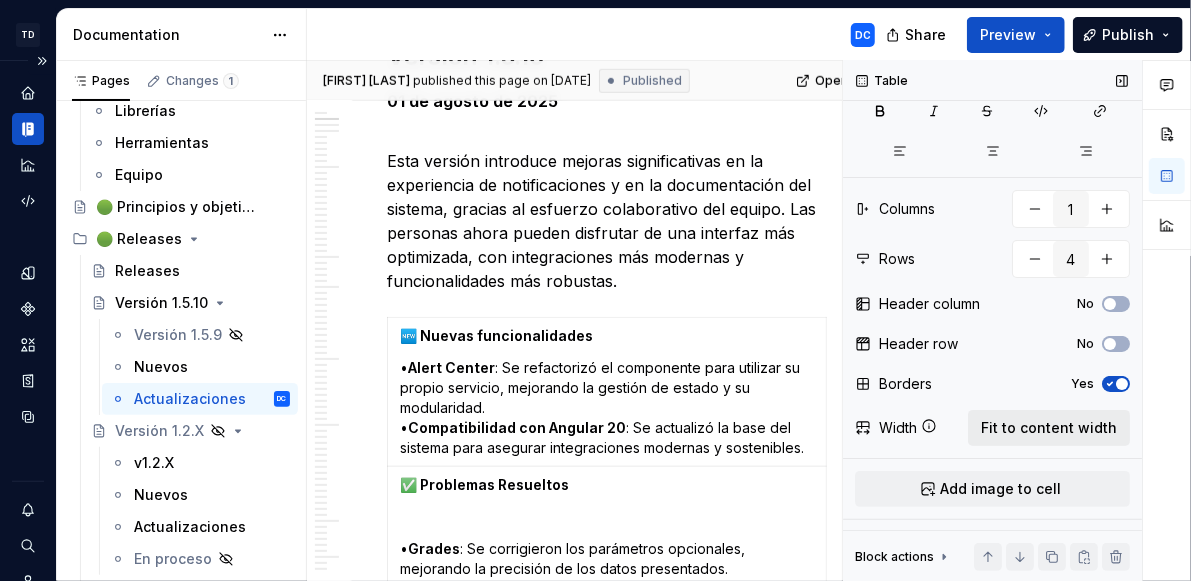click on "Fit to content width" at bounding box center [1049, 428] 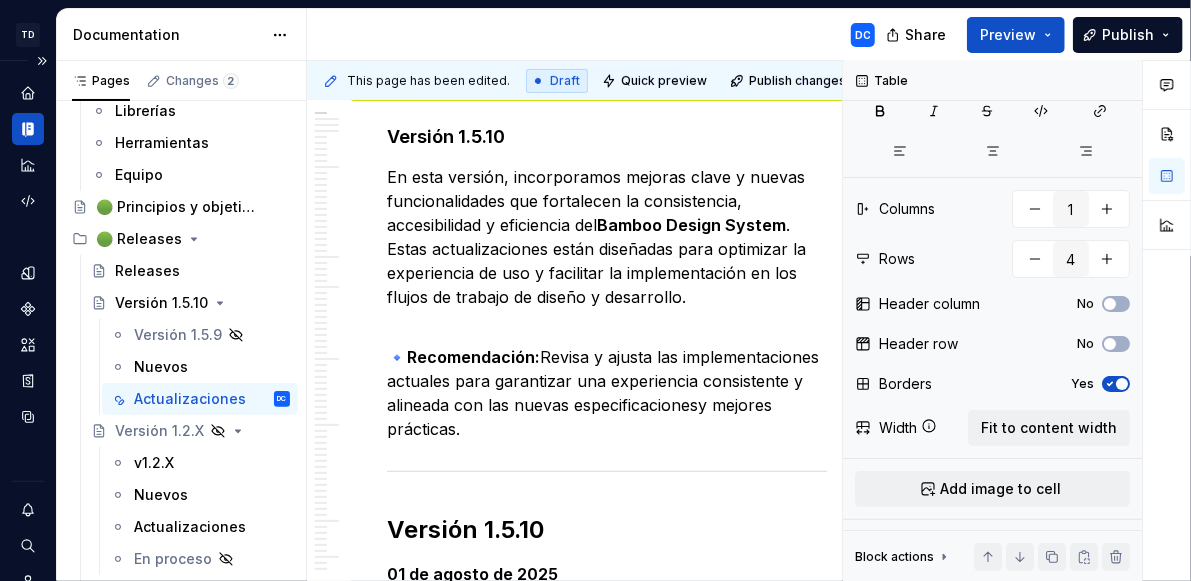 scroll, scrollTop: 0, scrollLeft: 0, axis: both 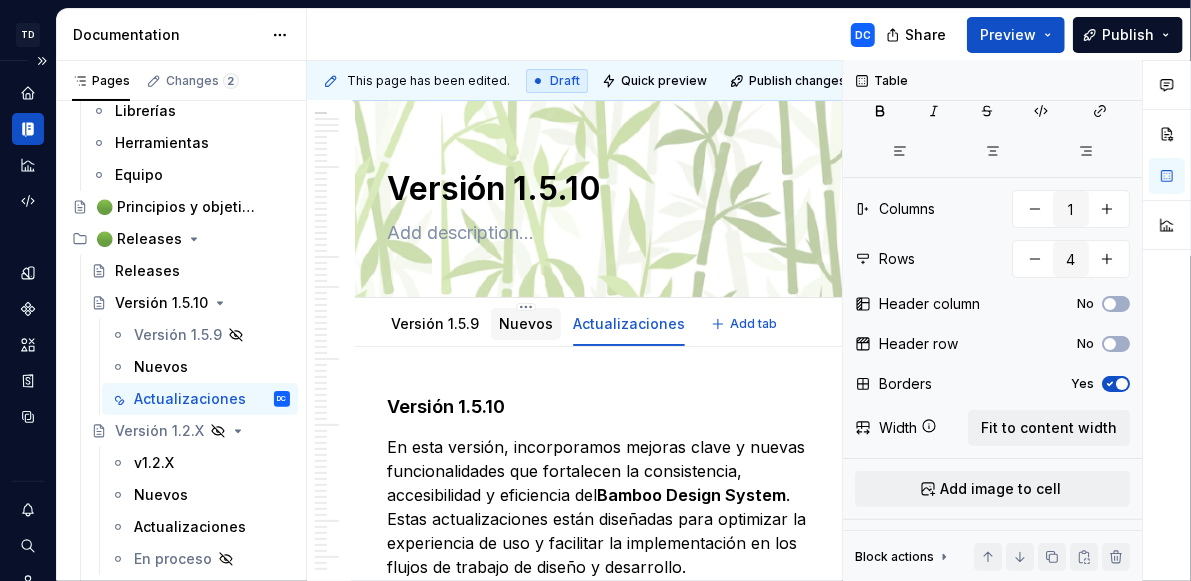 click on "Nuevos" at bounding box center (526, 323) 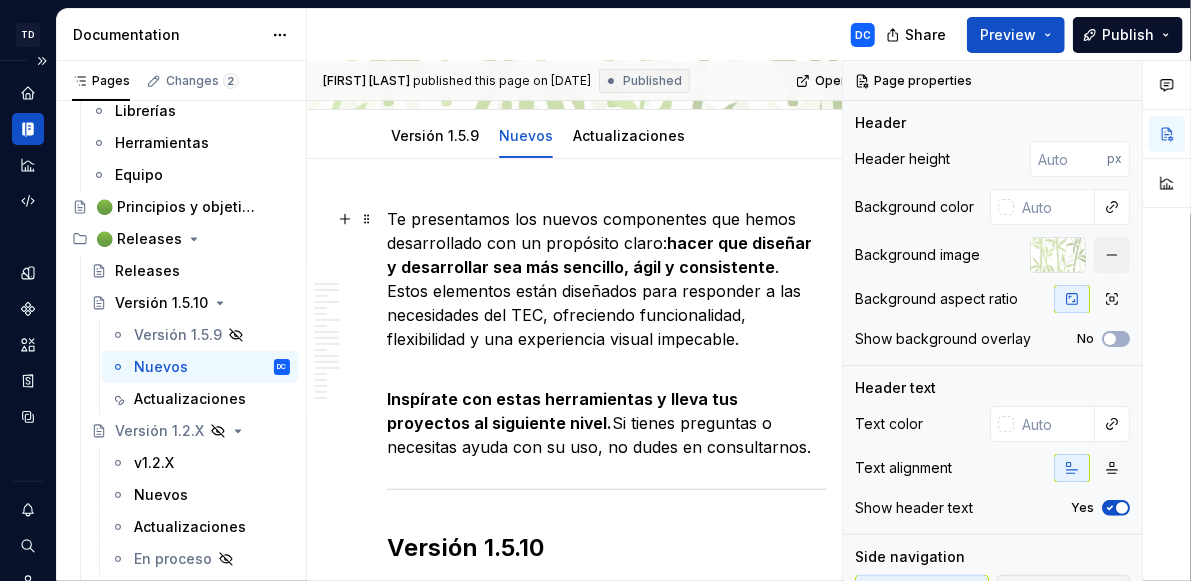 scroll, scrollTop: 18, scrollLeft: 0, axis: vertical 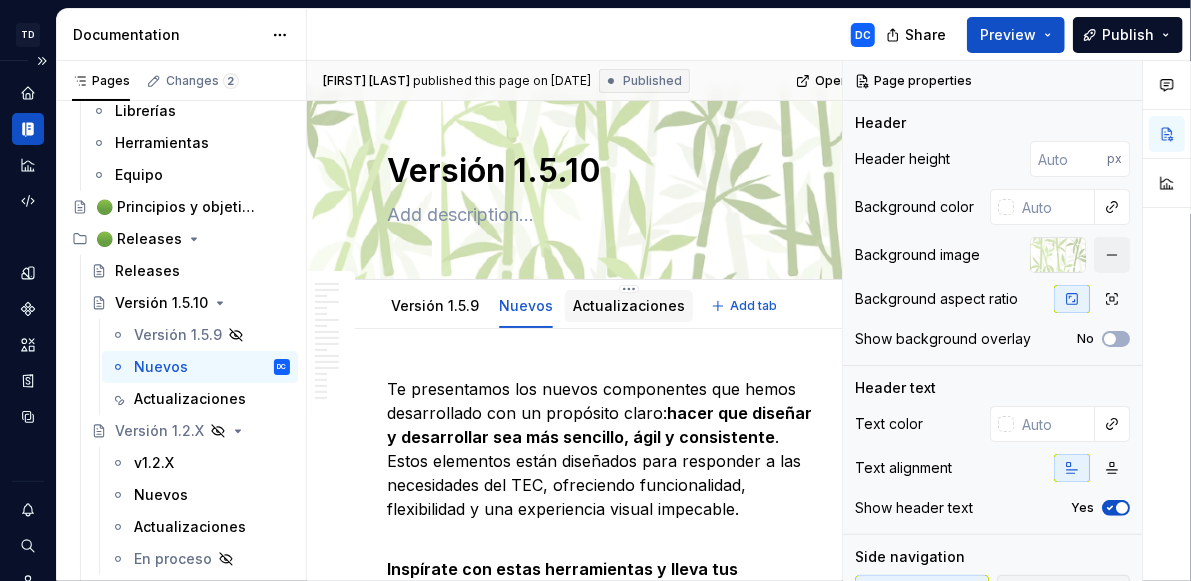 click on "Actualizaciones" at bounding box center (629, 305) 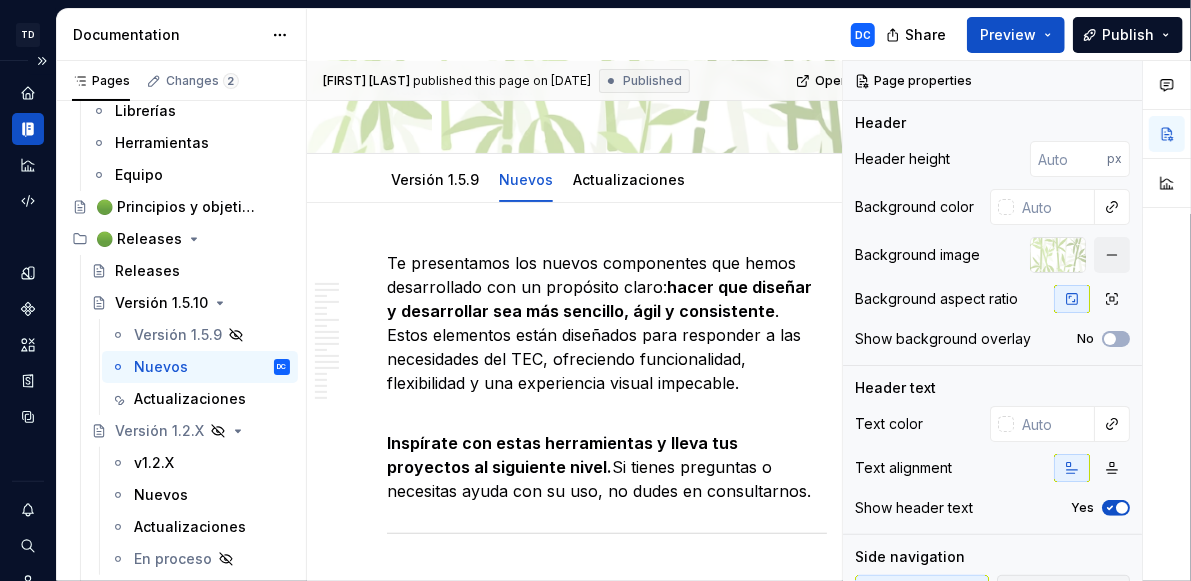 scroll, scrollTop: 145, scrollLeft: 0, axis: vertical 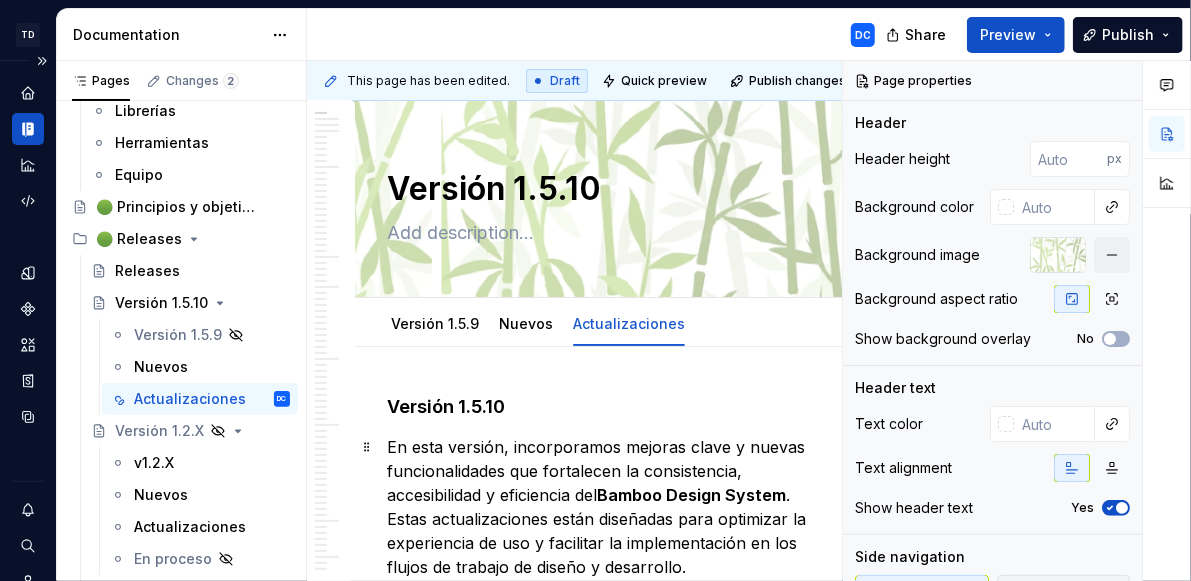 click on "🆕 Nuevas funcionalidades" at bounding box center (765, 1079) 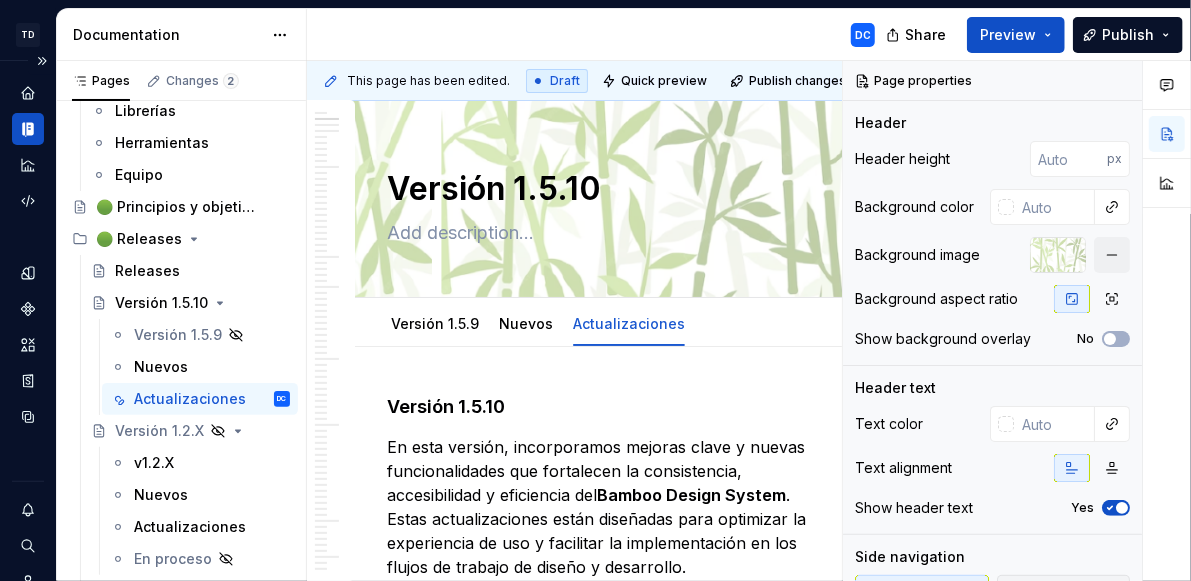 click on "🆕 Nuevas funcionalidades" at bounding box center [765, 1079] 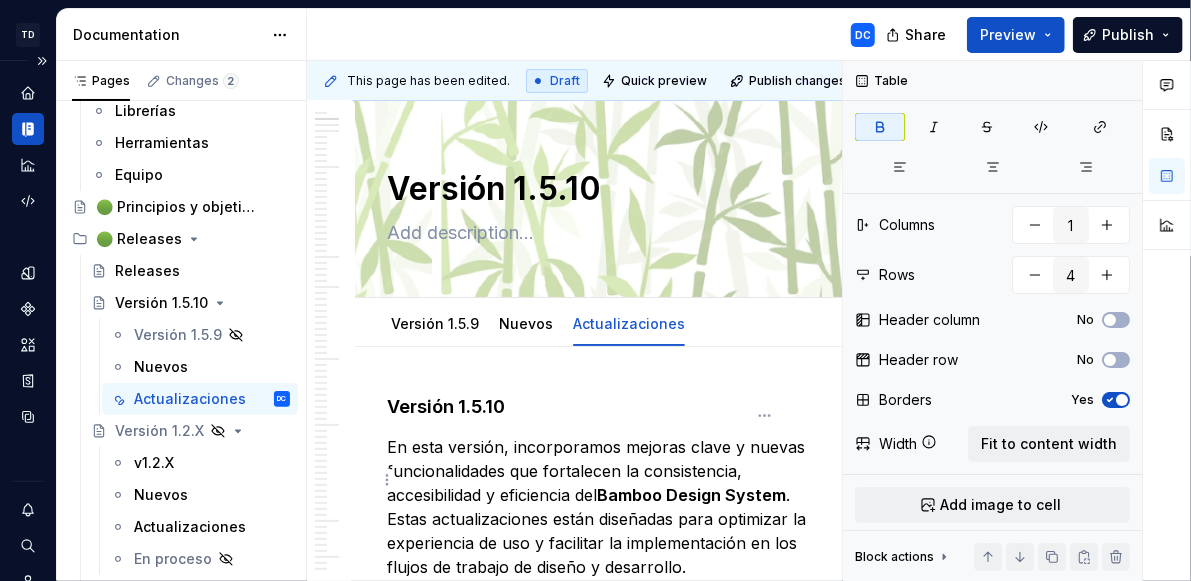 scroll, scrollTop: 644, scrollLeft: 0, axis: vertical 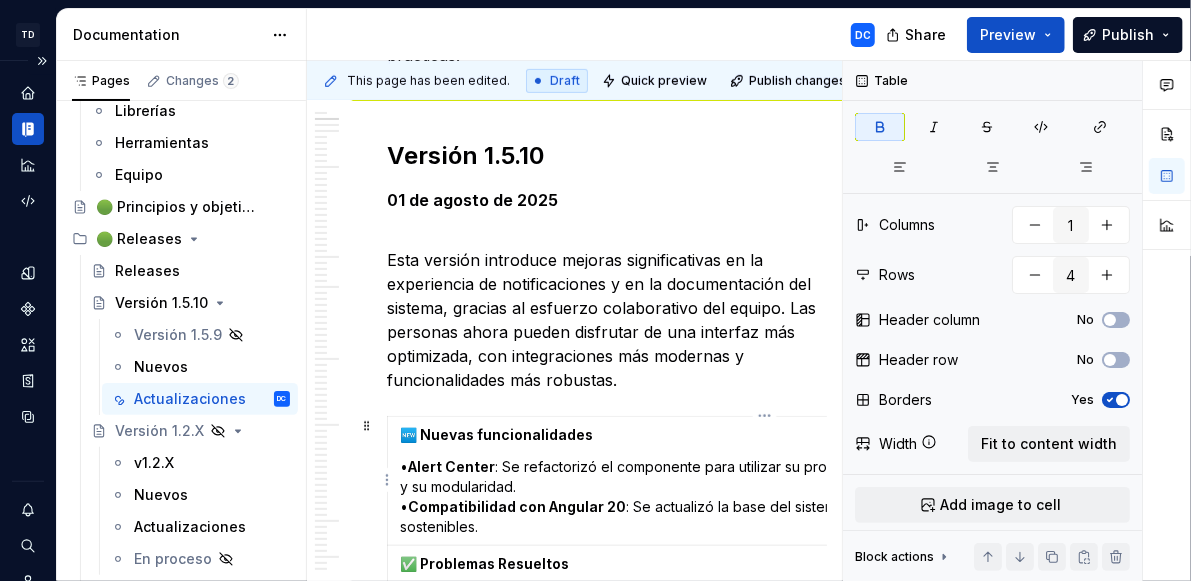 click on "🆕 Nuevas funcionalidades •  Alert Center : Se refactorizó el componente para utilizar su propio servicio, mejorando la gestión de estado y su modularidad. •  Compatibilidad con Angular 20 : Se actualizó la base del sistema para asegurar integraciones modernas y sostenibles." at bounding box center [765, 481] 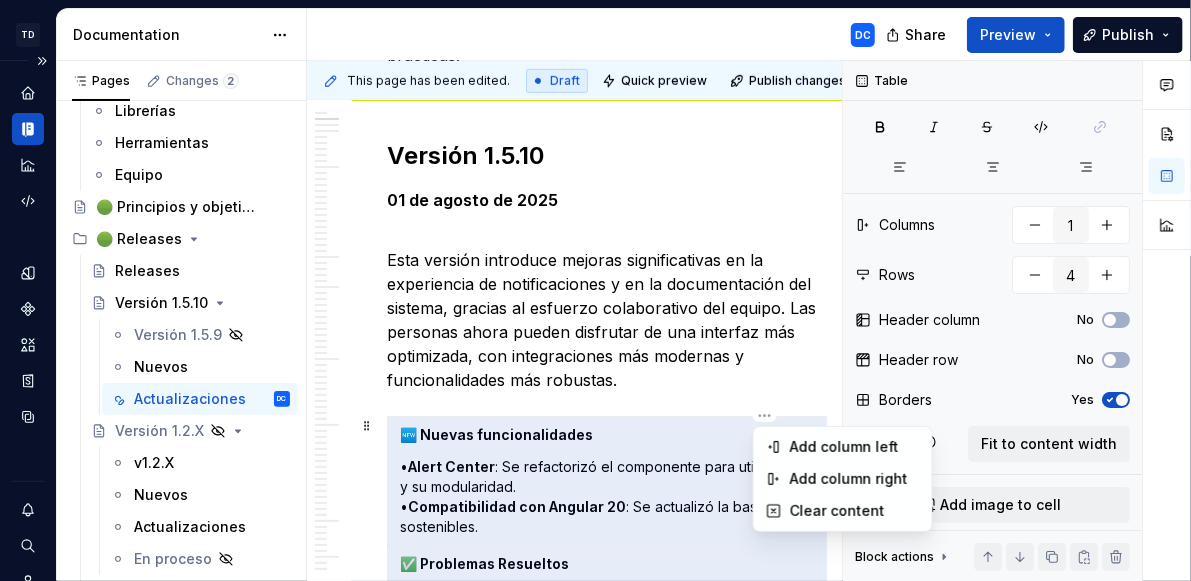 click on "Comments Open comments No comments yet Select ‘Comment’ from the block context menu to add one. Table Columns 1 Rows 4 Header column No Header row No Borders Yes Width Fit to content width Add image to cell Block actions Move up Move down Duplicate Copy (⌘C) Cut (⌘X) Delete" at bounding box center [1017, 321] 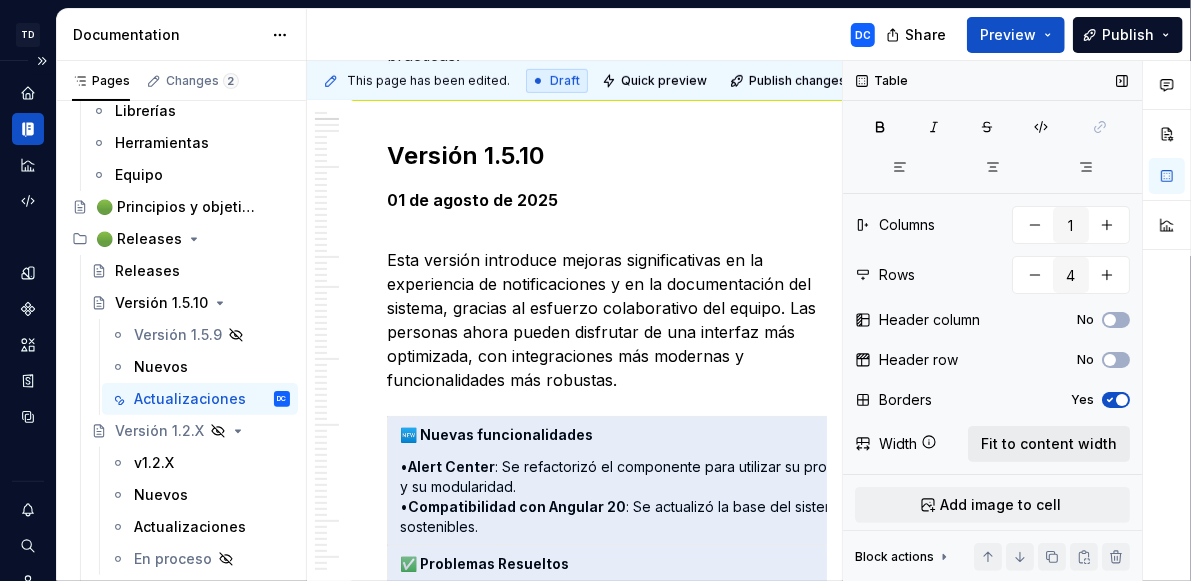 click on "Fit to content width" at bounding box center (1049, 444) 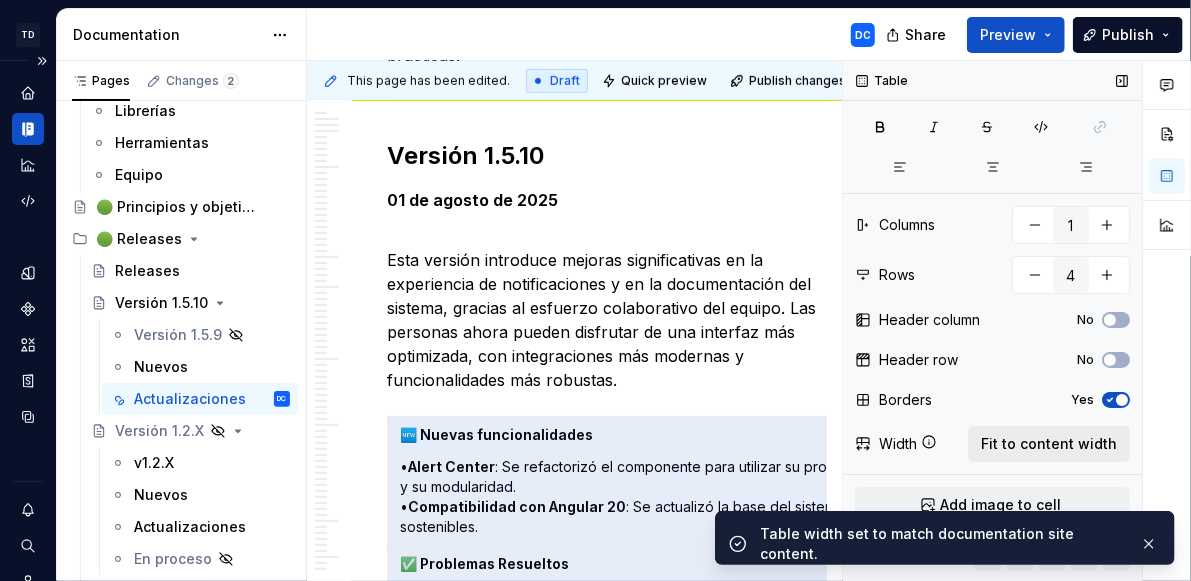 scroll, scrollTop: 0, scrollLeft: 7, axis: horizontal 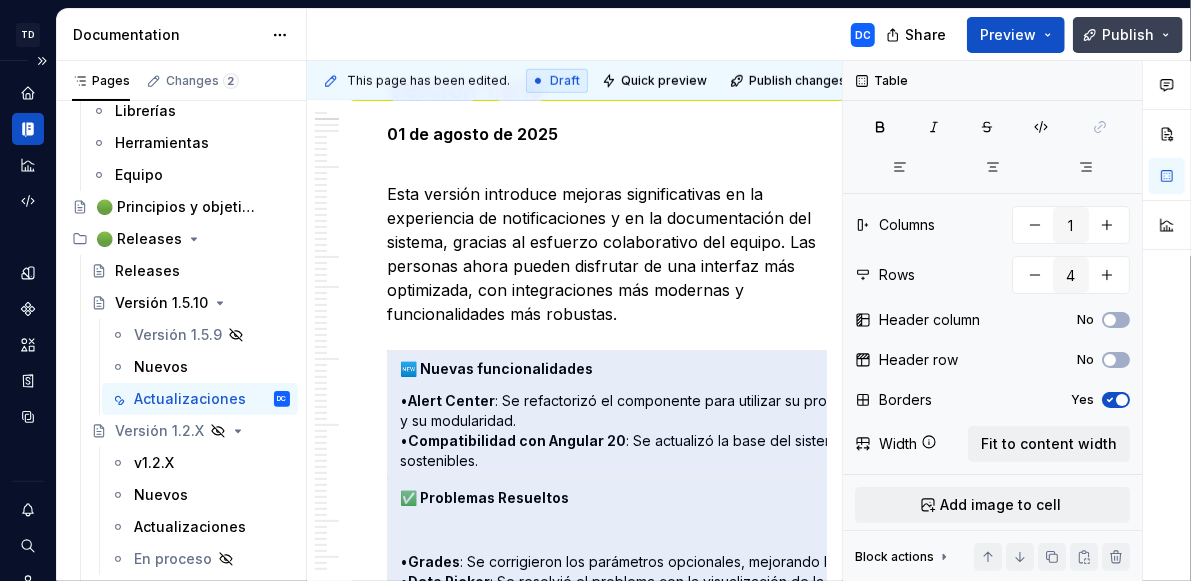 click on "Publish" at bounding box center [1128, 35] 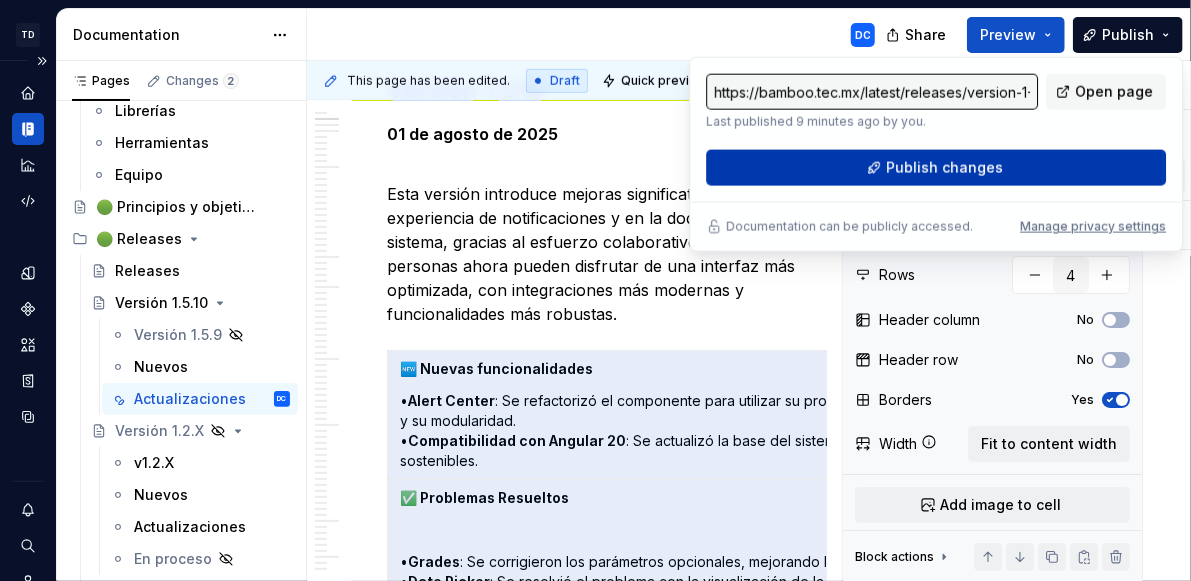 click on "Publish changes" at bounding box center (936, 168) 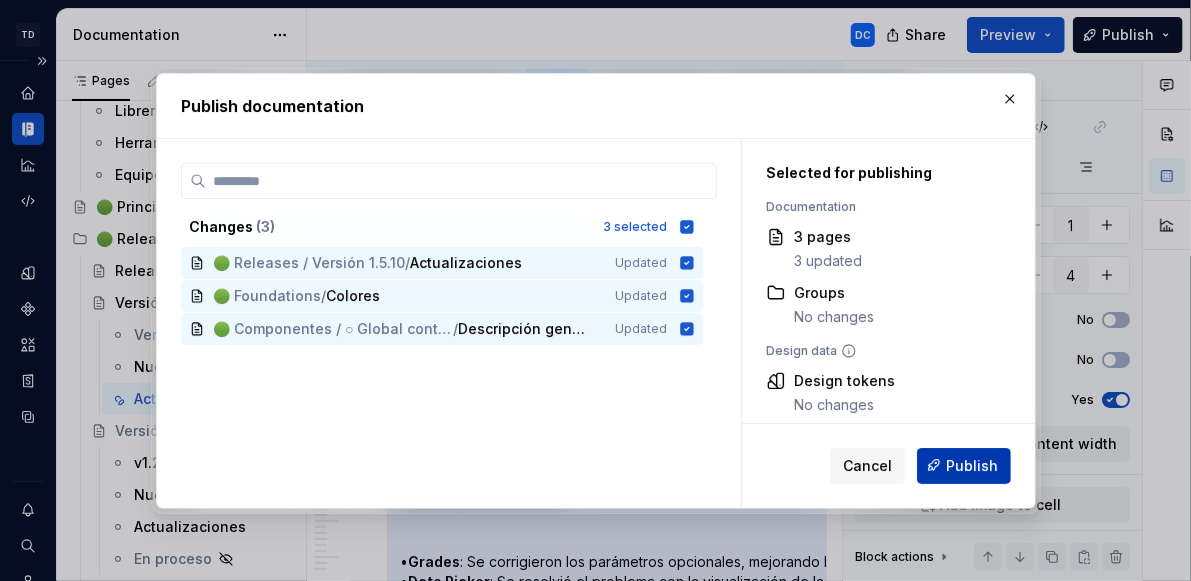 click on "Publish" at bounding box center (964, 465) 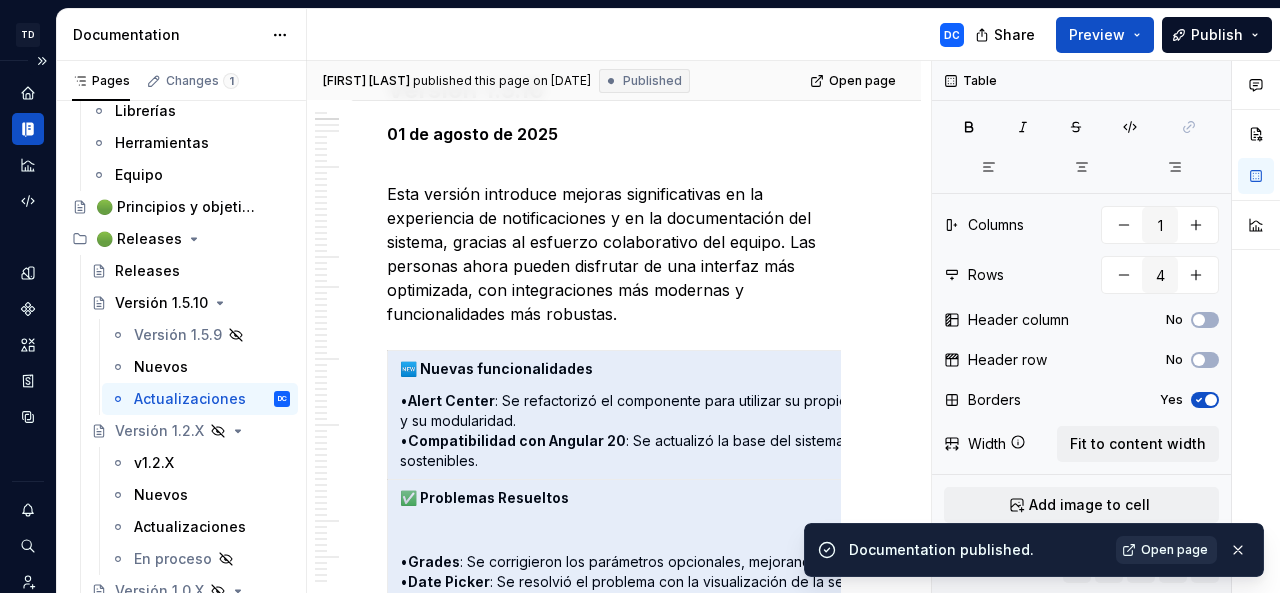 click on "Open page" at bounding box center [1174, 550] 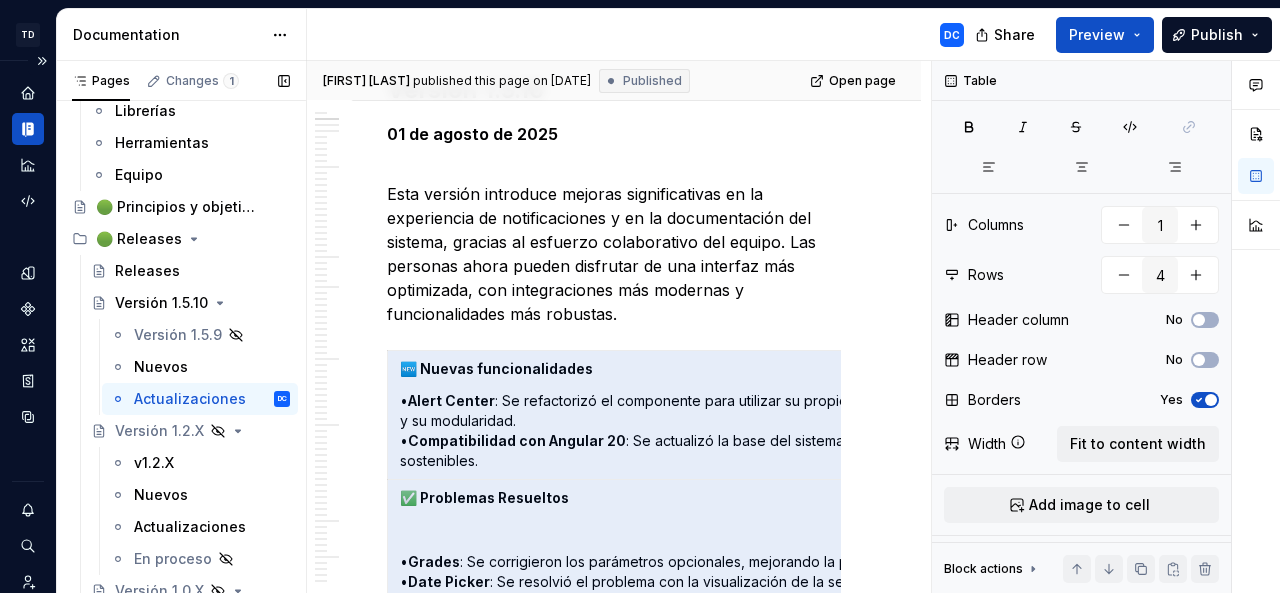 scroll, scrollTop: 0, scrollLeft: 0, axis: both 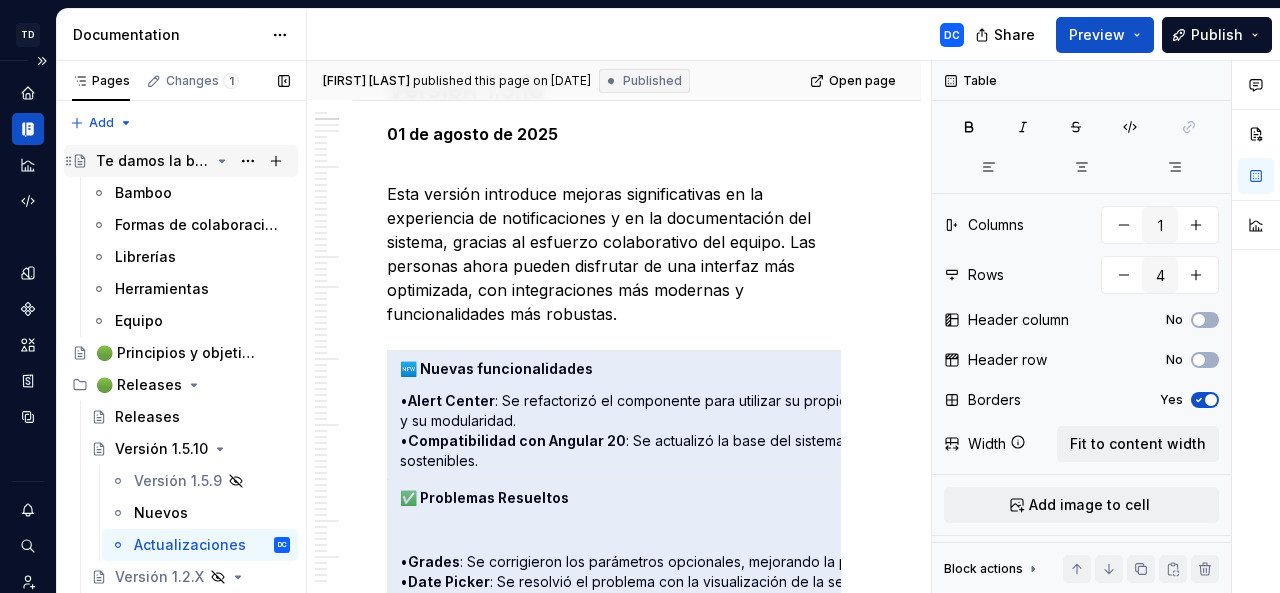 click on "Te damos la bienvenida a Bamboo" at bounding box center (153, 161) 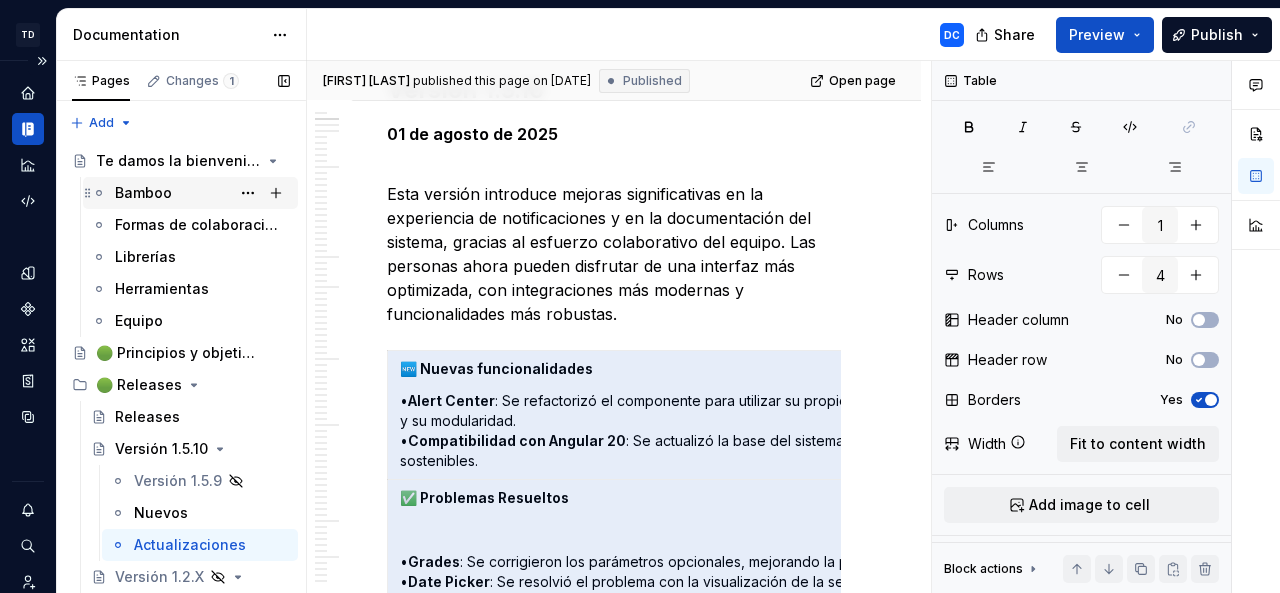 click on "Bamboo" at bounding box center (202, 193) 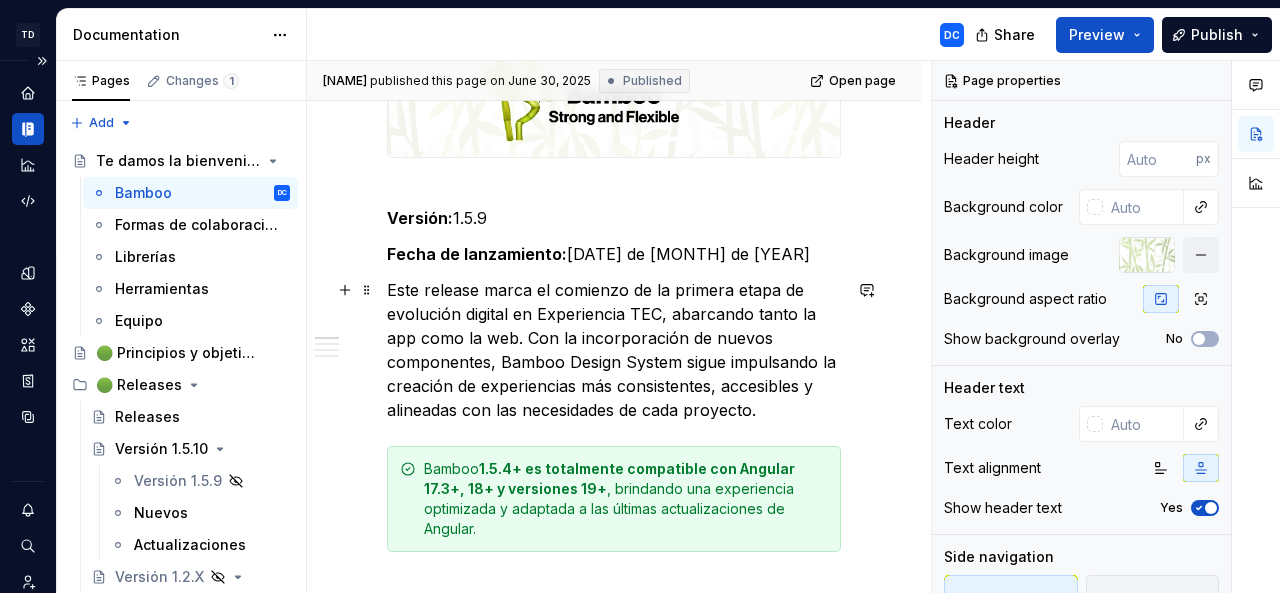 scroll, scrollTop: 420, scrollLeft: 0, axis: vertical 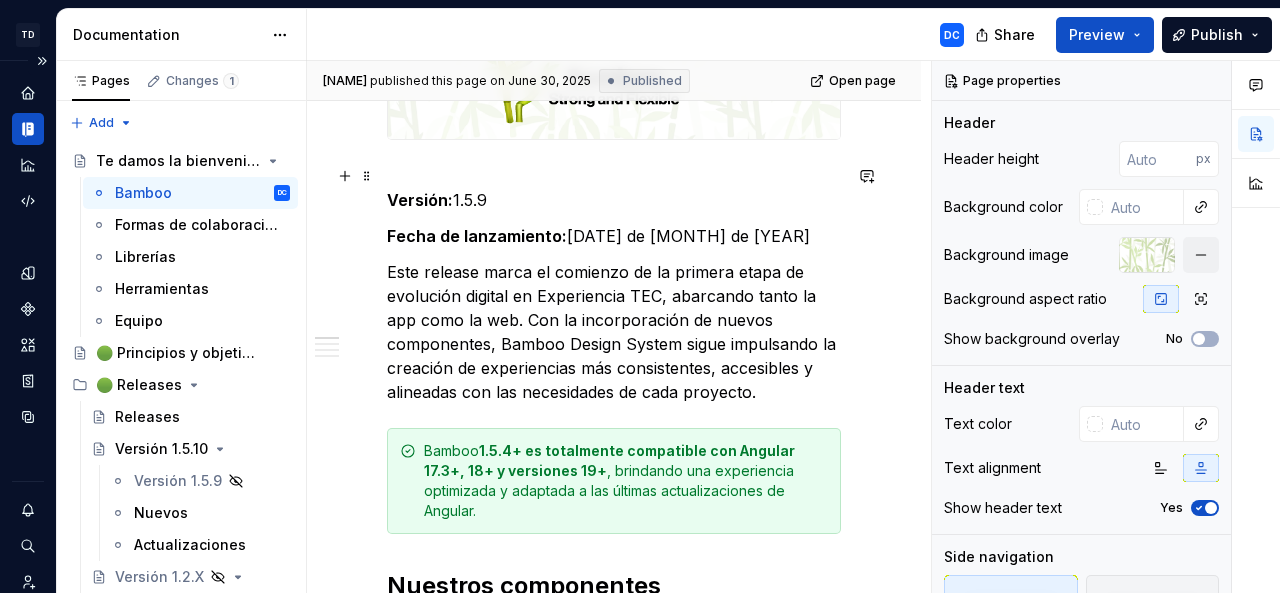 click on "Versión:  1.5.9" at bounding box center [614, 188] 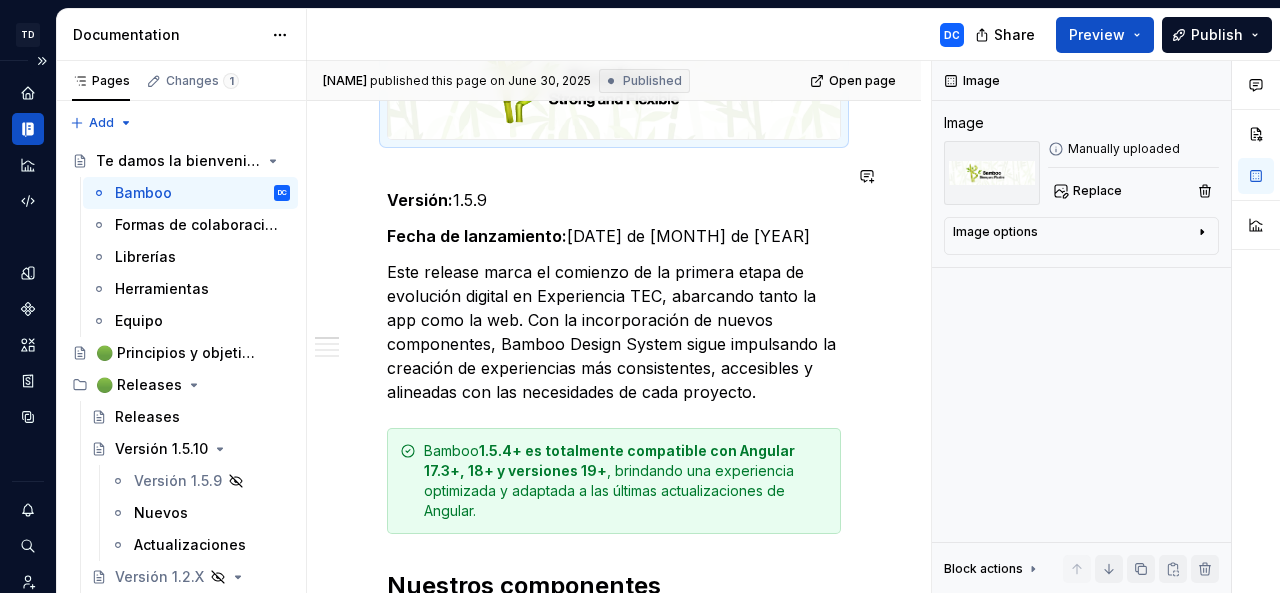 type on "*" 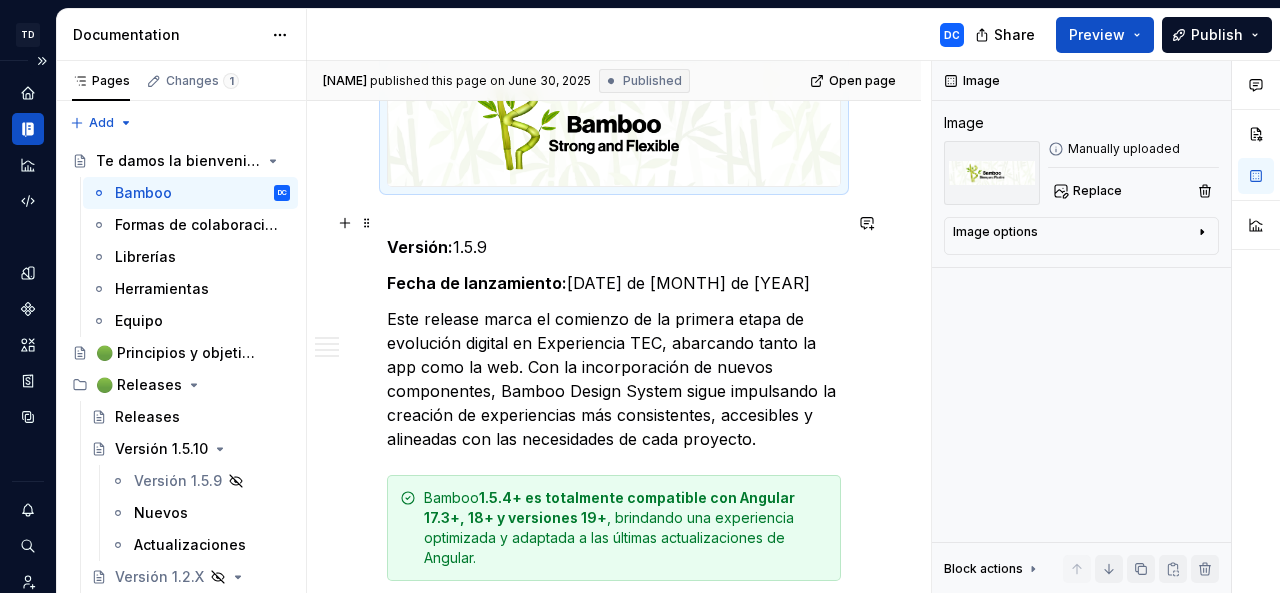 click on "Versión:  1.5.9" at bounding box center [614, 235] 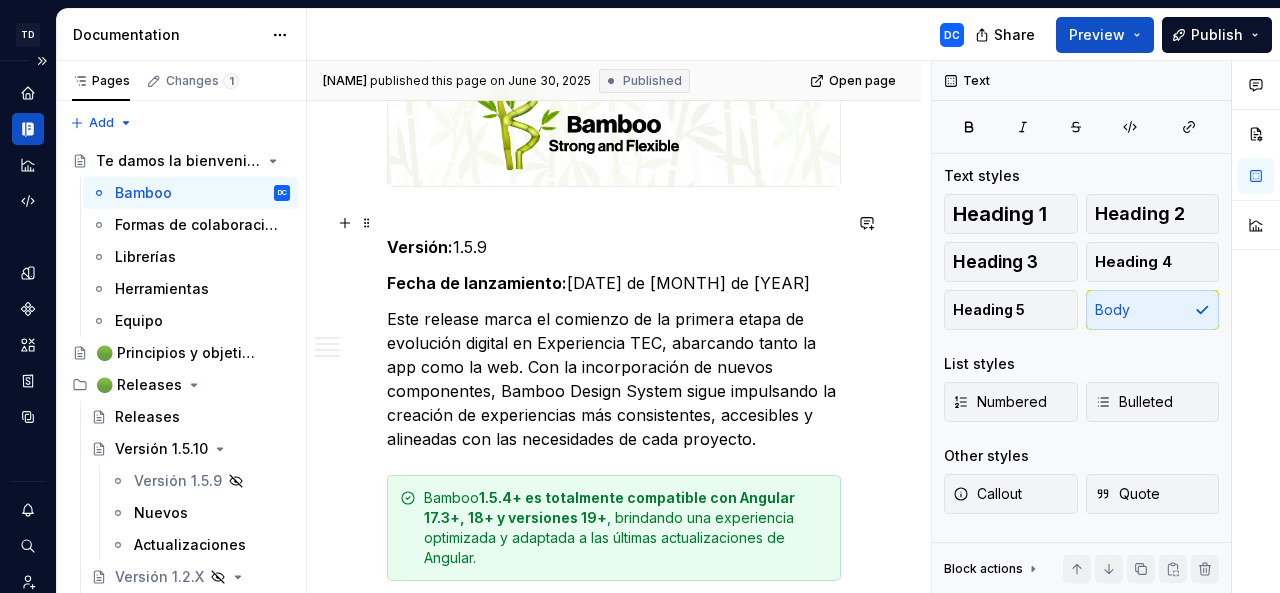 type 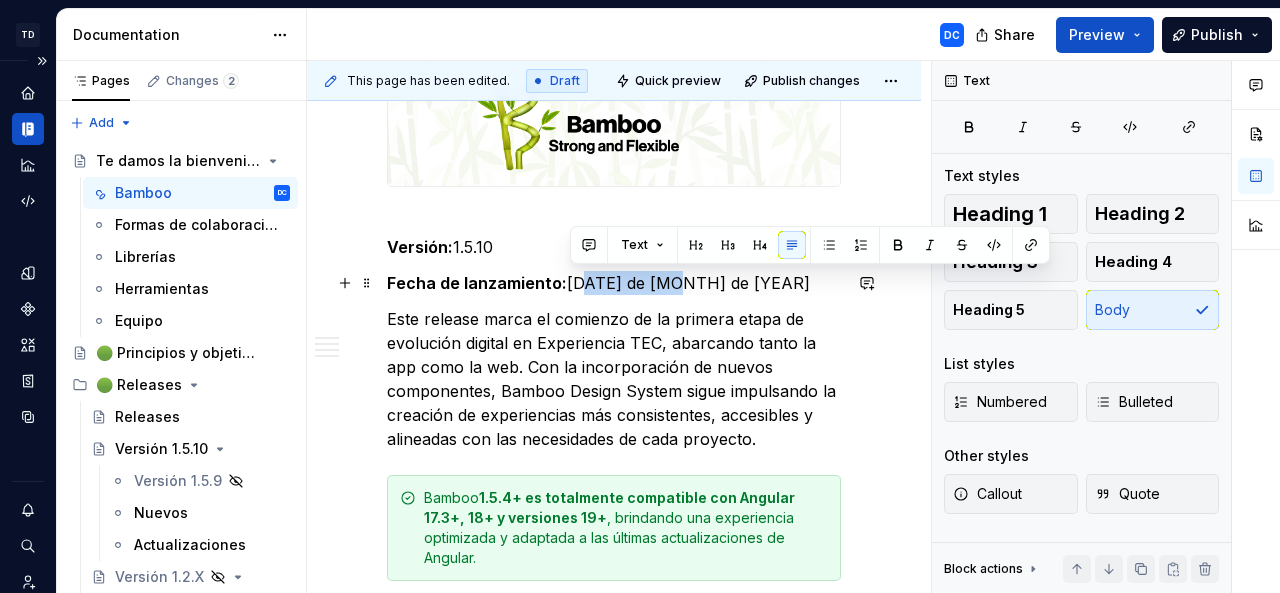 drag, startPoint x: 572, startPoint y: 283, endPoint x: 652, endPoint y: 280, distance: 80.05623 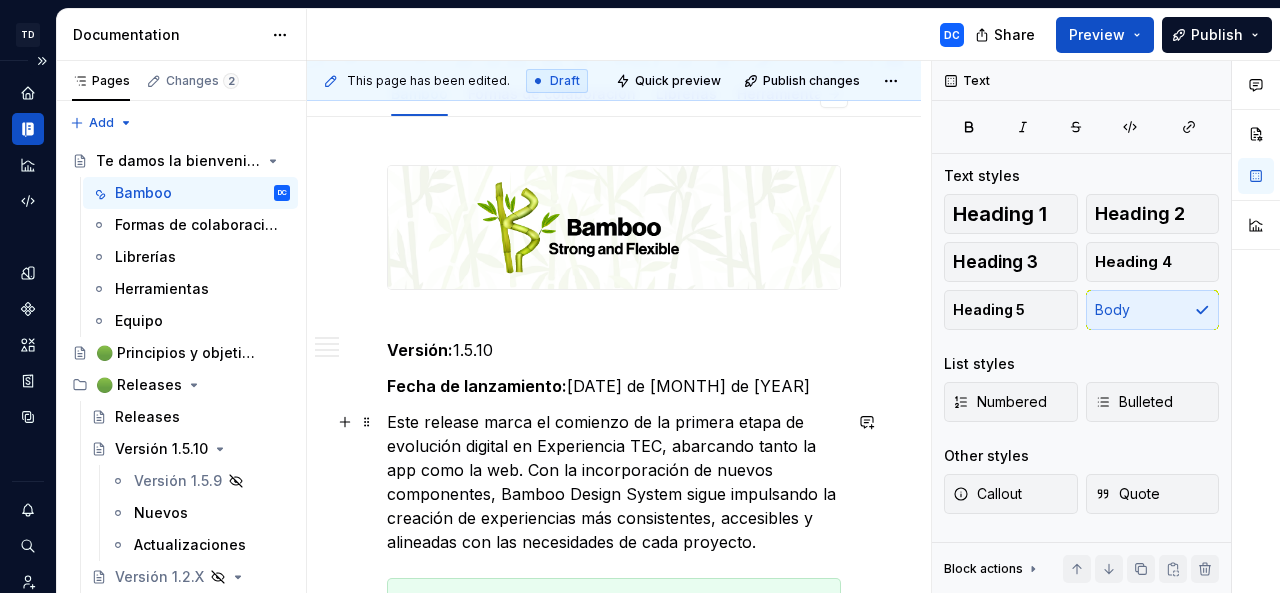 scroll, scrollTop: 275, scrollLeft: 0, axis: vertical 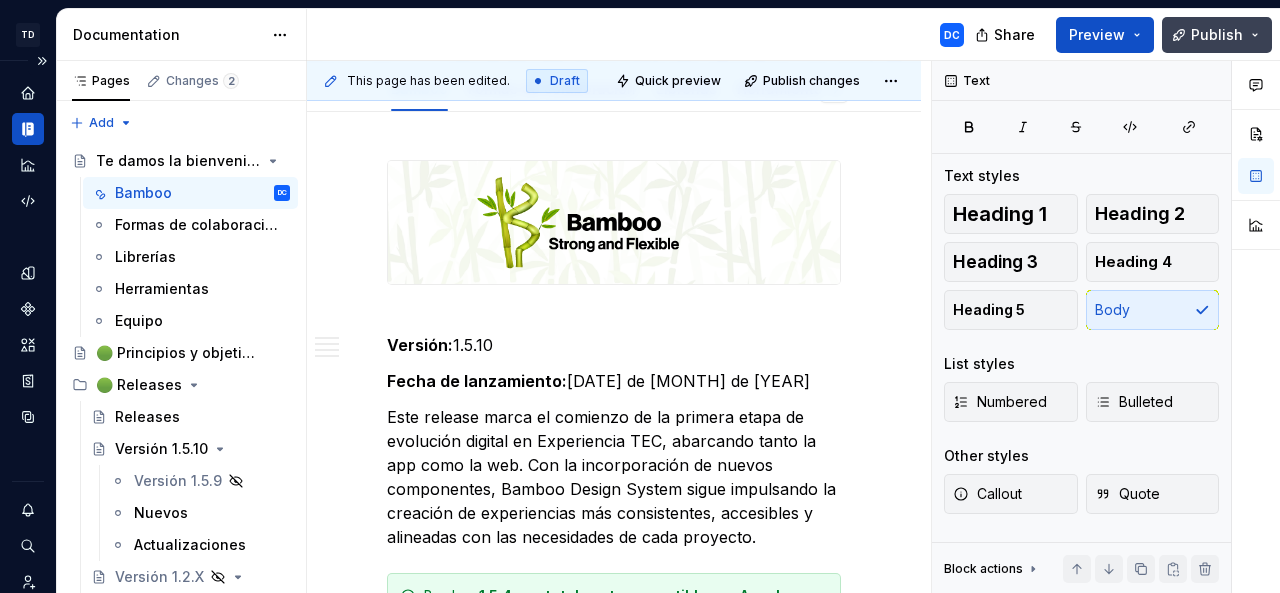 click on "Publish" at bounding box center (1217, 35) 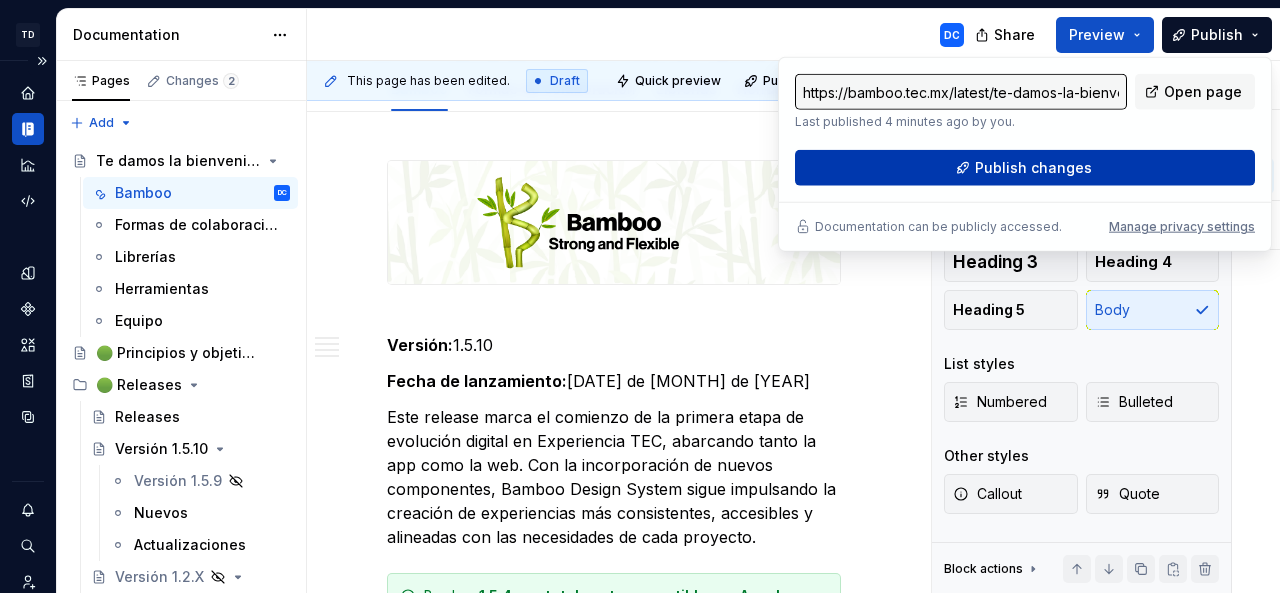 click on "Publish changes" at bounding box center (1025, 168) 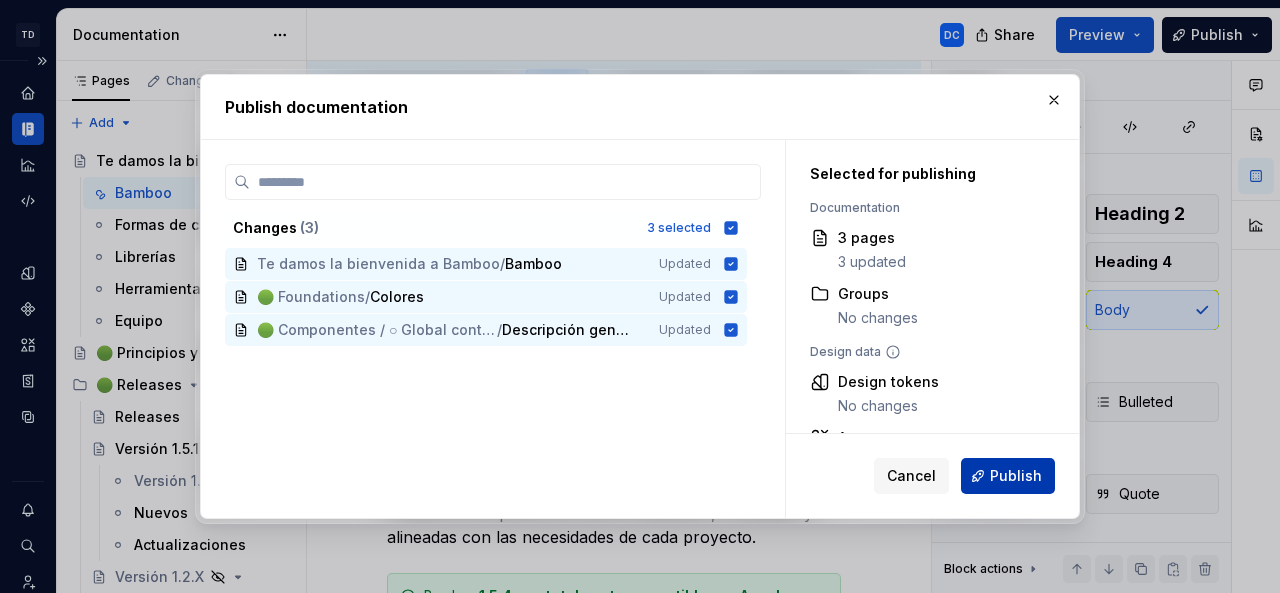 click on "Publish" at bounding box center [1008, 476] 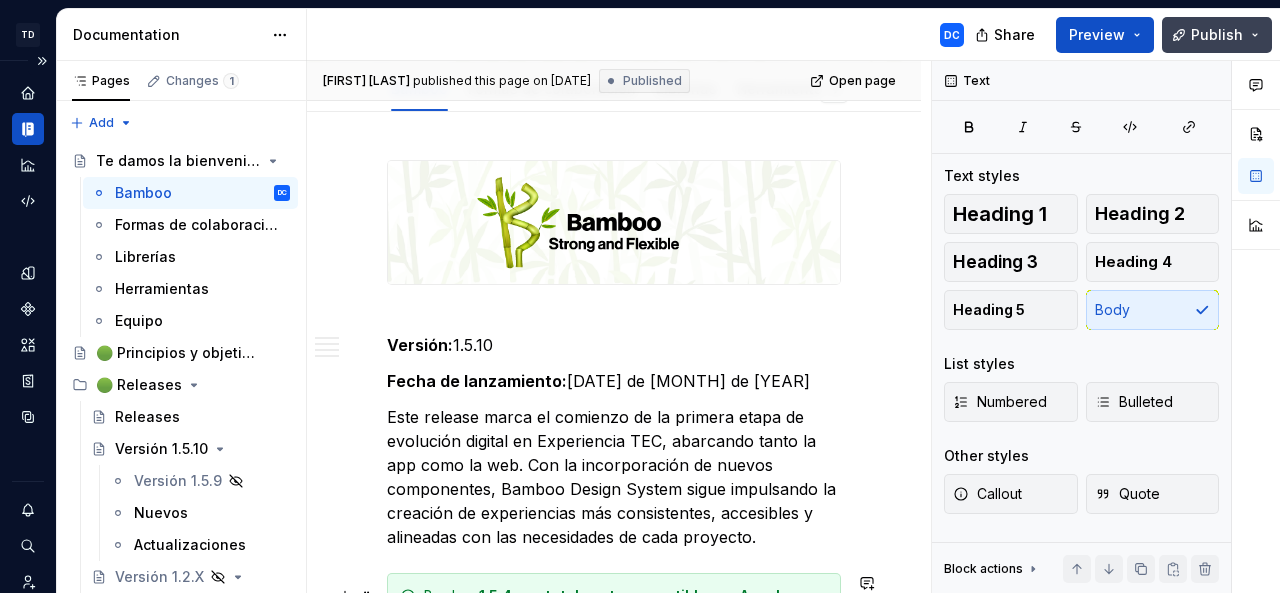 click on "Publish" at bounding box center [1217, 35] 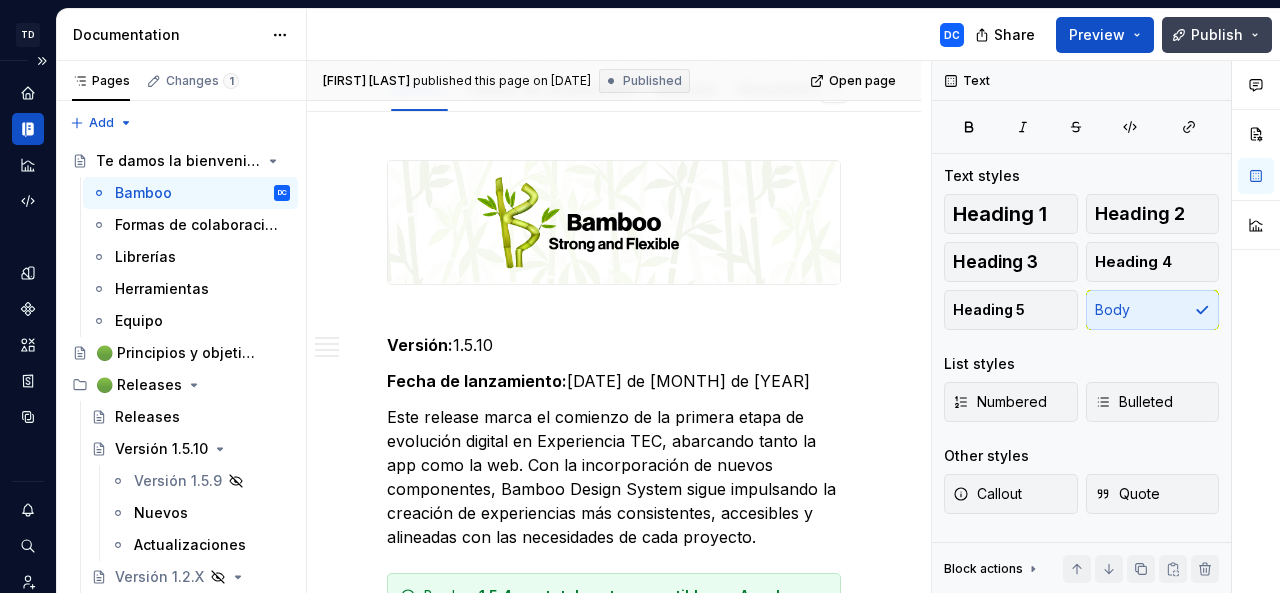 click on "Publish" at bounding box center [1217, 35] 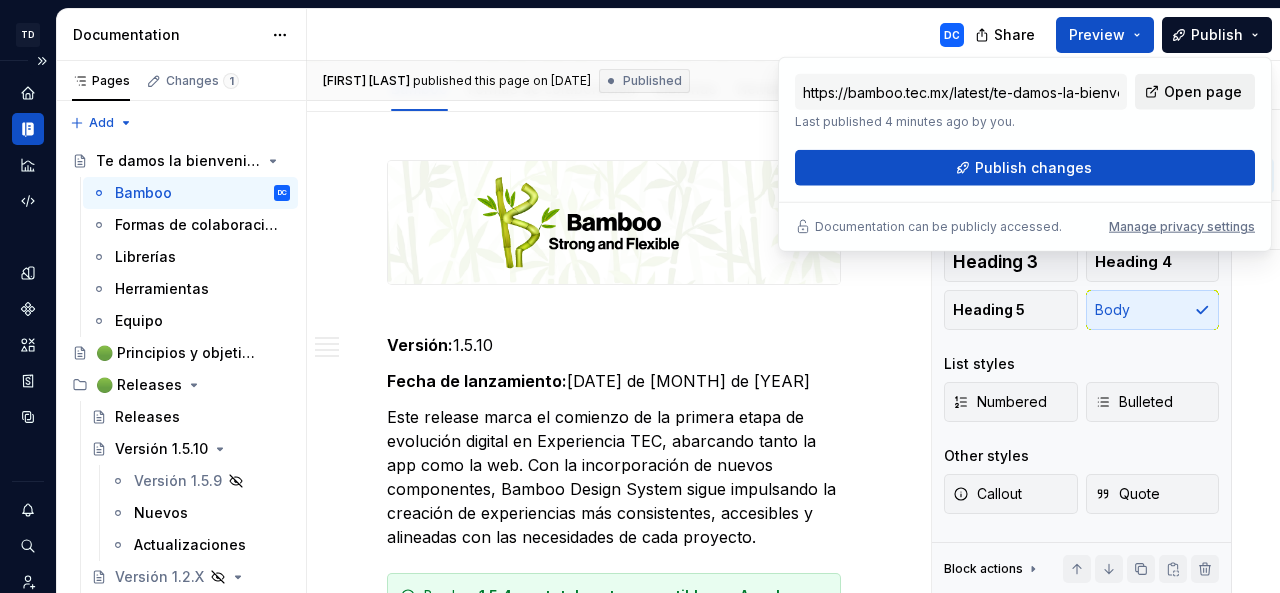 click on "Open page" at bounding box center [1195, 92] 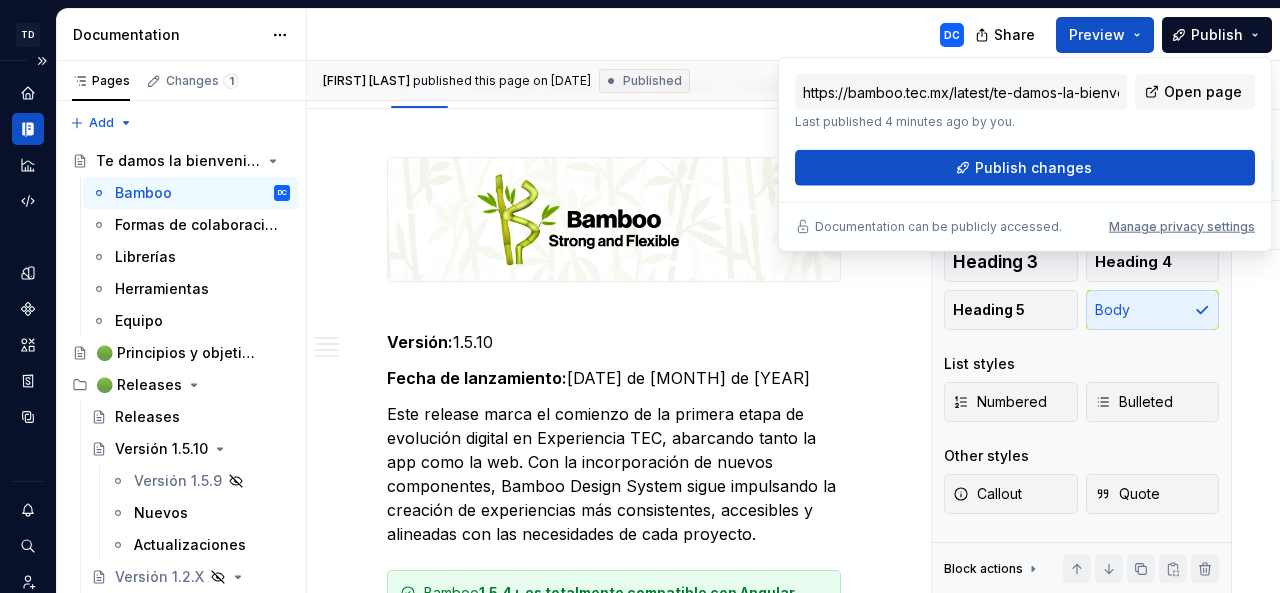 scroll, scrollTop: 0, scrollLeft: 0, axis: both 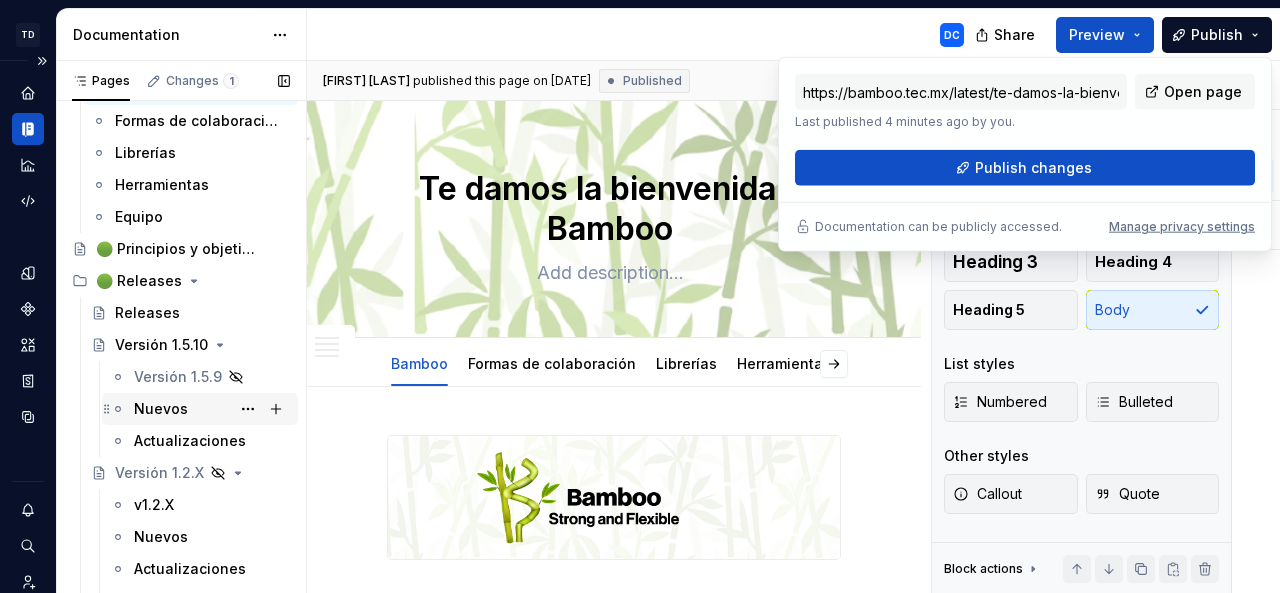 click on "Nuevos" at bounding box center [161, 409] 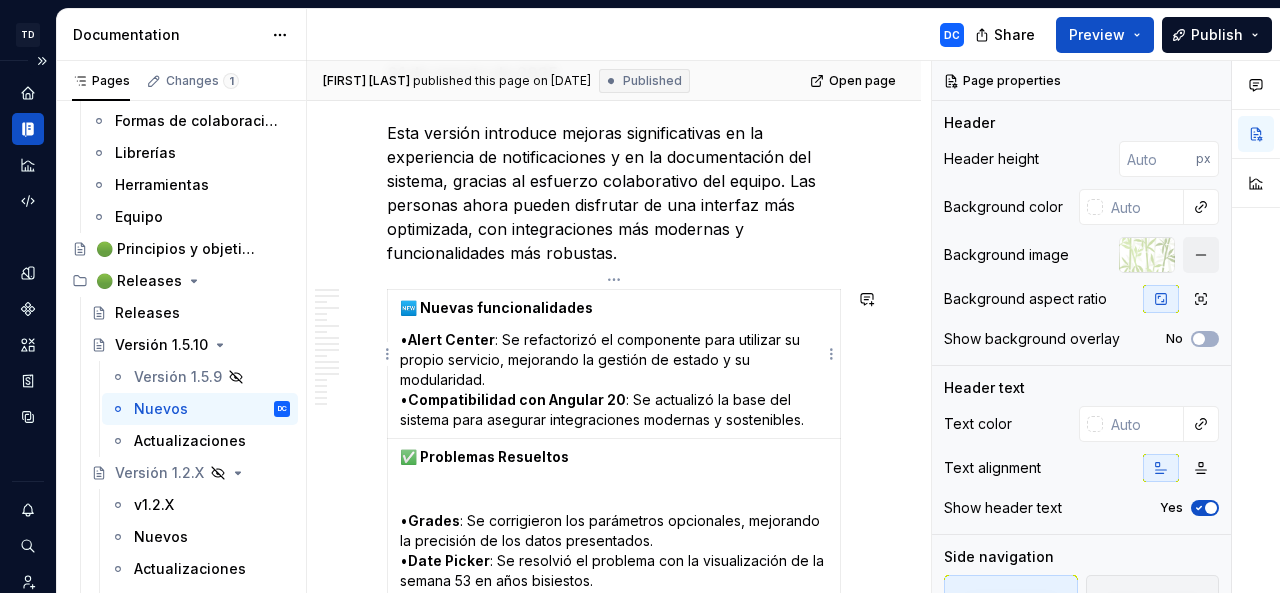 scroll, scrollTop: 716, scrollLeft: 0, axis: vertical 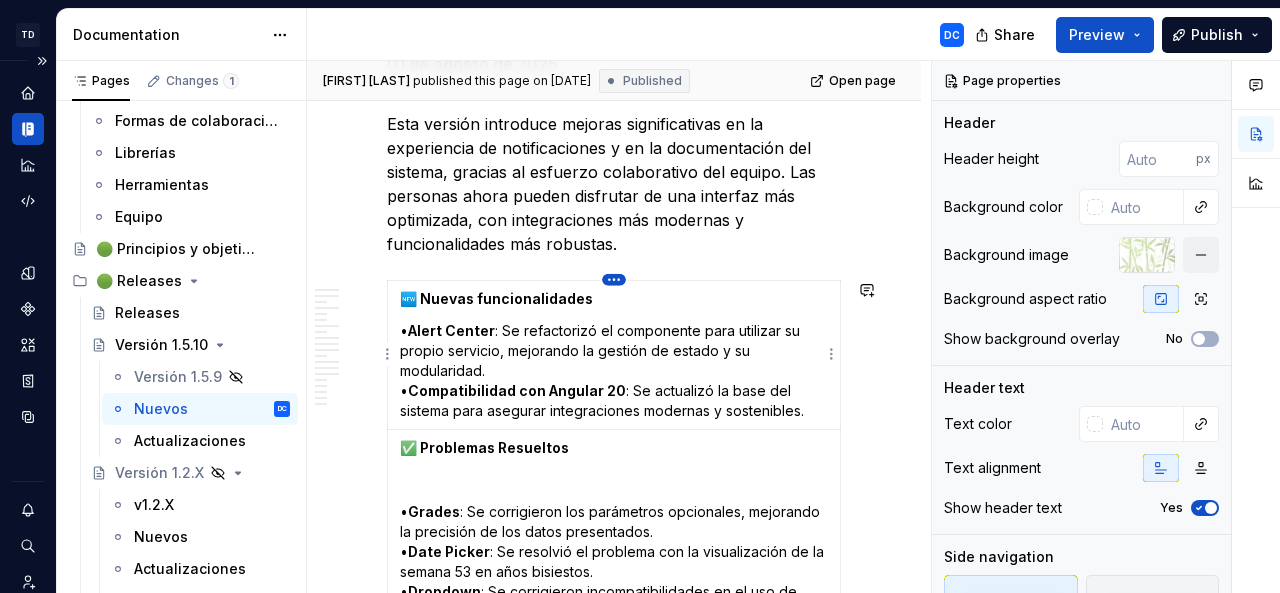 click on "TD Bamboo Design System DC Dataset Bamboo - Design System Documentation DC Share Preview Publish Pages Changes 1 Add
Accessibility guide for tree Page tree.
Navigate the tree with the arrow keys. Common tree hotkeys apply. Further keybindings are available:
enter to execute primary action on focused item
f2 to start renaming the focused item
escape to abort renaming an item
control+d to start dragging selected items
Te damos la bienvenida a Bamboo Bamboo Formas de colaboración Librerías Herramientas Equipo 🟢 Principios y objetivos 🟢 Releases Releases Versión 1.5.10 Versión 1.5.9 Nuevos DC Actualizaciones Versión 1.2.X v1.2.X Nuevos Actualizaciones En proceso Versión 1.0.X v1.0.X Nuevos Actualizaciones En proceso 🟢 Instalación Angular | Guía de instalación de Bamboo Ionic | Guía de instalación de Bamboo Patrones UI/UX  Charts Respaldo: Angular | Guía de instalación de Bamboo 🟢 Foundations Otras marcas mitec mitec N" at bounding box center (640, 296) 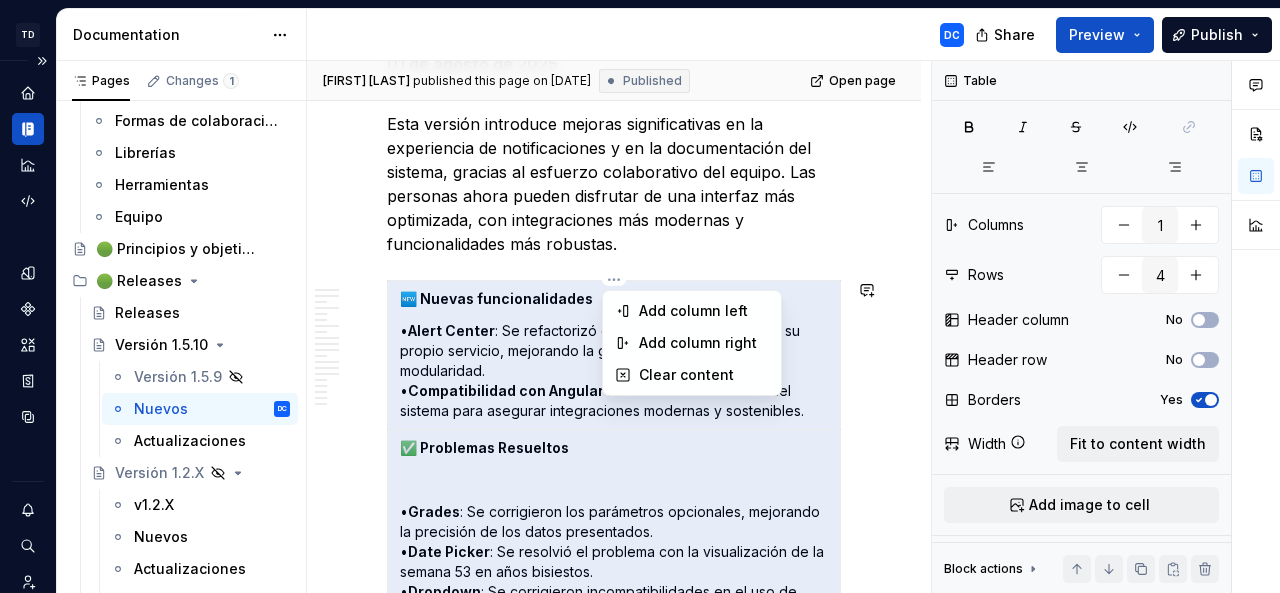 click on "Comments Open comments No comments yet Select ‘Comment’ from the block context menu to add one. Table Columns 1 Rows 4 Header column No Header row No Borders Yes Width Fit to content width Add image to cell Block actions Move up Move down Duplicate Copy (⌘C) Cut (⌘X) Delete" at bounding box center (1106, 327) 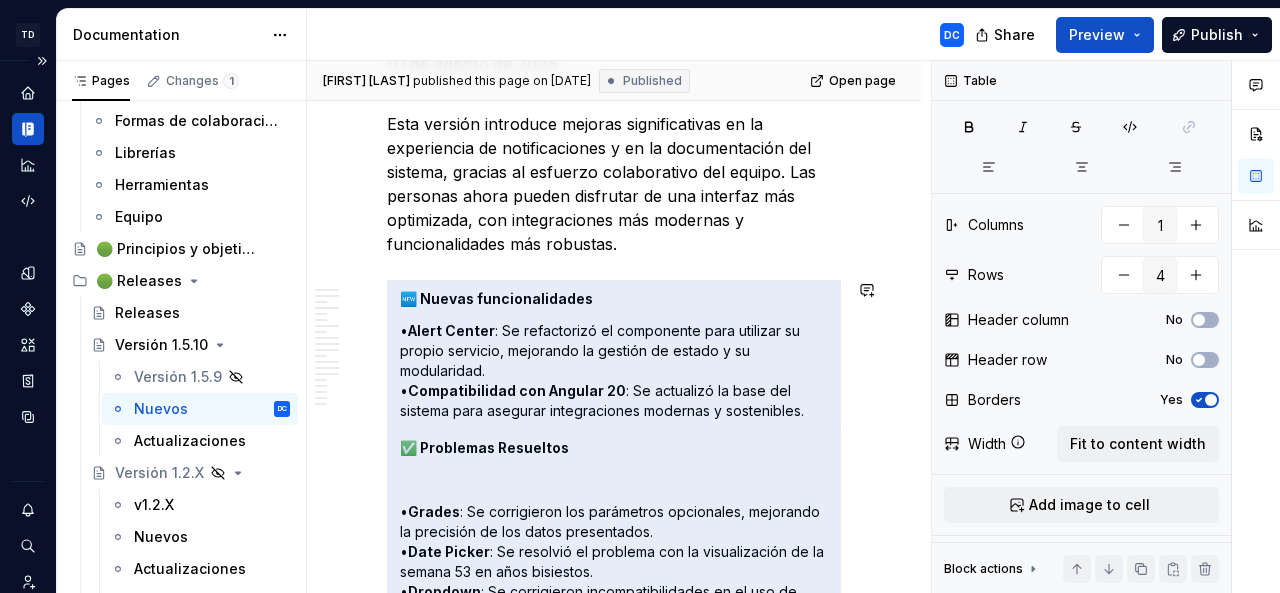 click on "Fit to content width" at bounding box center (1138, 444) 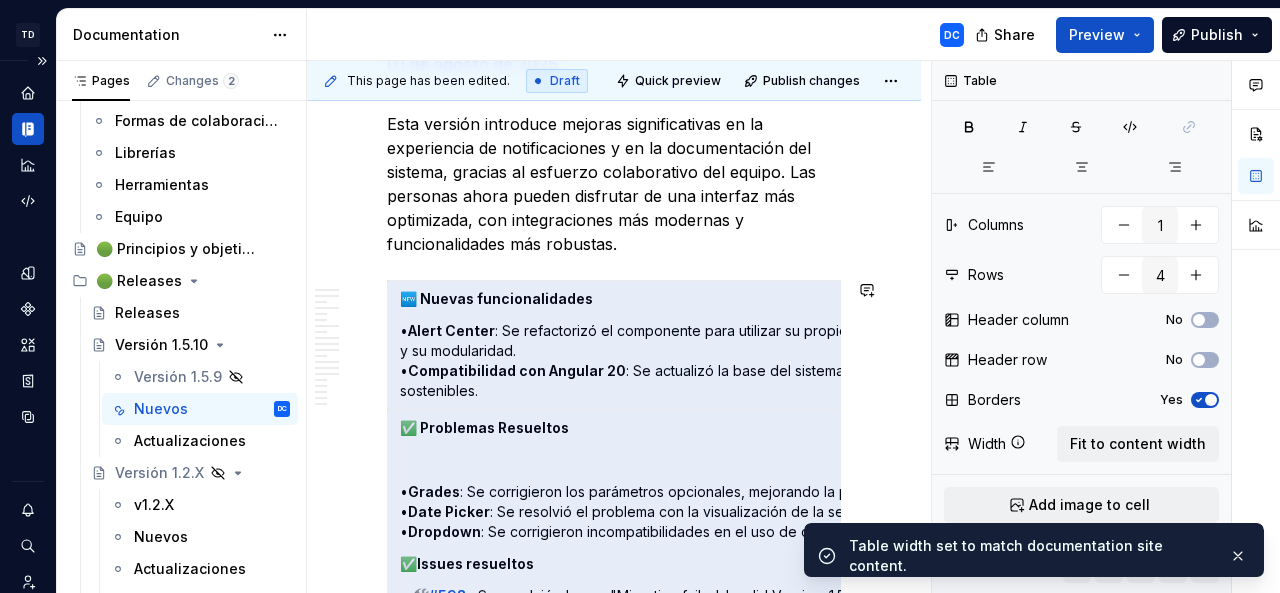 scroll, scrollTop: 0, scrollLeft: 294, axis: horizontal 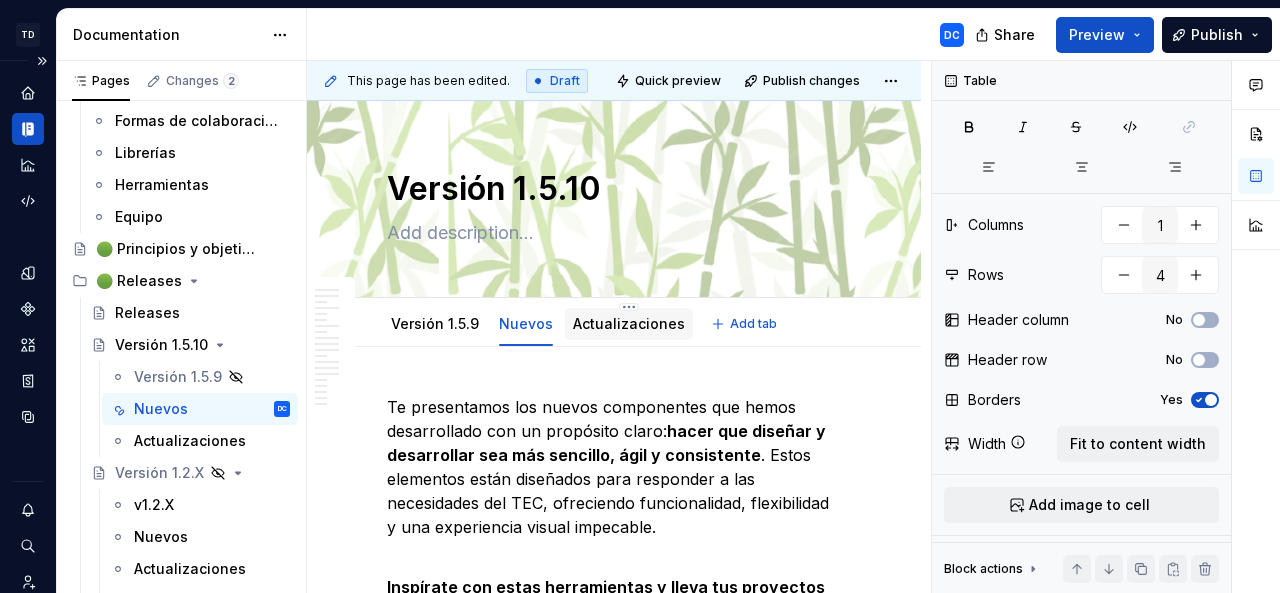 click on "Actualizaciones" at bounding box center (629, 323) 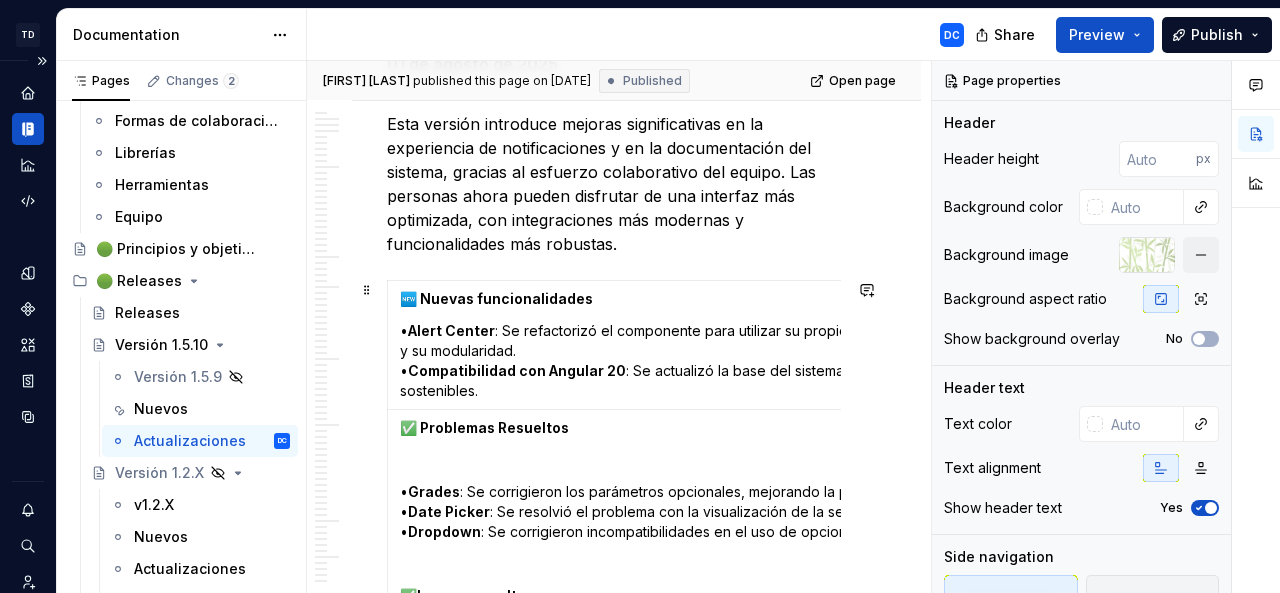 scroll, scrollTop: 822, scrollLeft: 0, axis: vertical 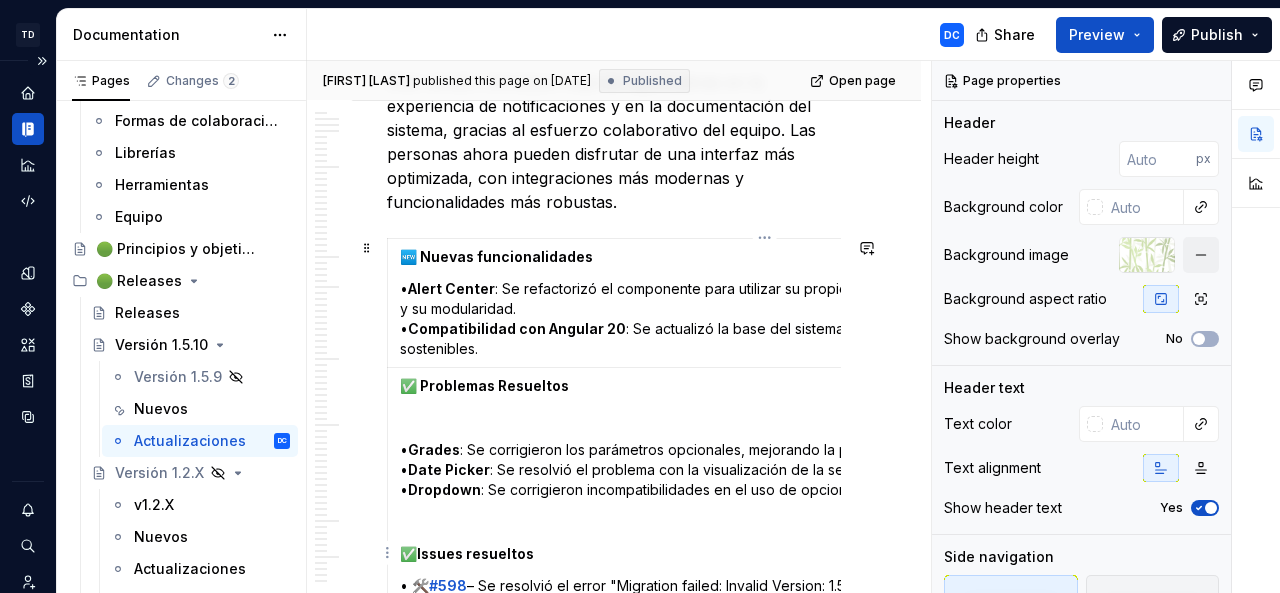 click on "✅ Problemas Resueltos   •  Grades : Se corrigieron los parámetros opcionales, mejorando la precisión de los datos presentados. •  Date Picker : Se resolvió el problema con la visualización de la semana 53 en años bisiestos. •  Dropdown : Se corrigieron incompatibilidades en el uso de opciones asíncronas, mejorando su estabilidad.   ✅Issues resueltos • 🛠️  #598  – Se resolvió el error "Migration failed: Invalid Version: 1.5.918e", mejorando la estabilidad del proceso de migración. • 🔒  #605  – En el componente [bmb-totp], se agregó la función [disabled] al botón "Verificar código", mejorando el control de estados. • 🧩  #607  – Se corrigió un bug en el template de tablas, asegurando un renderizado correcto y consistente." at bounding box center [765, 554] 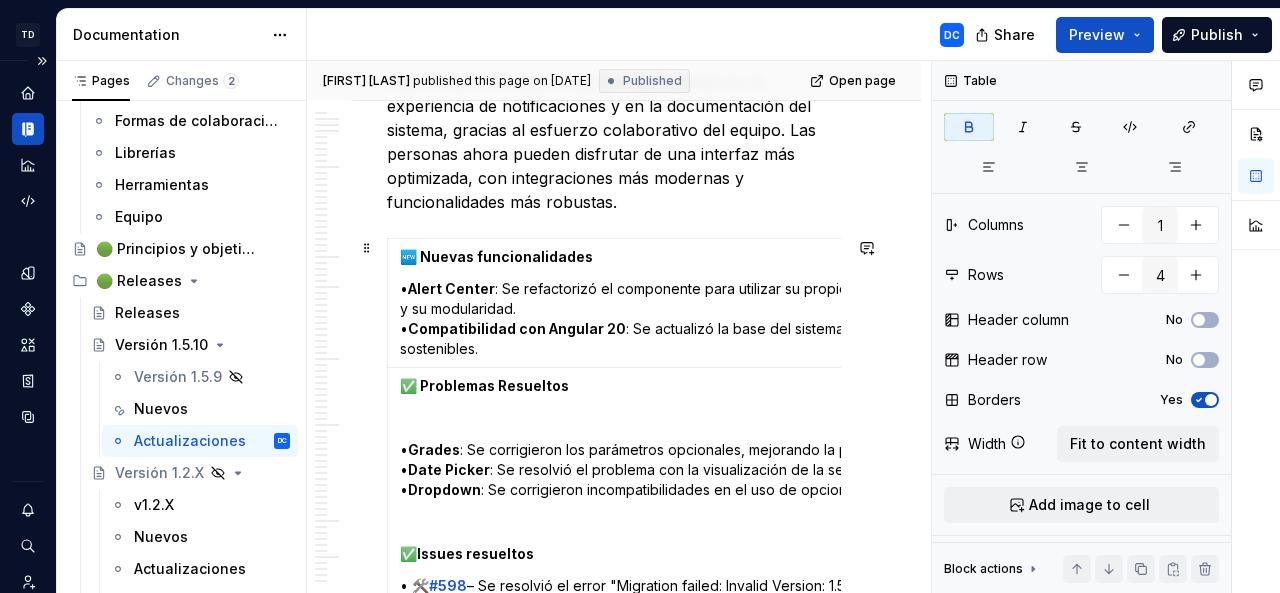 click on "🆕 Nuevas funcionalidades •  Alert Center : Se refactorizó el componente para utilizar su propio servicio, mejorando la gestión de estado y su modularidad. •  Compatibilidad con Angular 20 : Se actualizó la base del sistema para asegurar integraciones modernas y sostenibles." at bounding box center (765, 303) 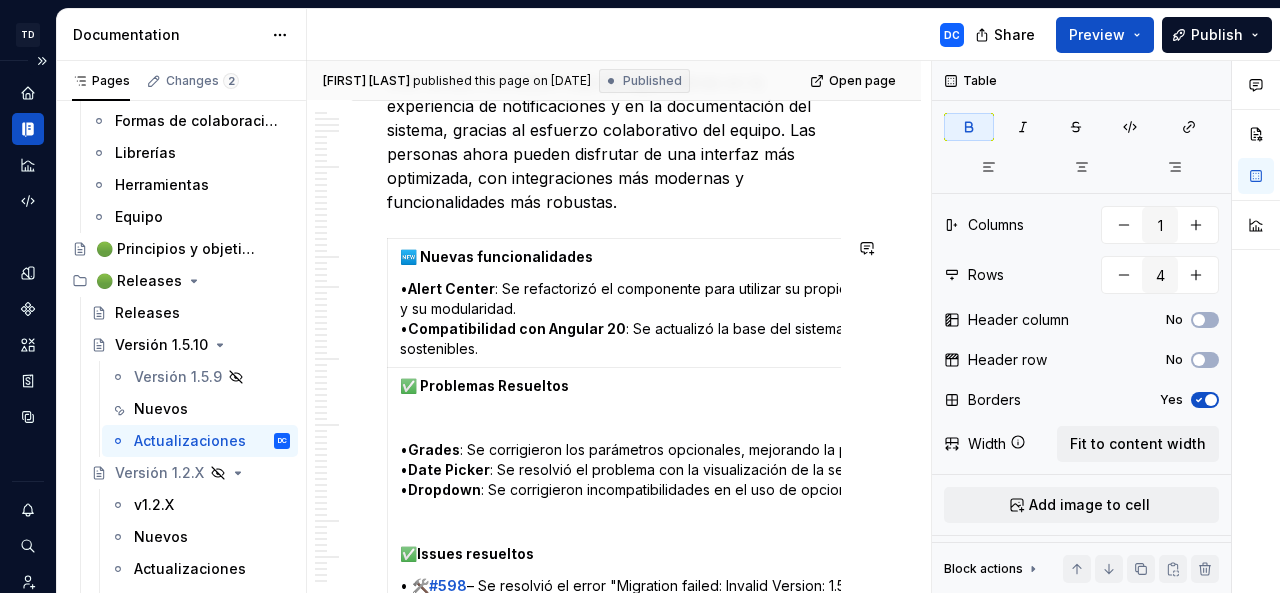 click on "Versión 1.5.10 En esta versión, incorporamos mejoras clave y nuevas funcionalidades que fortalecen la consistencia, accesibilidad y eficiencia del  Bamboo Design System . Estas actualizaciones están diseñadas para optimizar la experiencia de uso y facilitar la implementación en los flujos de trabajo de diseño y desarrollo. 🔹  Recomendación:  Revisa y ajusta las implementaciones actuales para garantizar una experiencia consistente y alineada con las nuevas especificacionesy mejores prácticas. Versión 1.5.10  01 de agosto de 2025 Esta versión introduce mejoras significativas en la experiencia de notificaciones y en la documentación del sistema, gracias al esfuerzo colaborativo del equipo. Las personas ahora pueden disfrutar de una interfaz más optimizada, con integraciones más modernas y funcionalidades más robustas. 🆕 Nuevas funcionalidades •  Alert Center : Se refactorizó el componente para utilizar su propio servicio, mejorando la gestión de estado y su modularidad. •    •  •" at bounding box center (614, 8670) 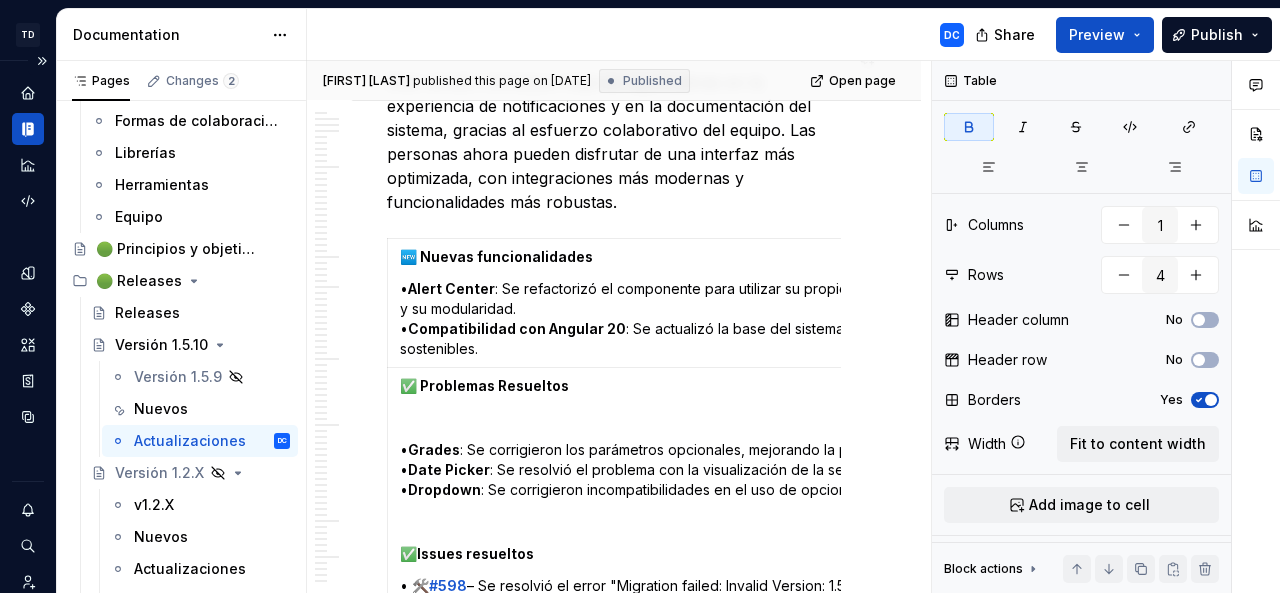 click on "Versión 1.5.10 En esta versión, incorporamos mejoras clave y nuevas funcionalidades que fortalecen la consistencia, accesibilidad y eficiencia del  Bamboo Design System . Estas actualizaciones están diseñadas para optimizar la experiencia de uso y facilitar la implementación en los flujos de trabajo de diseño y desarrollo. 🔹  Recomendación:  Revisa y ajusta las implementaciones actuales para garantizar una experiencia consistente y alineada con las nuevas especificacionesy mejores prácticas. Versión 1.5.10  01 de agosto de 2025 Esta versión introduce mejoras significativas en la experiencia de notificaciones y en la documentación del sistema, gracias al esfuerzo colaborativo del equipo. Las personas ahora pueden disfrutar de una interfaz más optimizada, con integraciones más modernas y funcionalidades más robustas. 🆕 Nuevas funcionalidades •  Alert Center : Se refactorizó el componente para utilizar su propio servicio, mejorando la gestión de estado y su modularidad. •    •  •" at bounding box center (614, 8670) 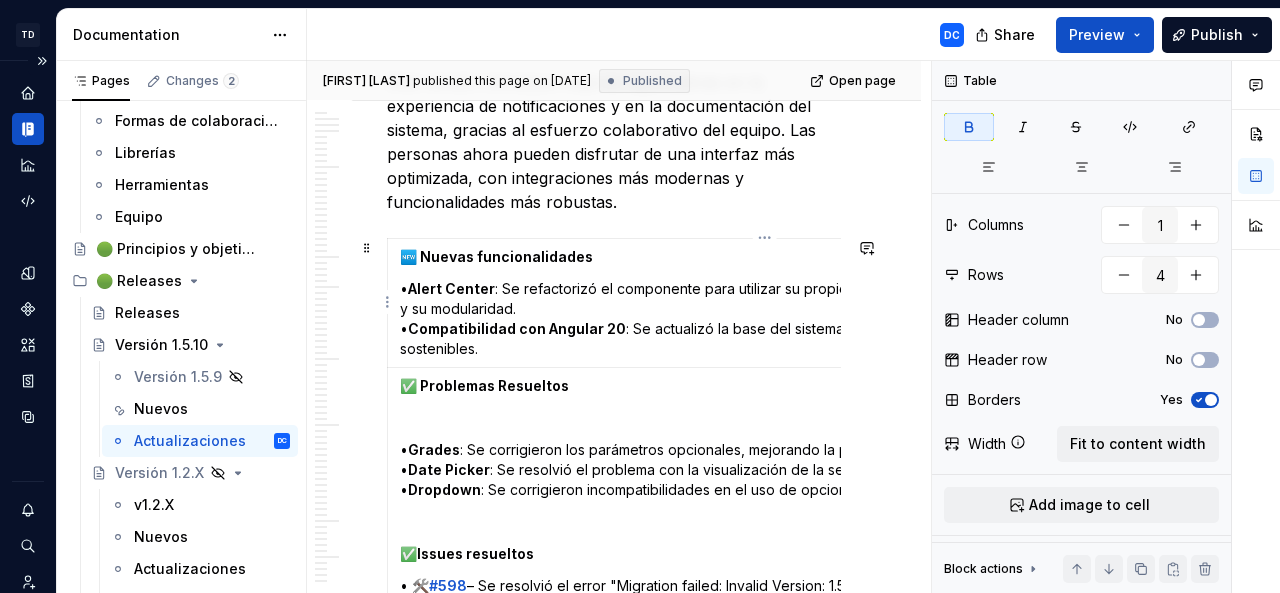 click on "🆕 Nuevas funcionalidades" at bounding box center (765, 257) 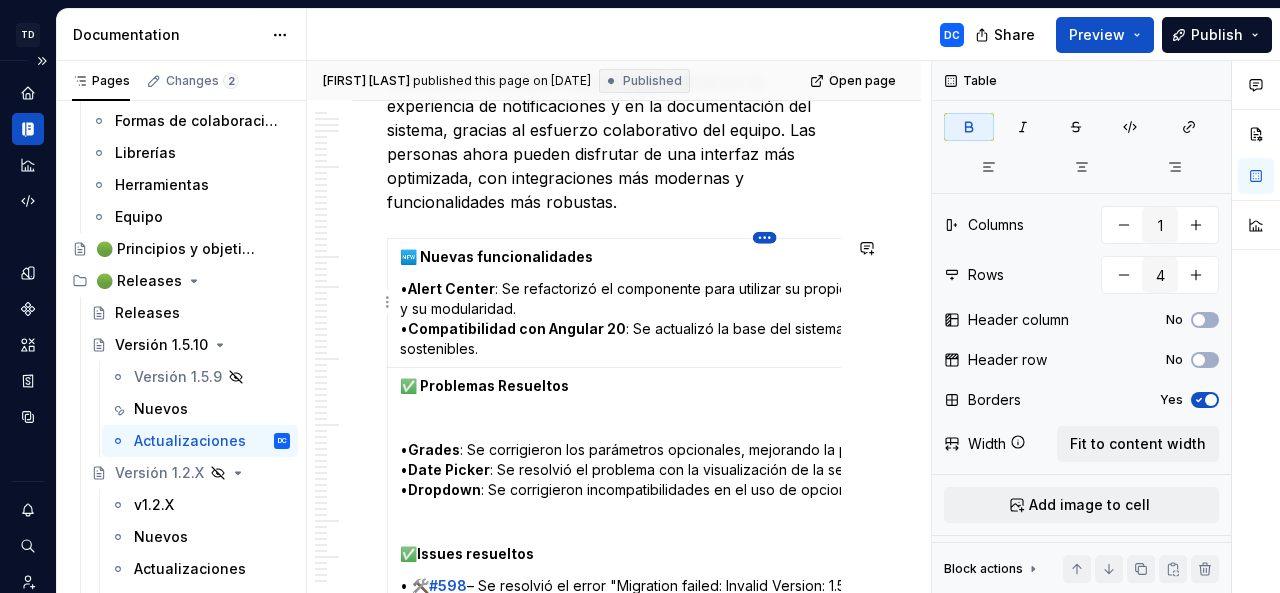 click on "TD Bamboo Design System DC Dataset Bamboo - Design System Documentation DC Share Preview Publish Pages Changes 2 Add Accessibility guide for tree Page tree. Navigate the tree with the arrow keys. Common tree hotkeys apply. Further keybindings are available: enter to execute primary action on focused item f2 to start renaming the focused item escape to abort renaming an item control+d to start dragging selected items Te damos la bienvenida a Bamboo Bamboo Formas de colaboración Librerías Herramientas Equipo 🟢 Principios y objetivos 🟢 Releases Releases Versión 1.5.10 Versión 1.5.9 Nuevos Actualizaciones DC Versión 1.2.X v1.2.X Nuevos Actualizaciones En proceso Versión 1.0.X v1.0.X Nuevos Actualizaciones En proceso 🟢 Instalación Angular | Guía de instalación de Bamboo Ionic | Guía de instalación de Bamboo Patrones UI/UX Charts Respaldo: Angular | Guía de instalación de Bamboo 🟢 Foundations Otras marcas mitec mitec N" at bounding box center (640, 296) 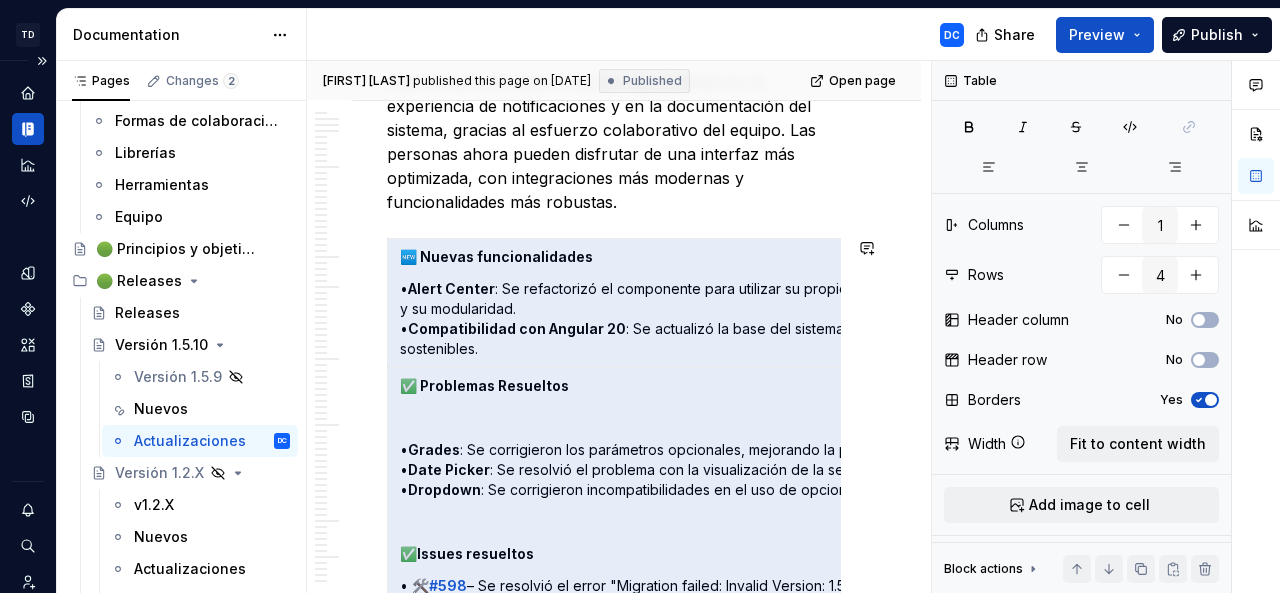 click on "TD Bamboo Design System DC Dataset Bamboo - Design System Documentation DC Share Preview Publish Pages Changes 2 Add Accessibility guide for tree Page tree. Navigate the tree with the arrow keys. Common tree hotkeys apply. Further keybindings are available: enter to execute primary action on focused item f2 to start renaming the focused item escape to abort renaming an item control+d to start dragging selected items Te damos la bienvenida a Bamboo Bamboo Formas de colaboración Librerías Herramientas Equipo 🟢 Principios y objetivos 🟢 Releases Releases Versión 1.5.10 Versión 1.5.9 Nuevos Actualizaciones DC Versión 1.2.X v1.2.X Nuevos Actualizaciones En proceso Versión 1.0.X v1.0.X Nuevos Actualizaciones En proceso 🟢 Instalación Angular | Guía de instalación de Bamboo Ionic | Guía de instalación de Bamboo Patrones UI/UX Charts Respaldo: Angular | Guía de instalación de Bamboo 🟢 Foundations Otras marcas mitec mitec N" at bounding box center [640, 296] 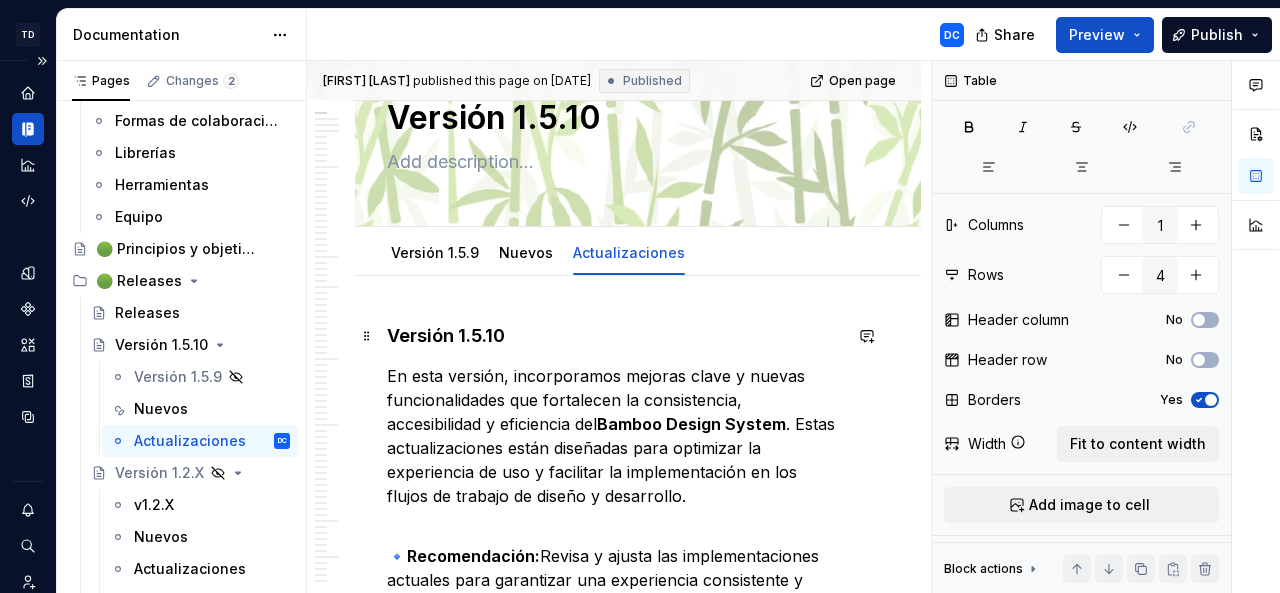 scroll, scrollTop: 73, scrollLeft: 0, axis: vertical 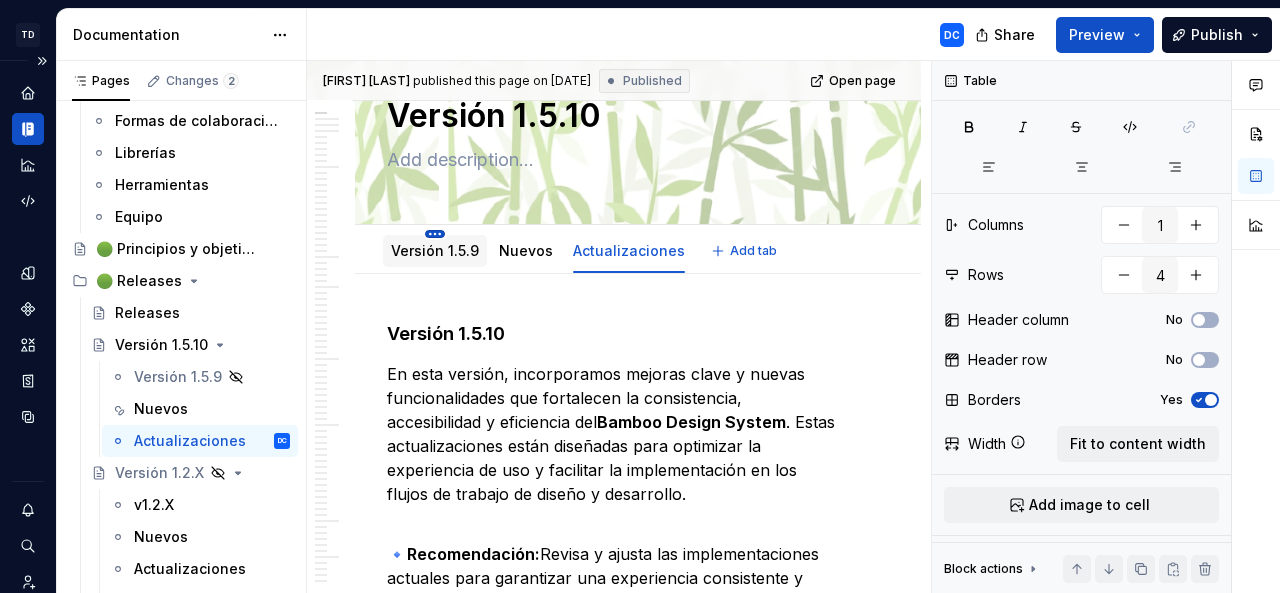 click on "TD Bamboo Design System DC Dataset Bamboo - Design System Documentation DC Share Preview Publish Pages Changes 2 Add Accessibility guide for tree Page tree. Navigate the tree with the arrow keys. Common tree hotkeys apply. Further keybindings are available: enter to execute primary action on focused item f2 to start renaming the focused item escape to abort renaming an item control+d to start dragging selected items Te damos la bienvenida a Bamboo Bamboo Formas de colaboración Librerías Herramientas Equipo 🟢 Principios y objetivos 🟢 Releases Releases Versión 1.5.10 Versión 1.5.9 Nuevos Actualizaciones DC Versión 1.2.X v1.2.X Nuevos Actualizaciones En proceso Versión 1.0.X v1.0.X Nuevos Actualizaciones En proceso 🟢 Instalación Angular | Guía de instalación de Bamboo Ionic | Guía de instalación de Bamboo Patrones UI/UX Charts Respaldo: Angular | Guía de instalación de Bamboo 🟢 Foundations Otras marcas mitec mitec N" at bounding box center (640, 296) 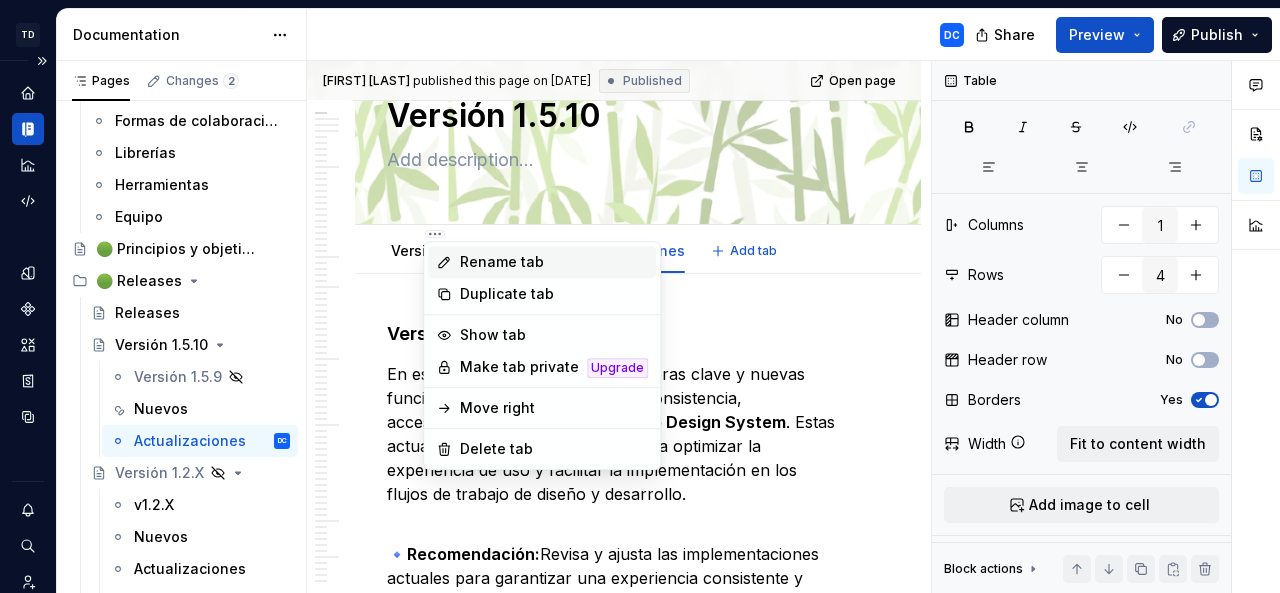 click 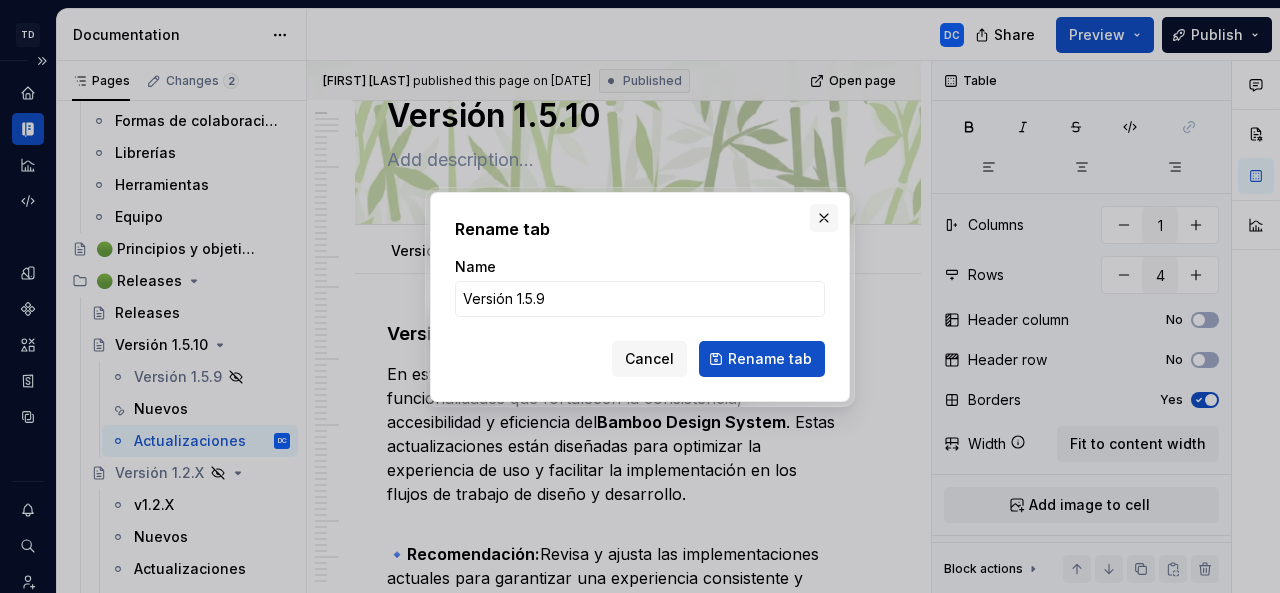 click at bounding box center (824, 218) 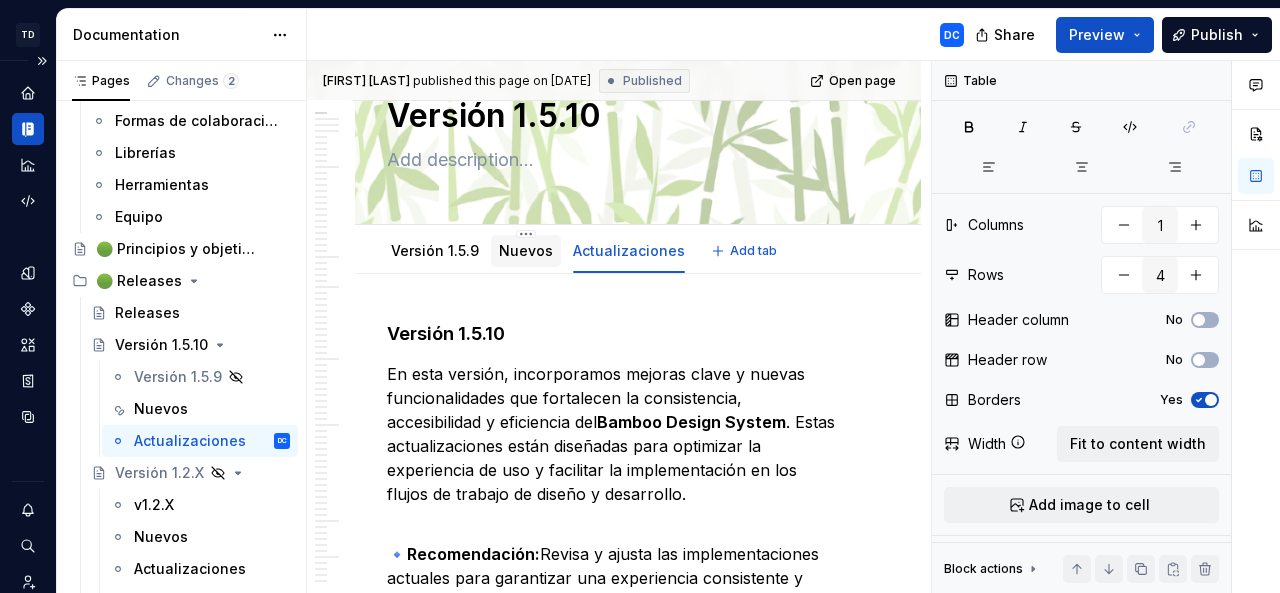 click on "Nuevos" at bounding box center (526, 250) 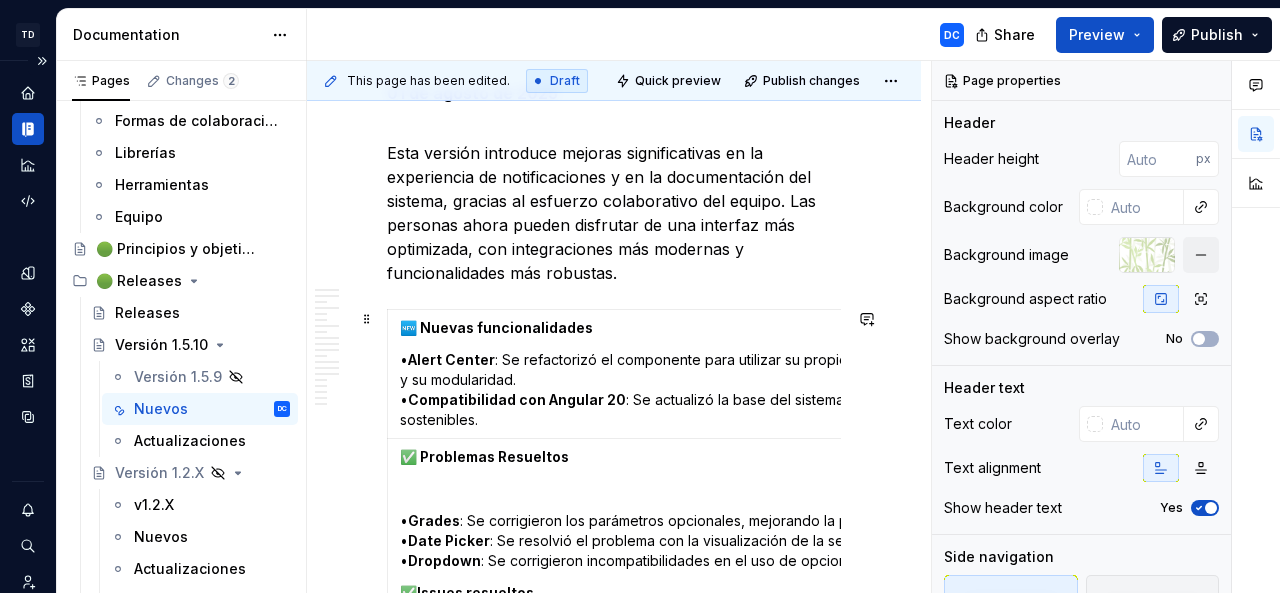 scroll, scrollTop: 704, scrollLeft: 0, axis: vertical 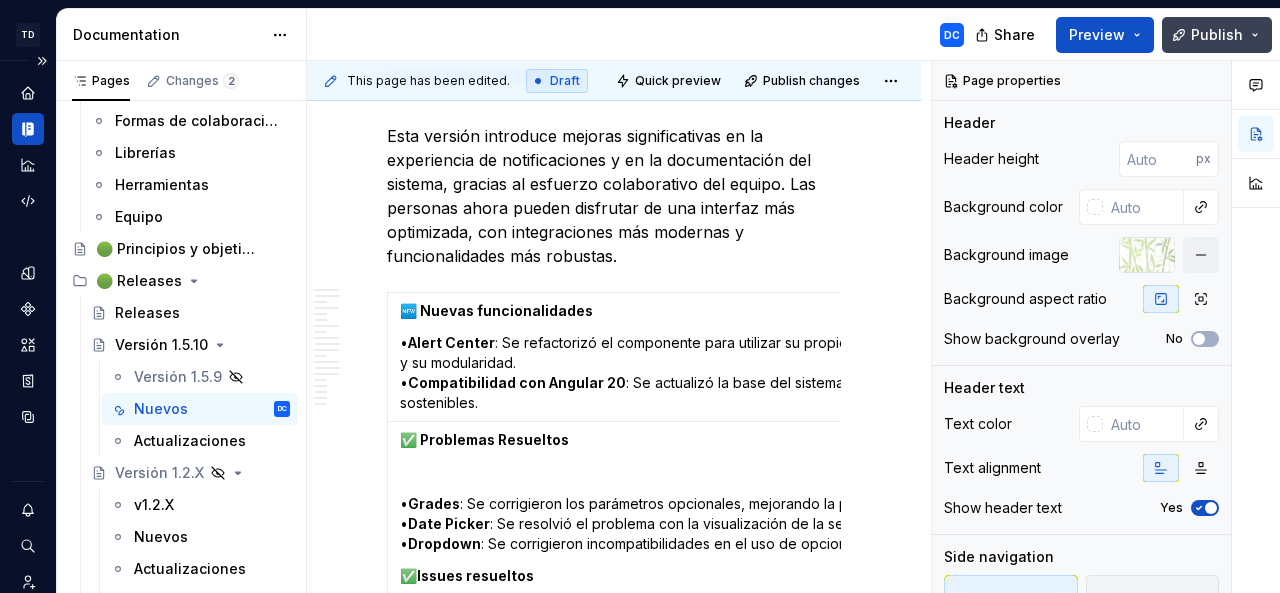 click on "Publish" at bounding box center [1217, 35] 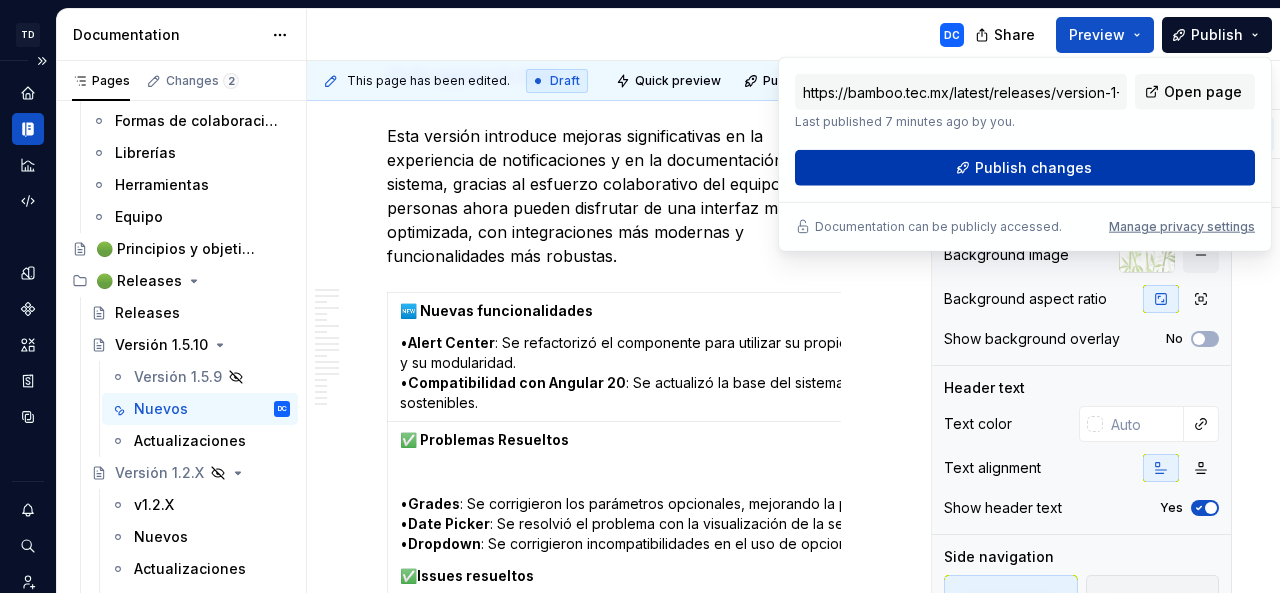 click on "Publish changes" at bounding box center (1033, 168) 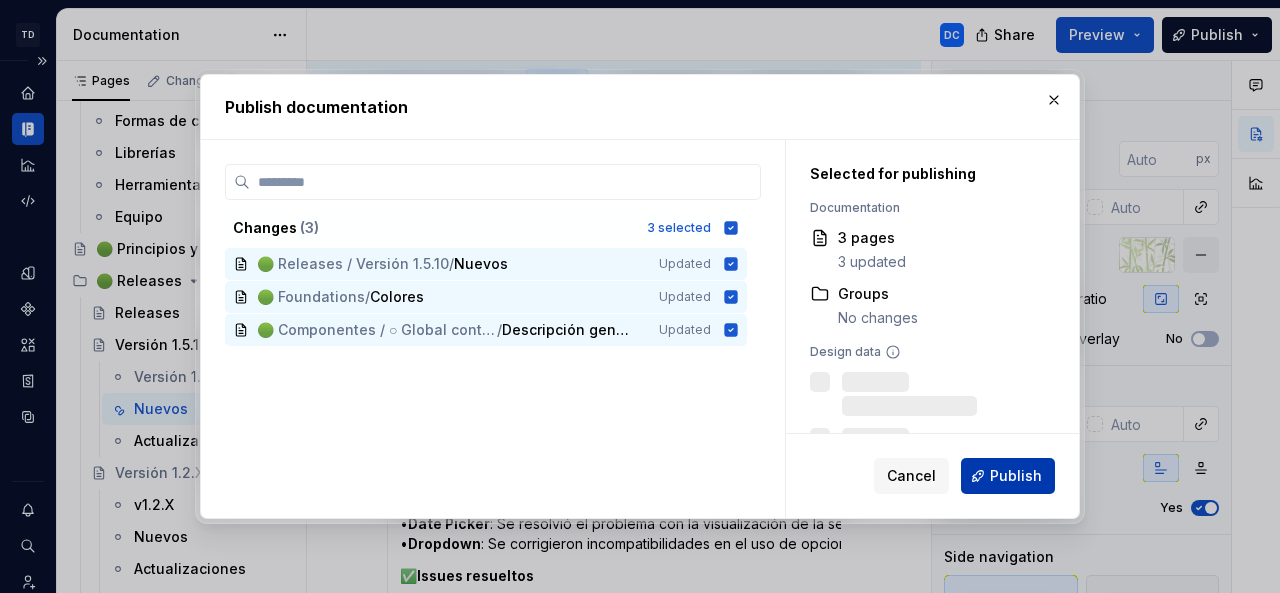 click on "Publish" at bounding box center (1008, 476) 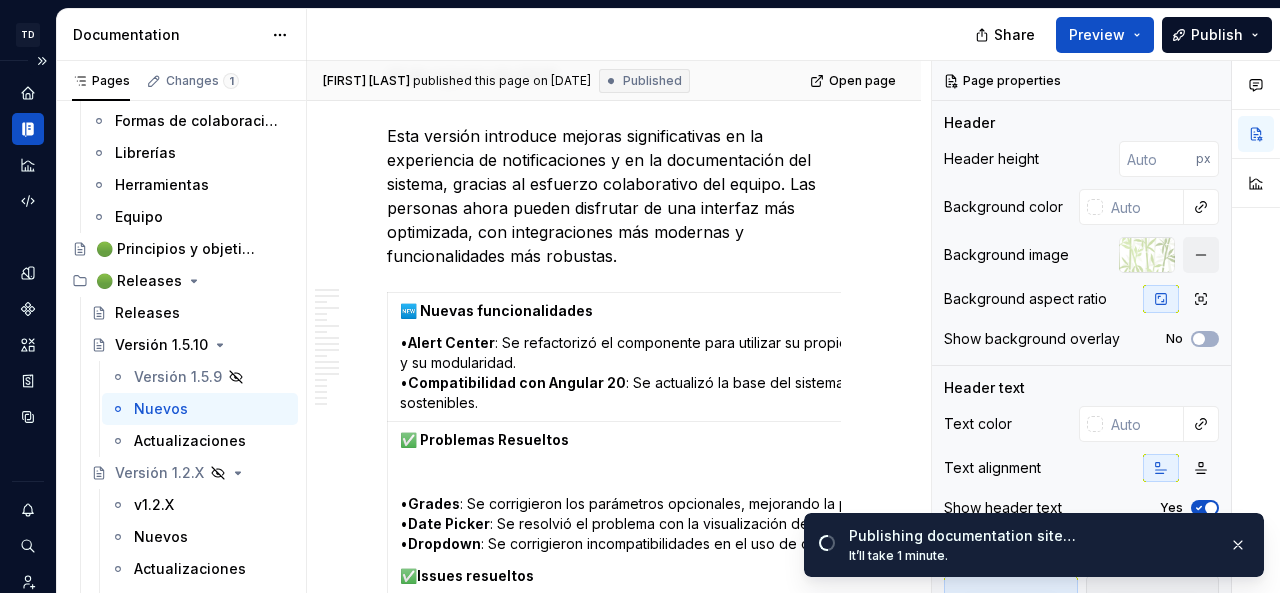 type on "*" 